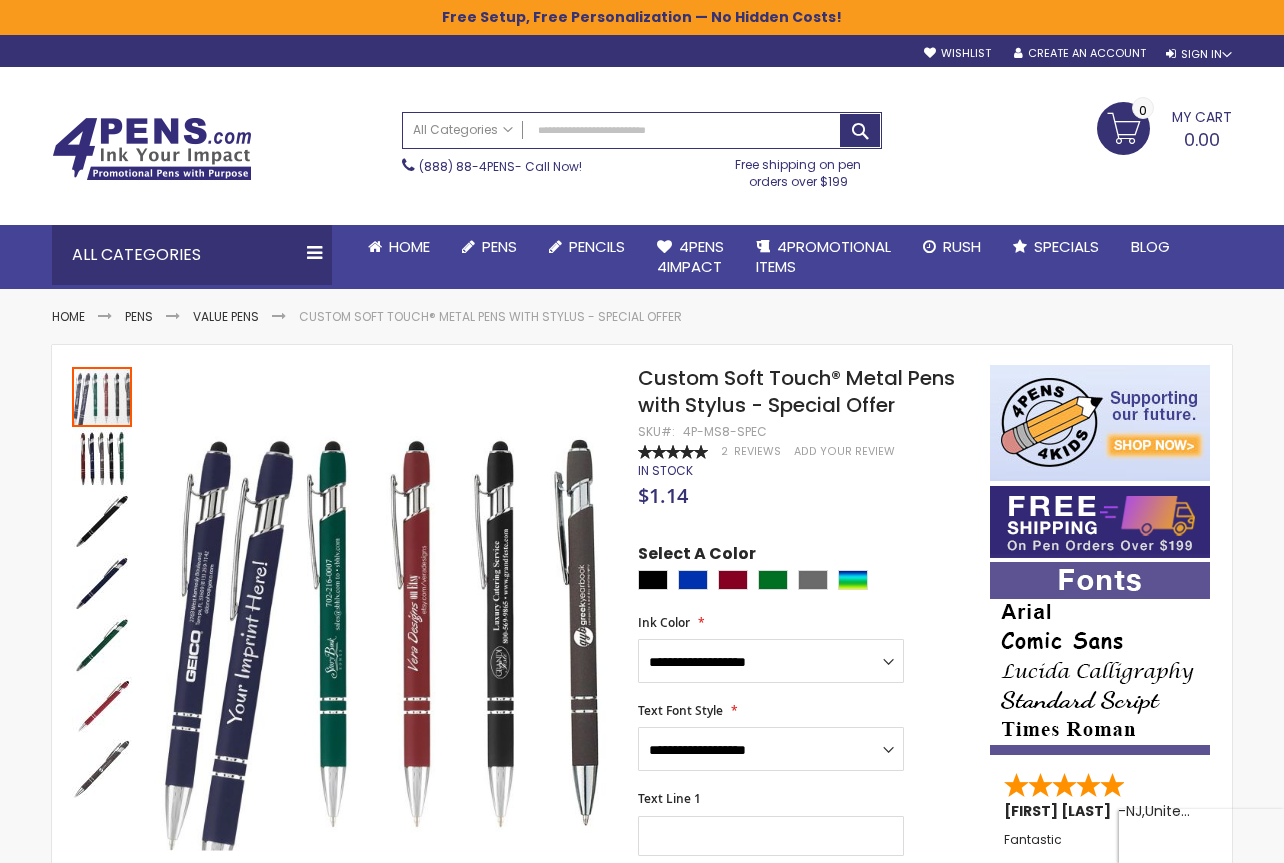 scroll, scrollTop: 0, scrollLeft: 0, axis: both 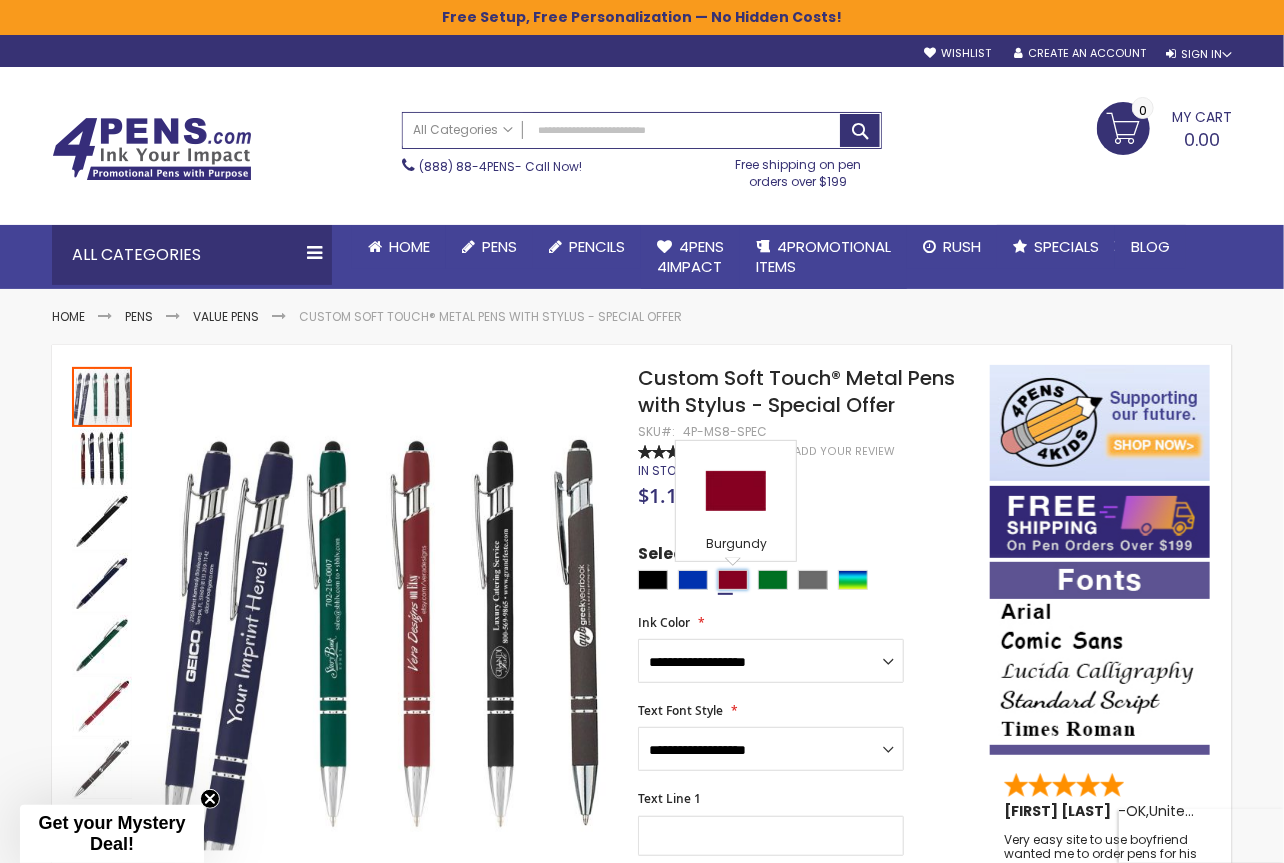 click at bounding box center (733, 580) 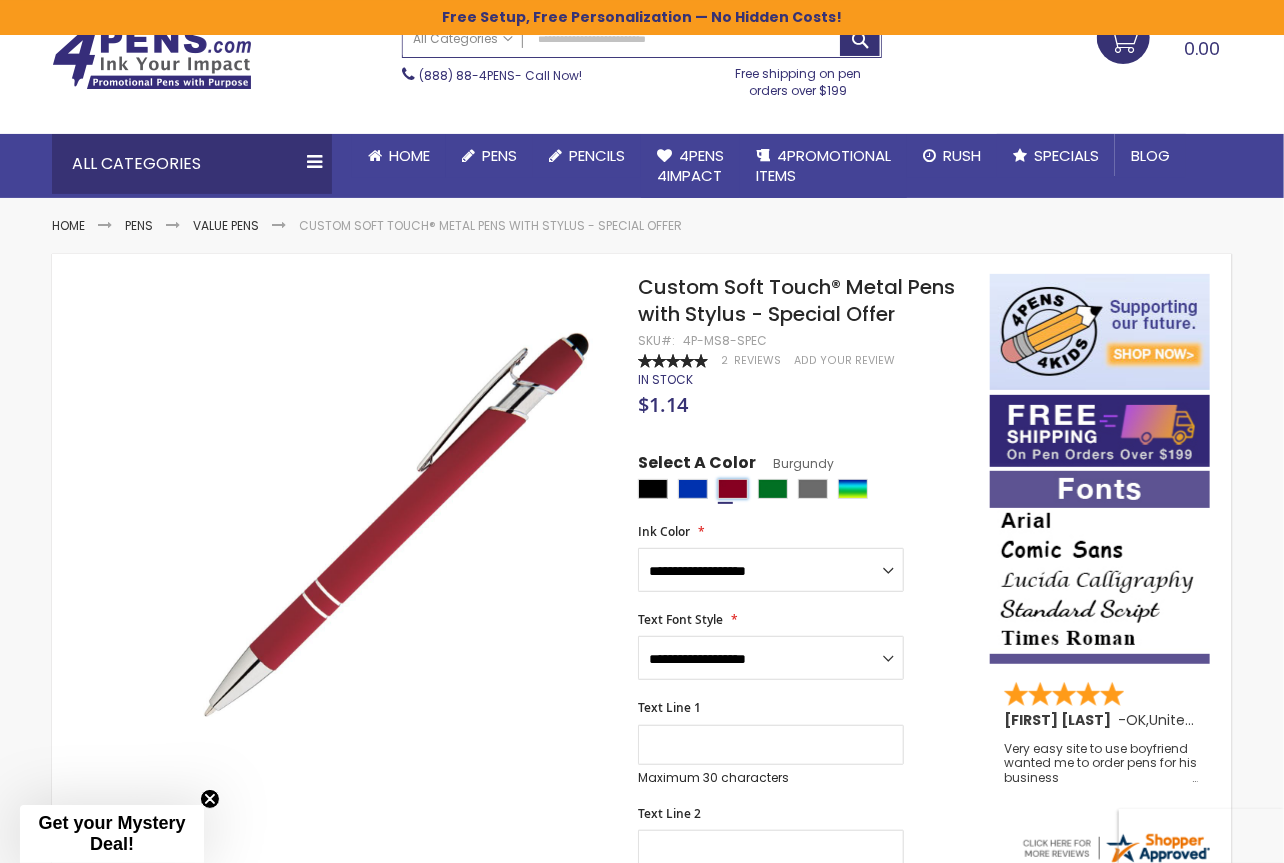 scroll, scrollTop: 156, scrollLeft: 0, axis: vertical 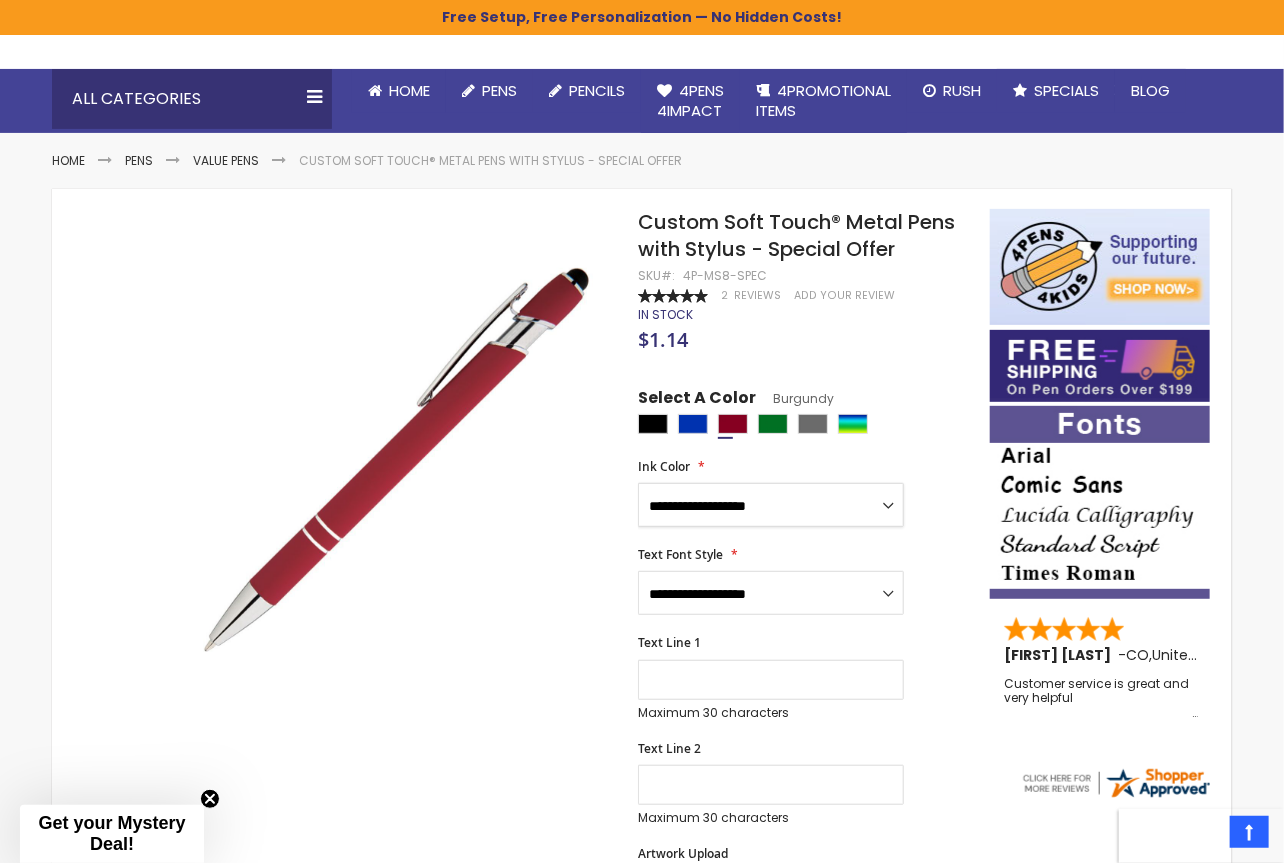 click on "**********" at bounding box center (771, 505) 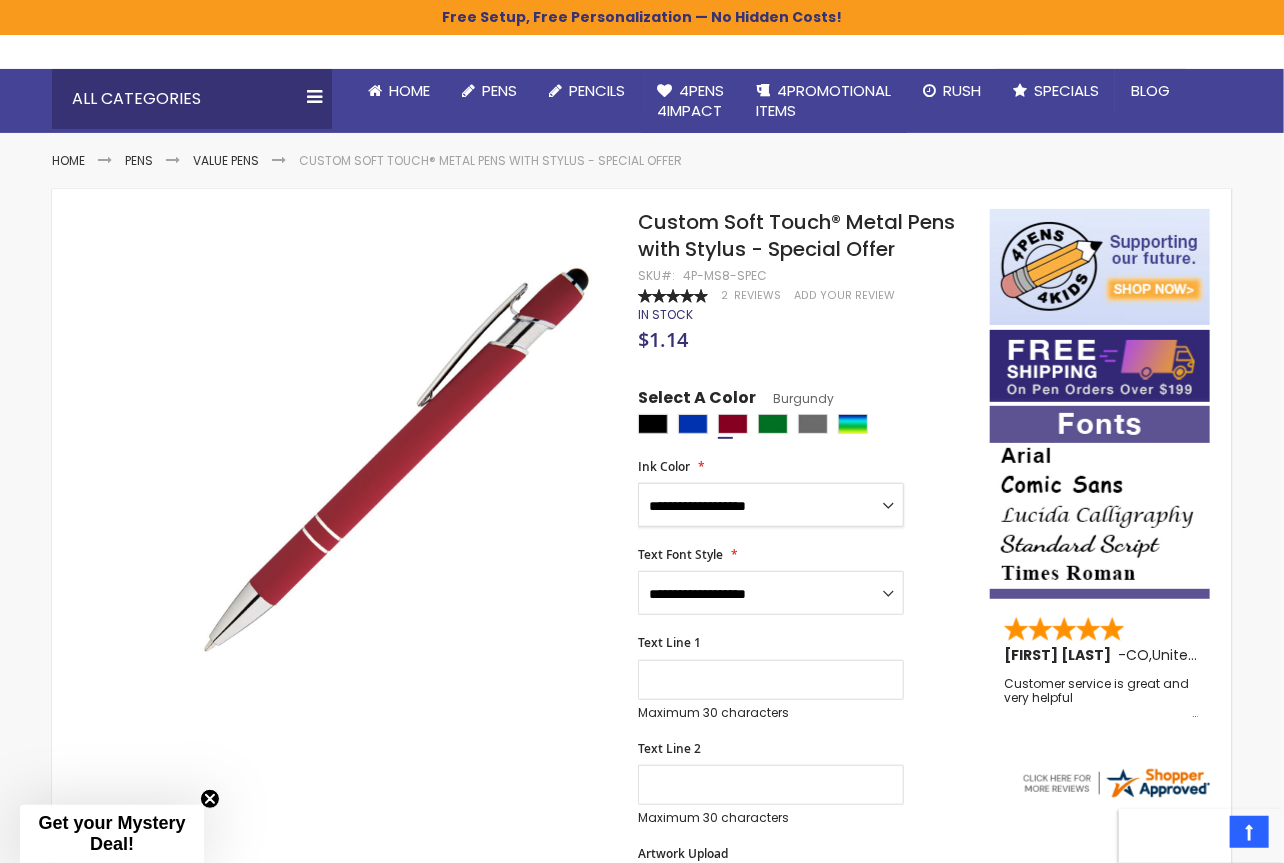 select on "****" 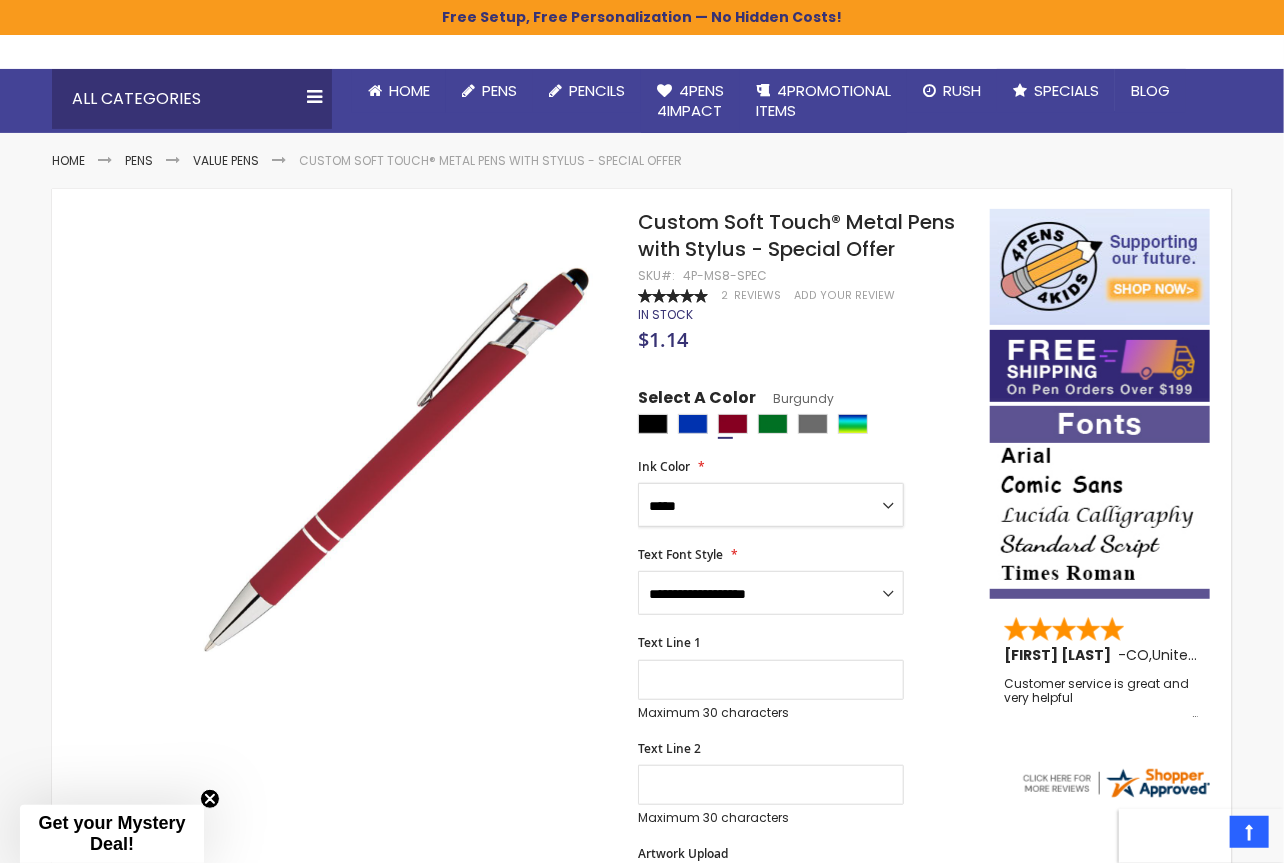 click on "*****" at bounding box center [0, 0] 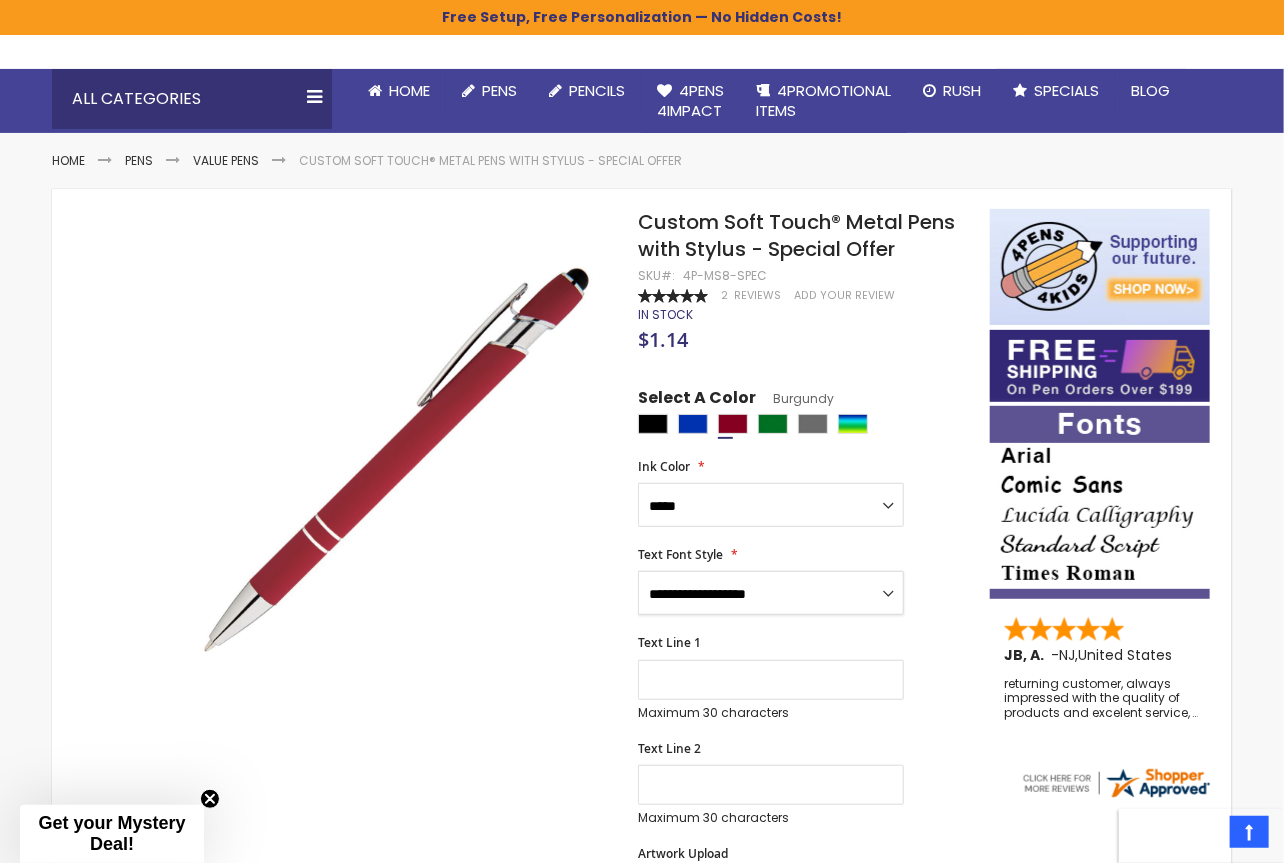 click on "**********" at bounding box center (771, 593) 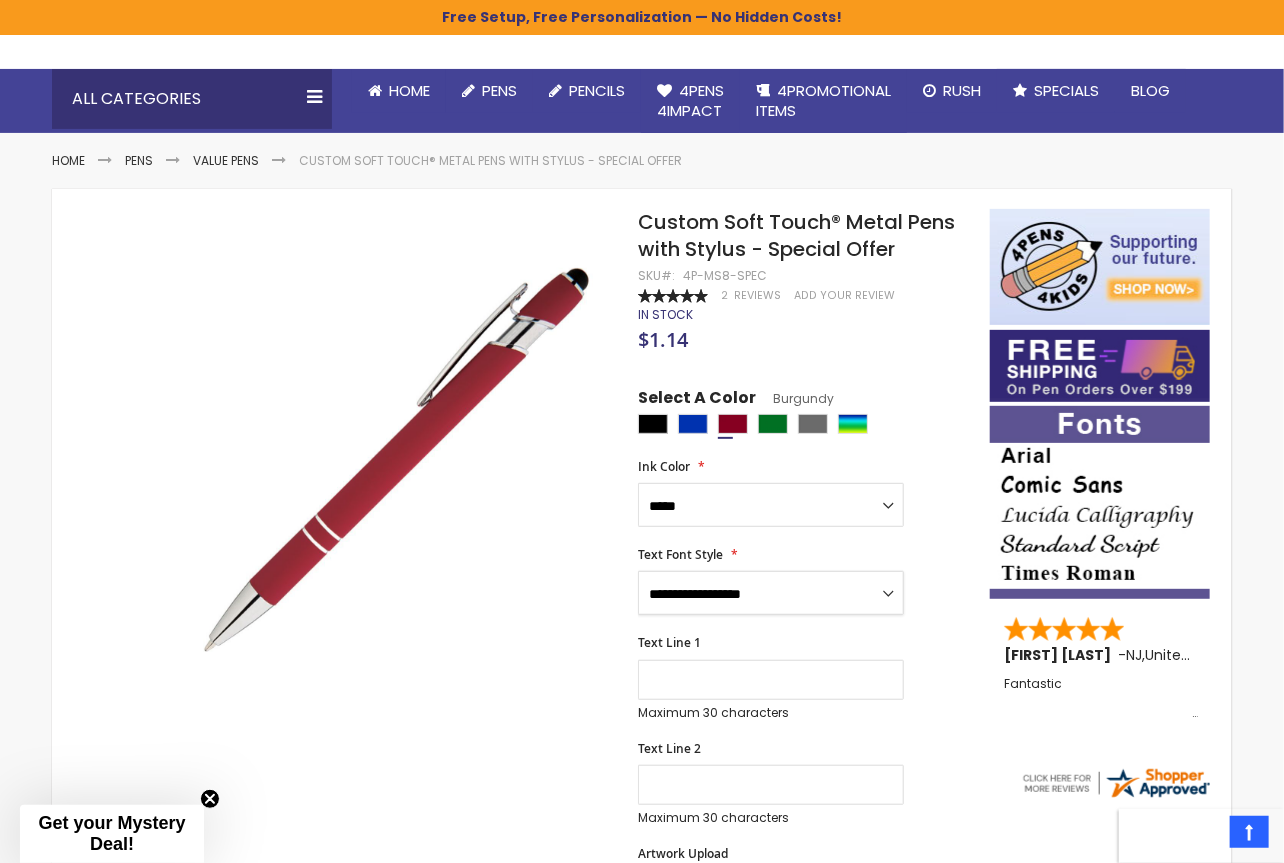 click on "**********" at bounding box center (0, 0) 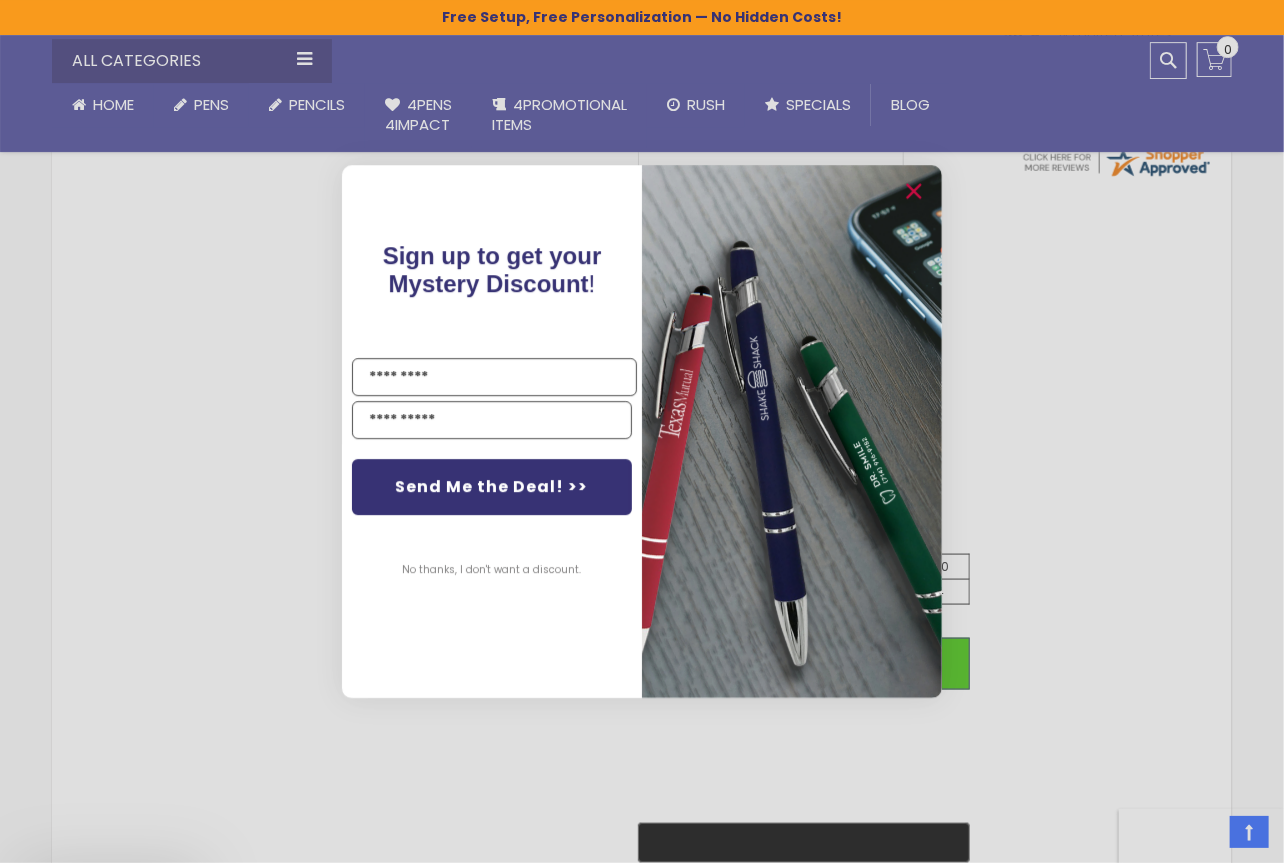 scroll, scrollTop: 780, scrollLeft: 0, axis: vertical 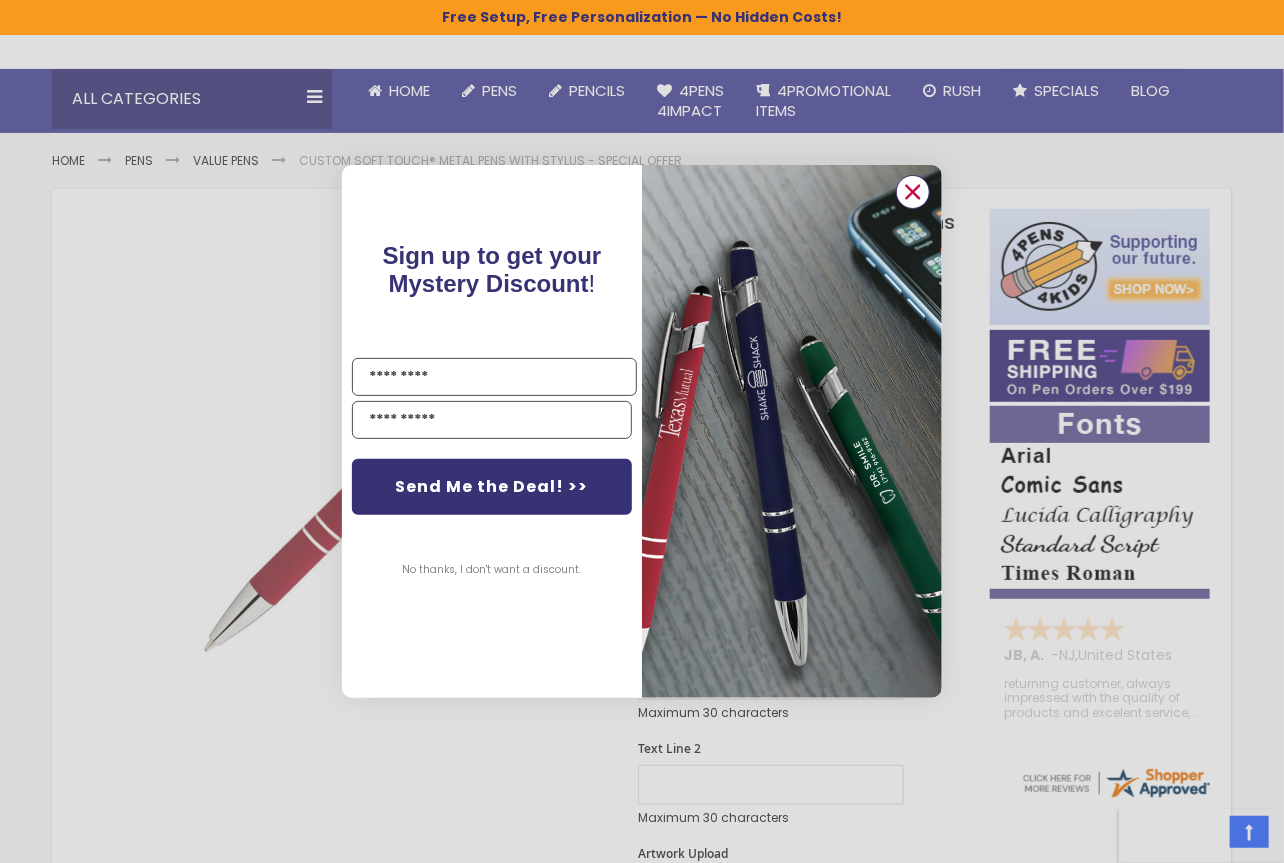 click 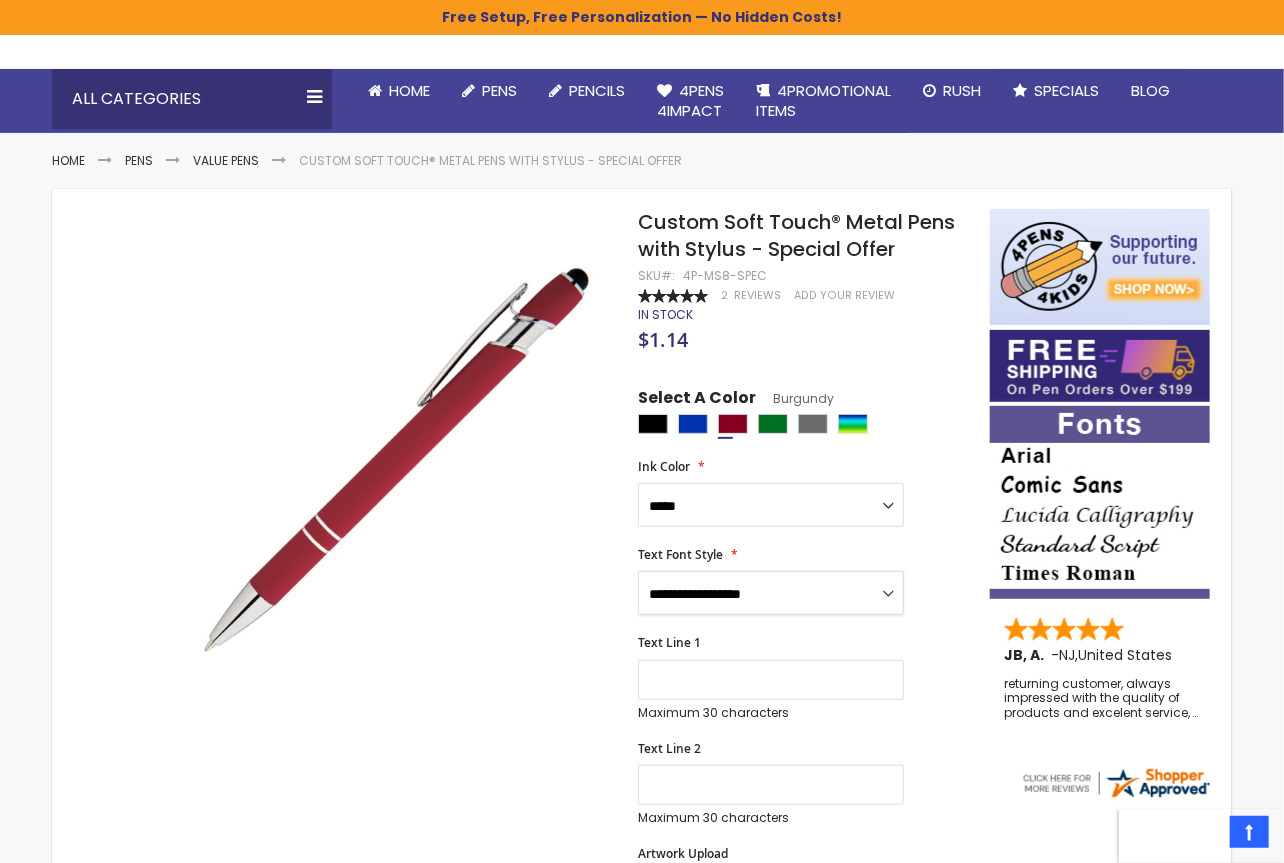 click on "**********" at bounding box center (771, 593) 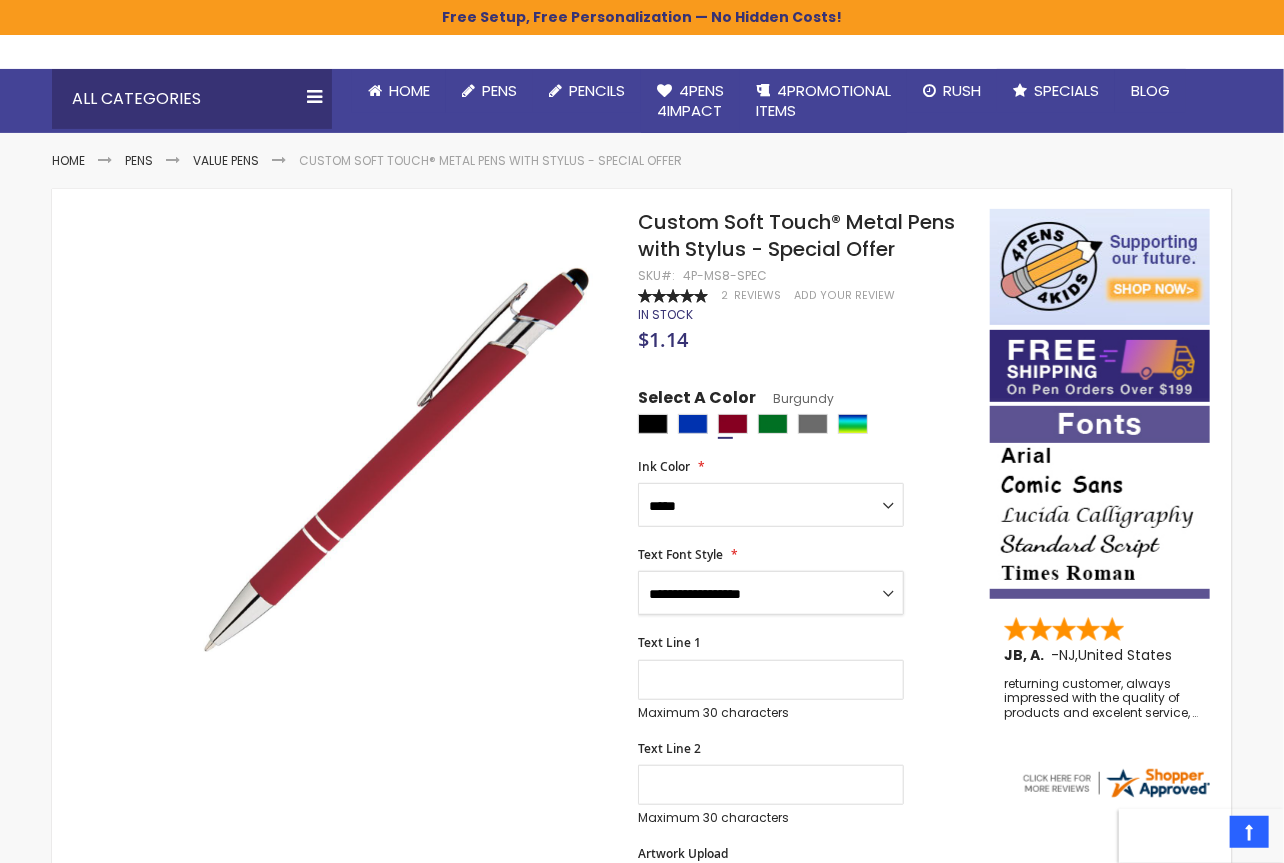 select on "****" 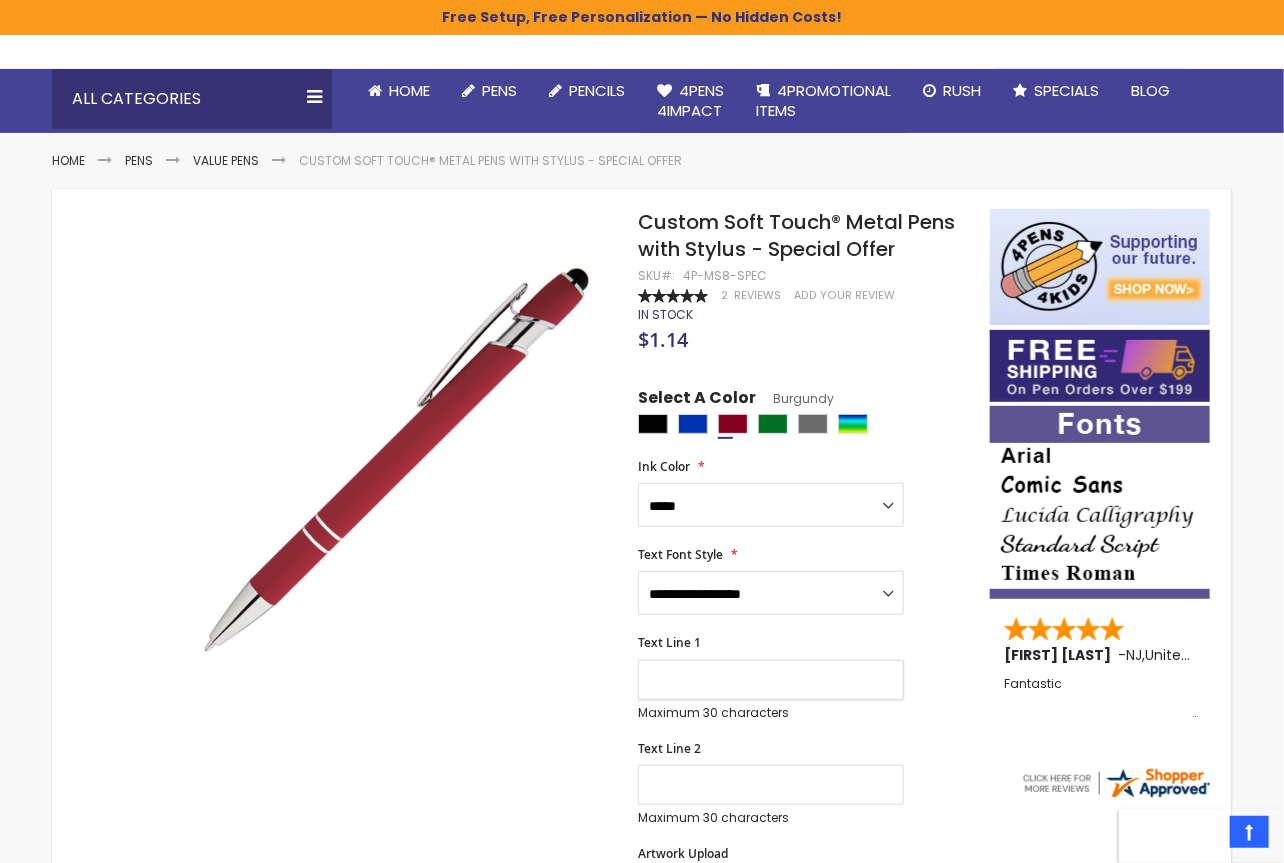 click on "Text Line 1" at bounding box center [771, 680] 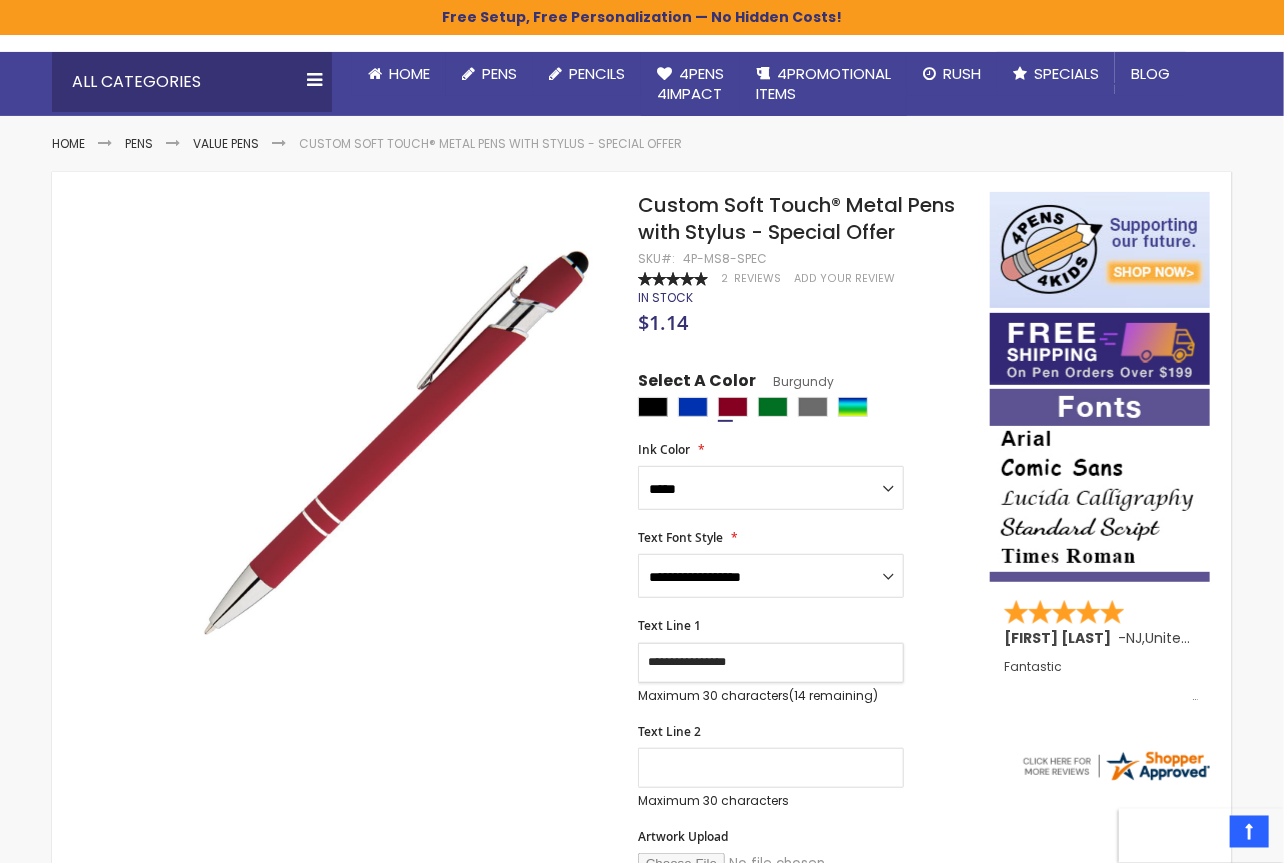 scroll, scrollTop: 156, scrollLeft: 0, axis: vertical 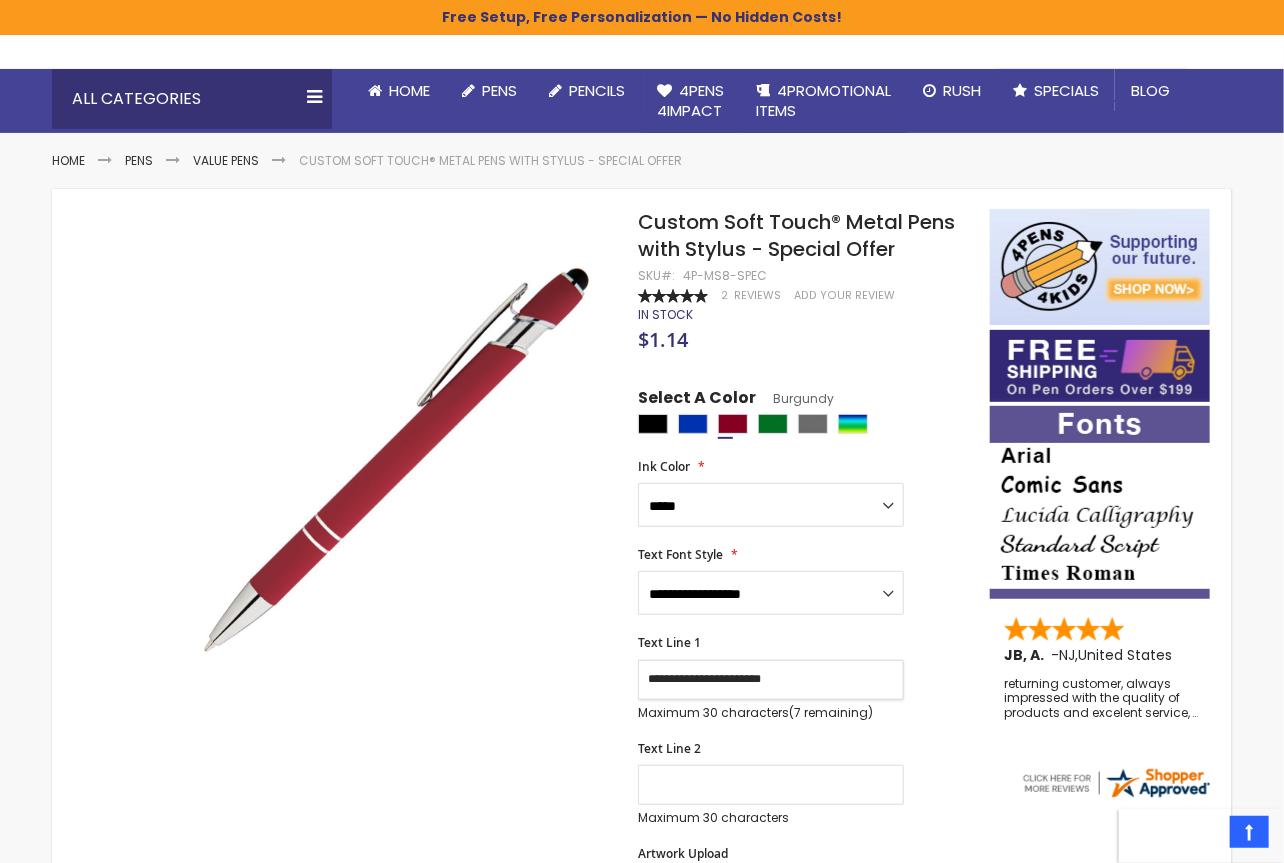 click on "**********" at bounding box center (771, 680) 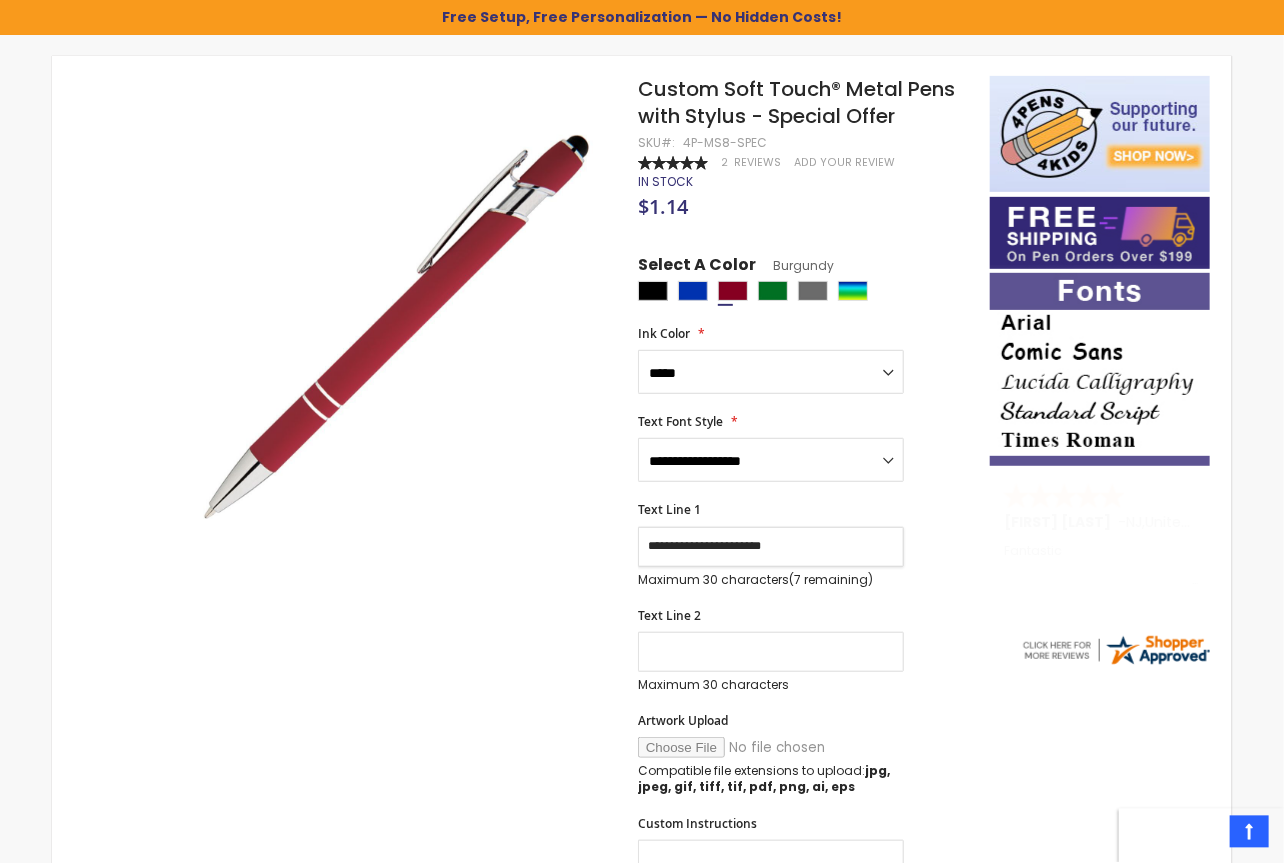 scroll, scrollTop: 312, scrollLeft: 0, axis: vertical 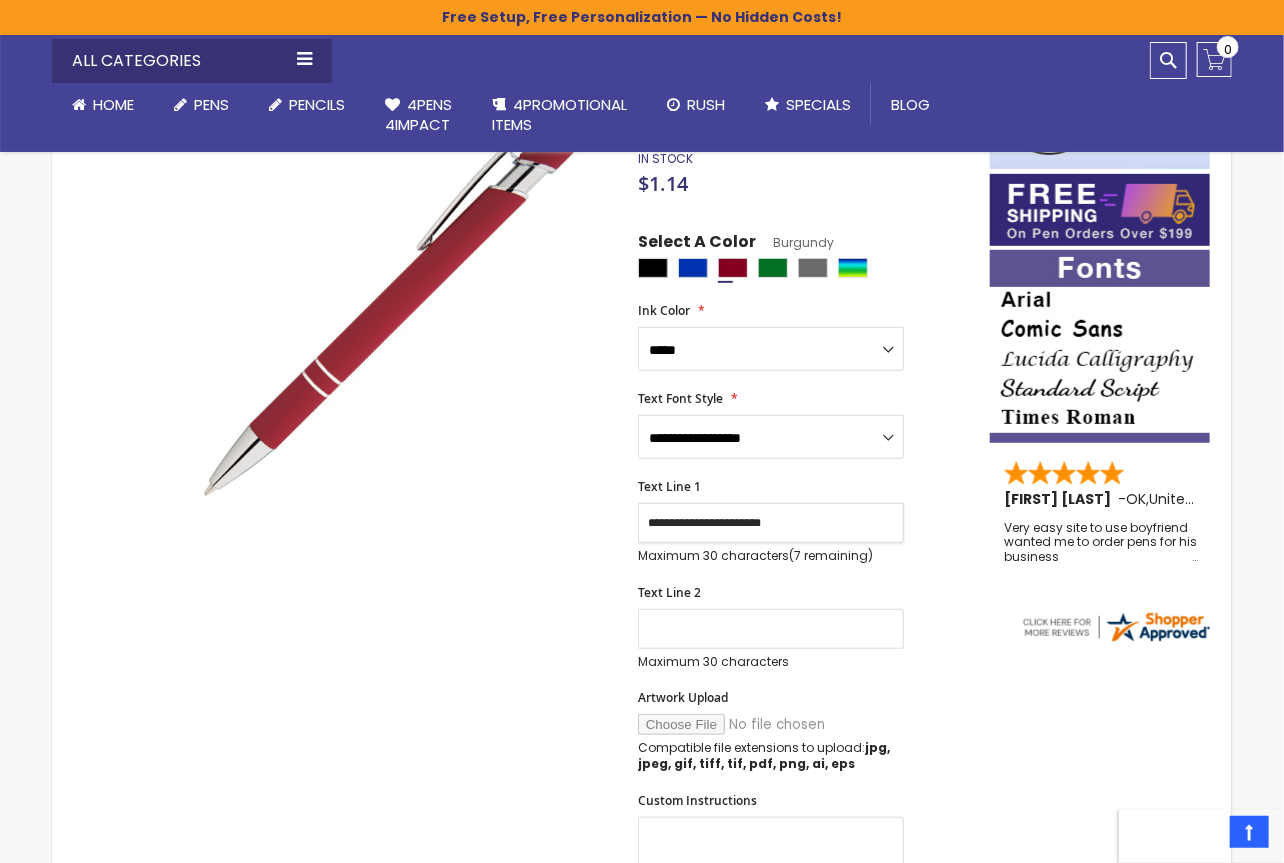 type on "**********" 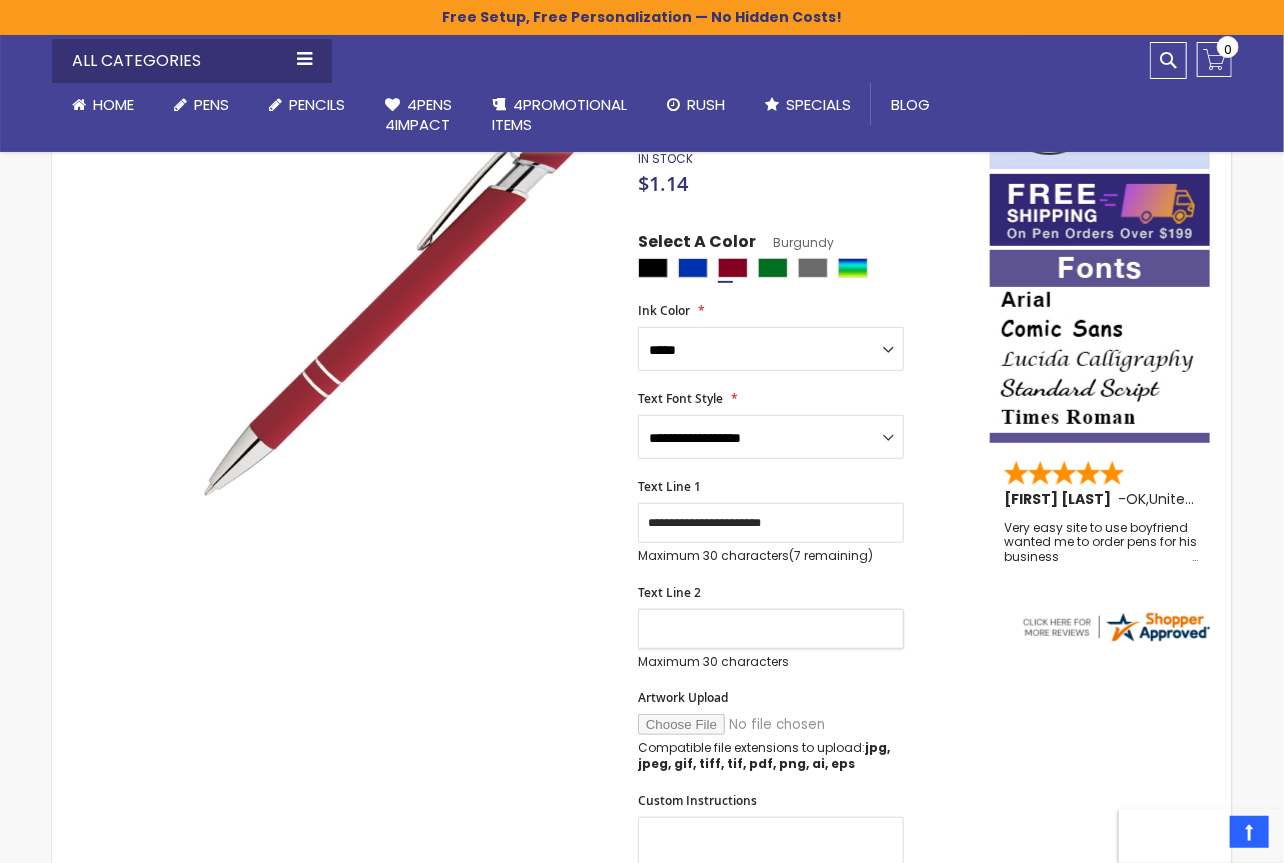 click on "Text Line 2" at bounding box center (771, 629) 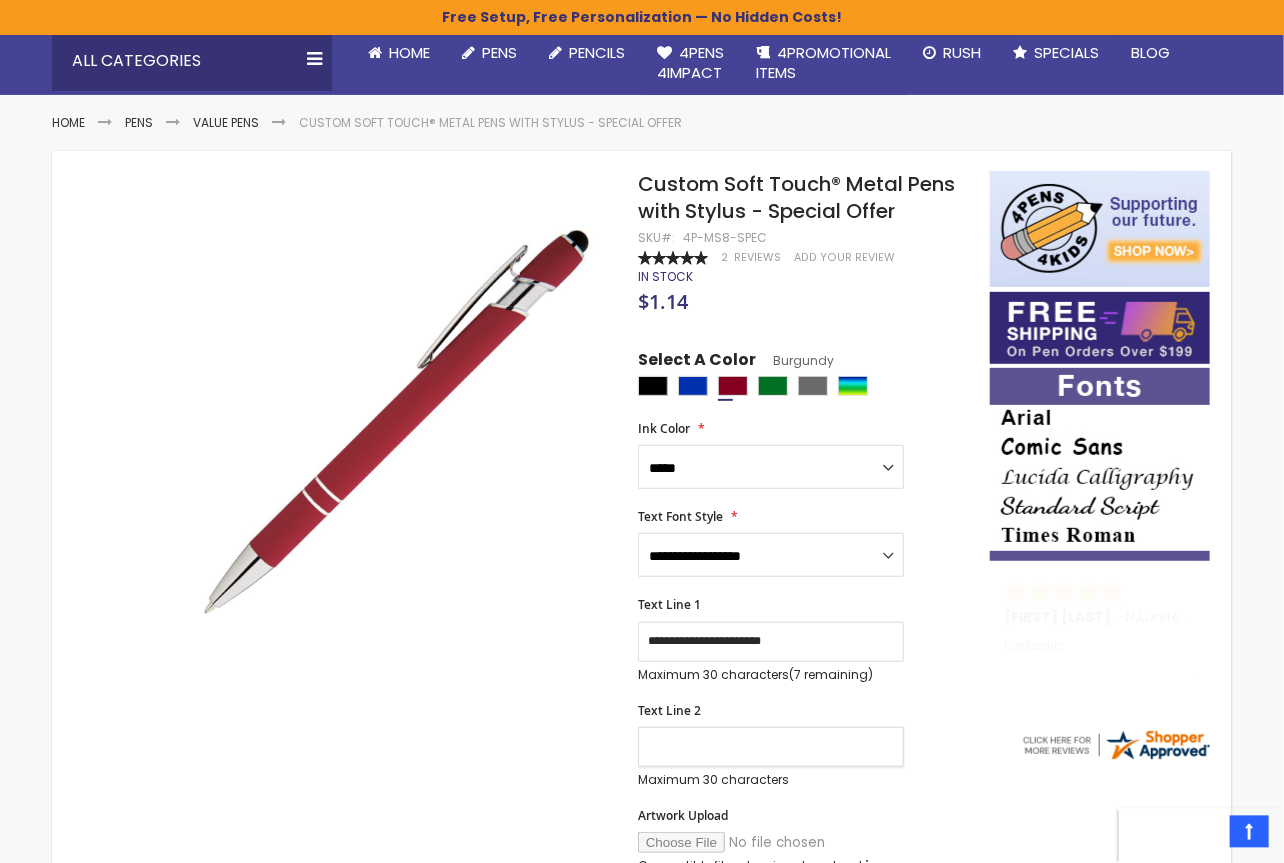 scroll, scrollTop: 156, scrollLeft: 0, axis: vertical 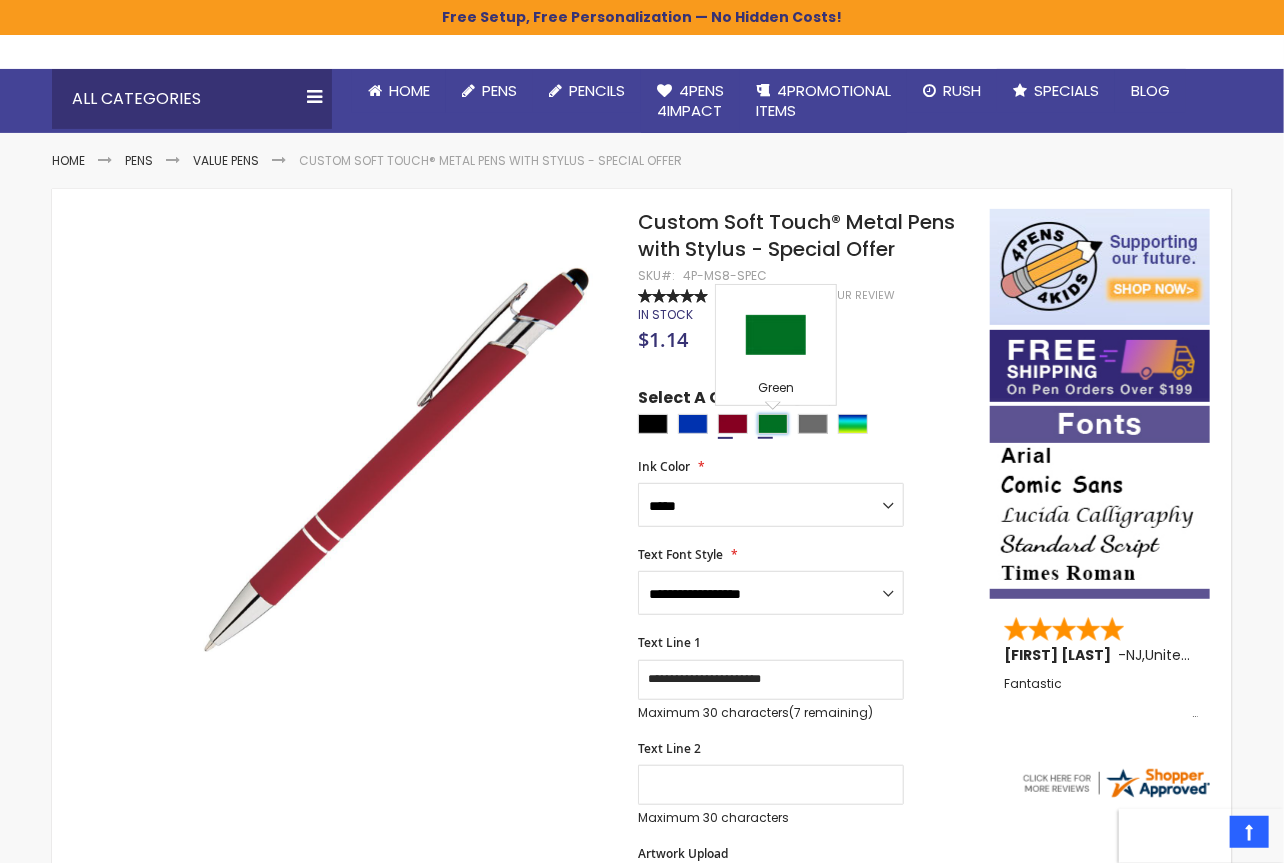 click at bounding box center [773, 424] 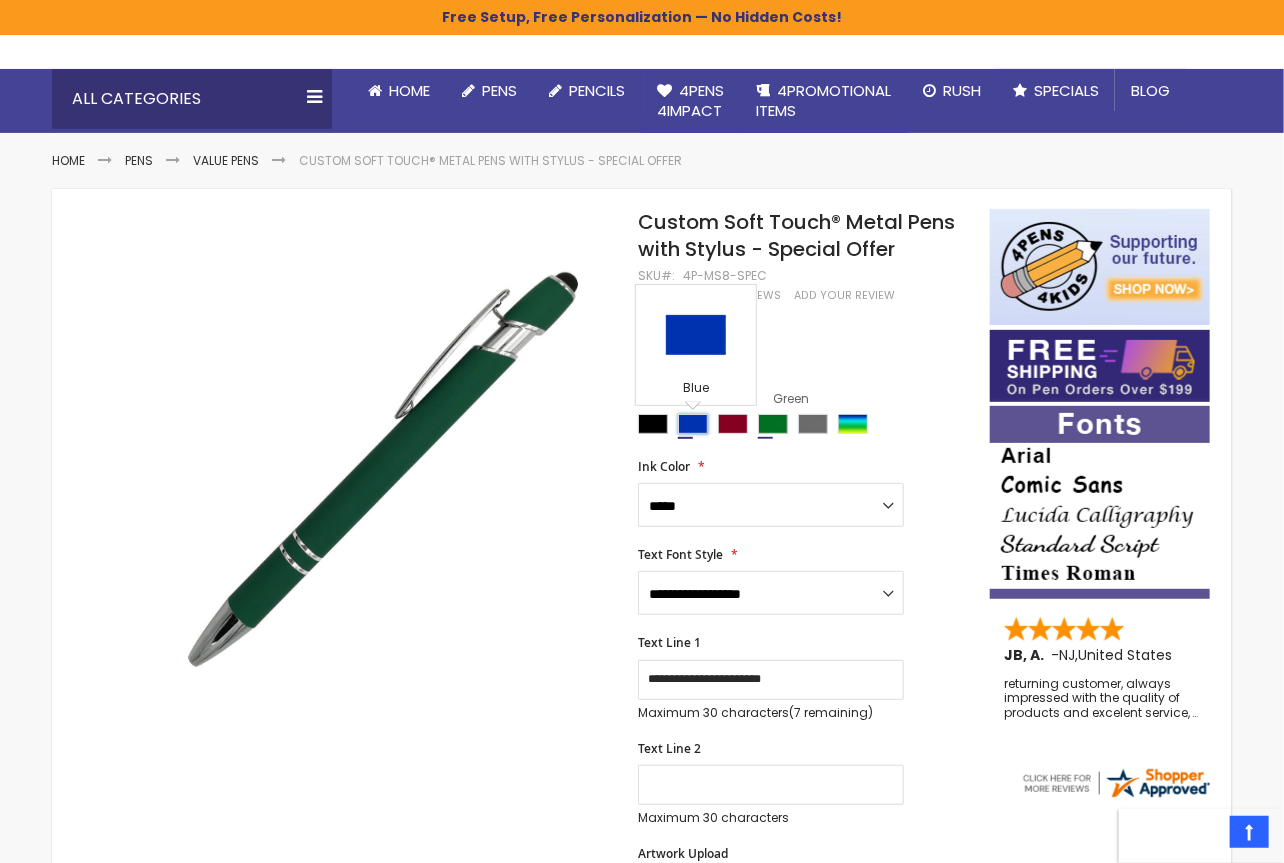 click at bounding box center (693, 424) 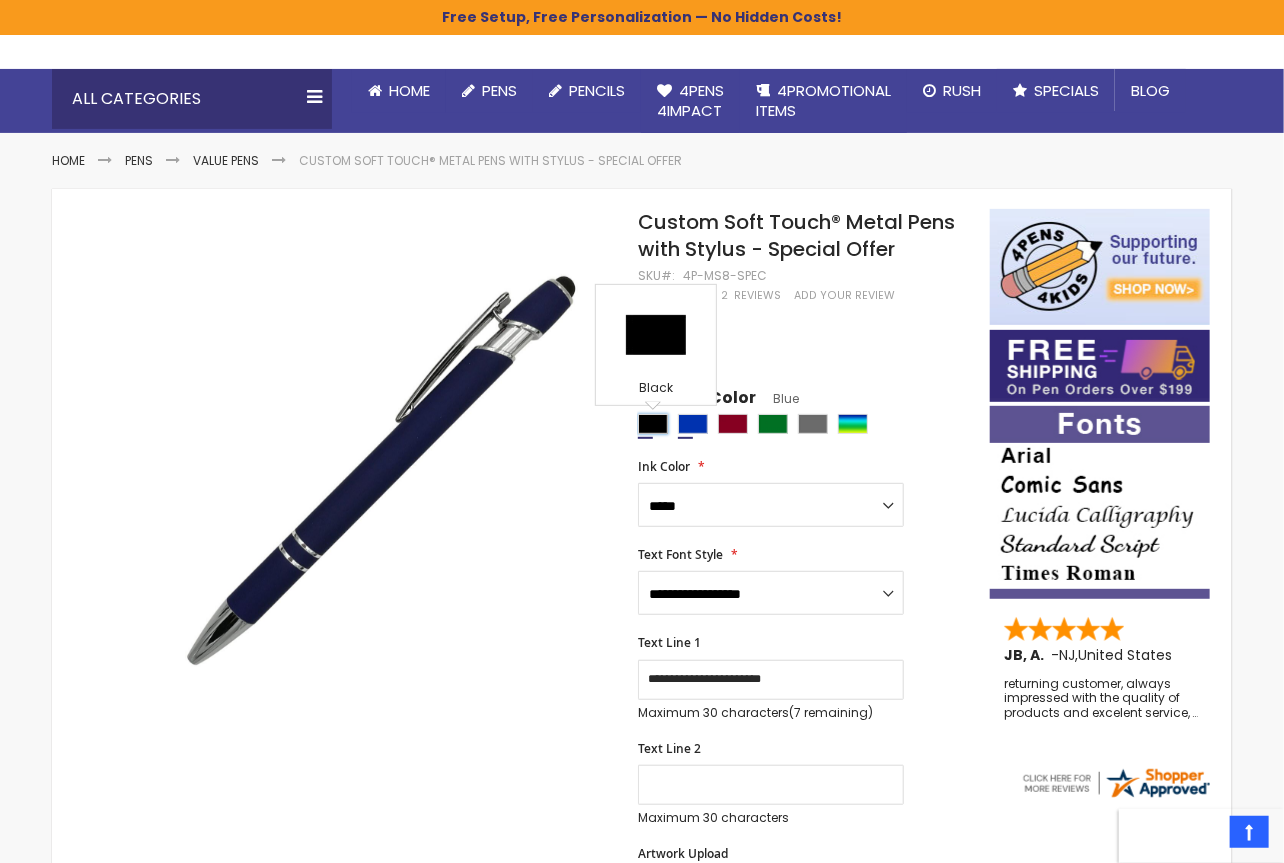 click at bounding box center [653, 424] 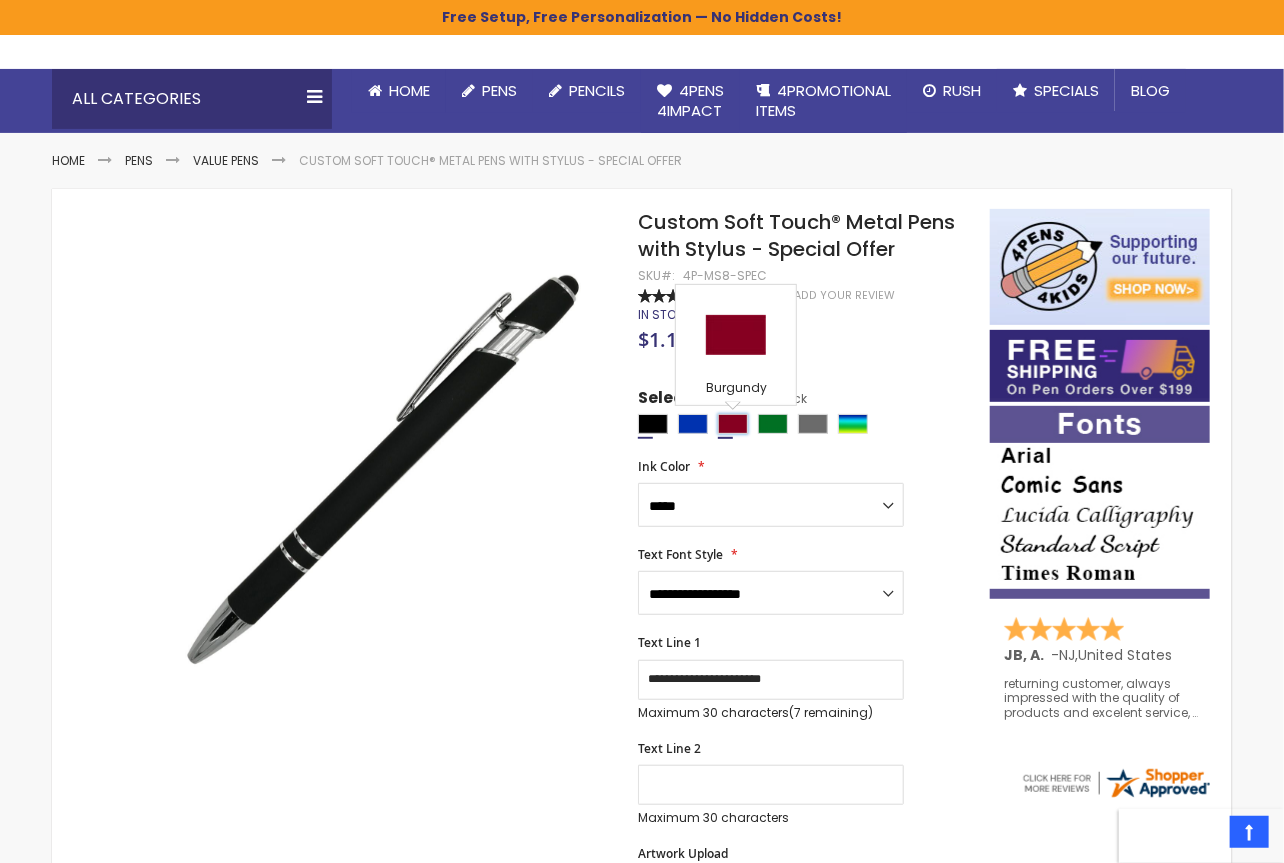 click at bounding box center (733, 424) 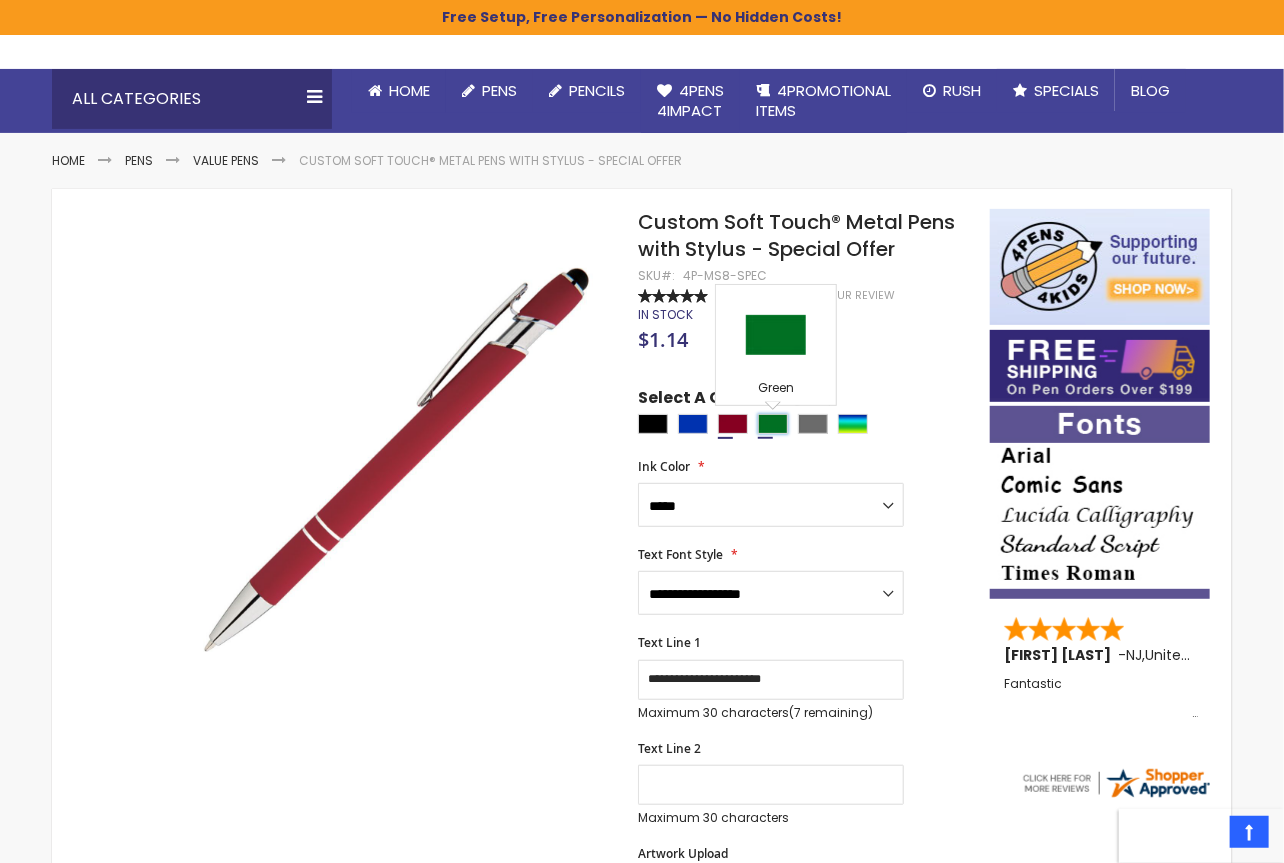 click at bounding box center [773, 424] 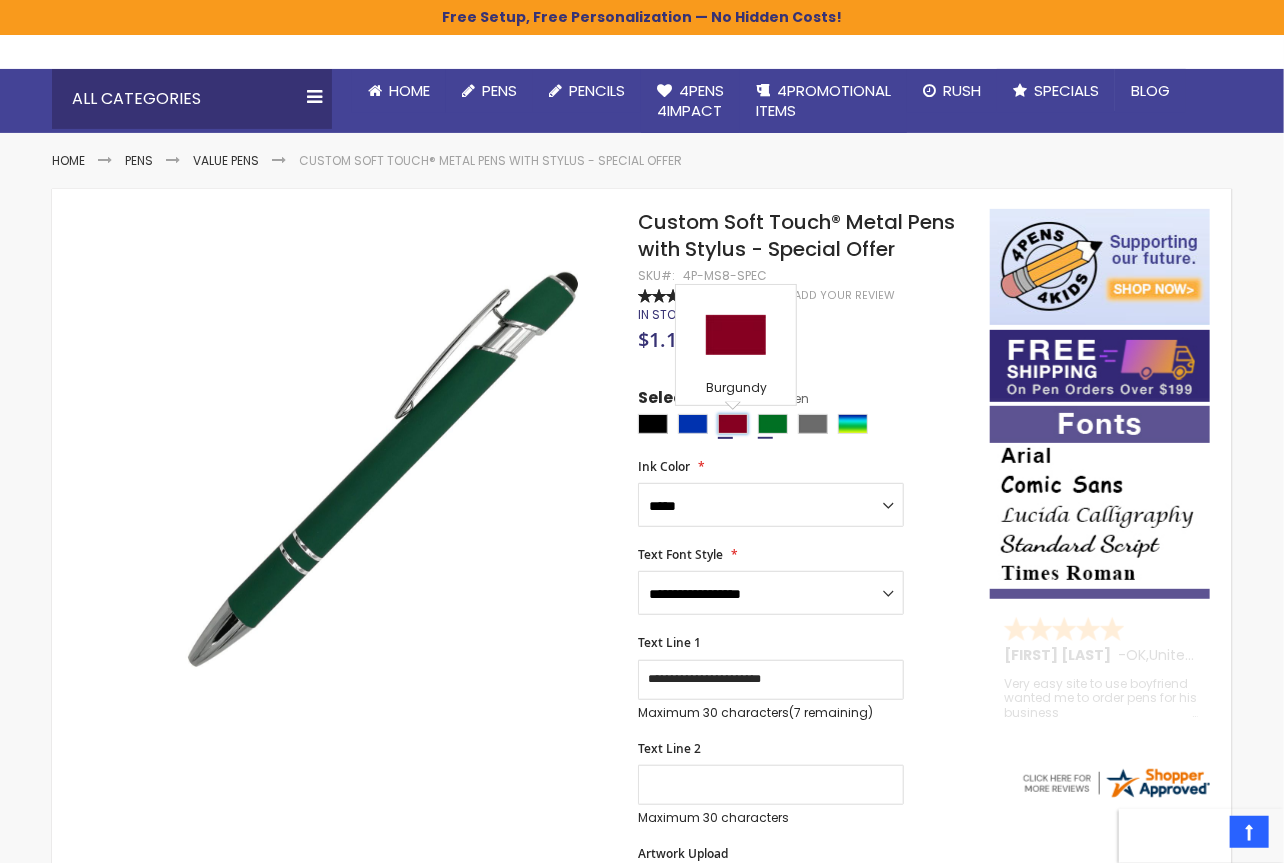 click at bounding box center [733, 424] 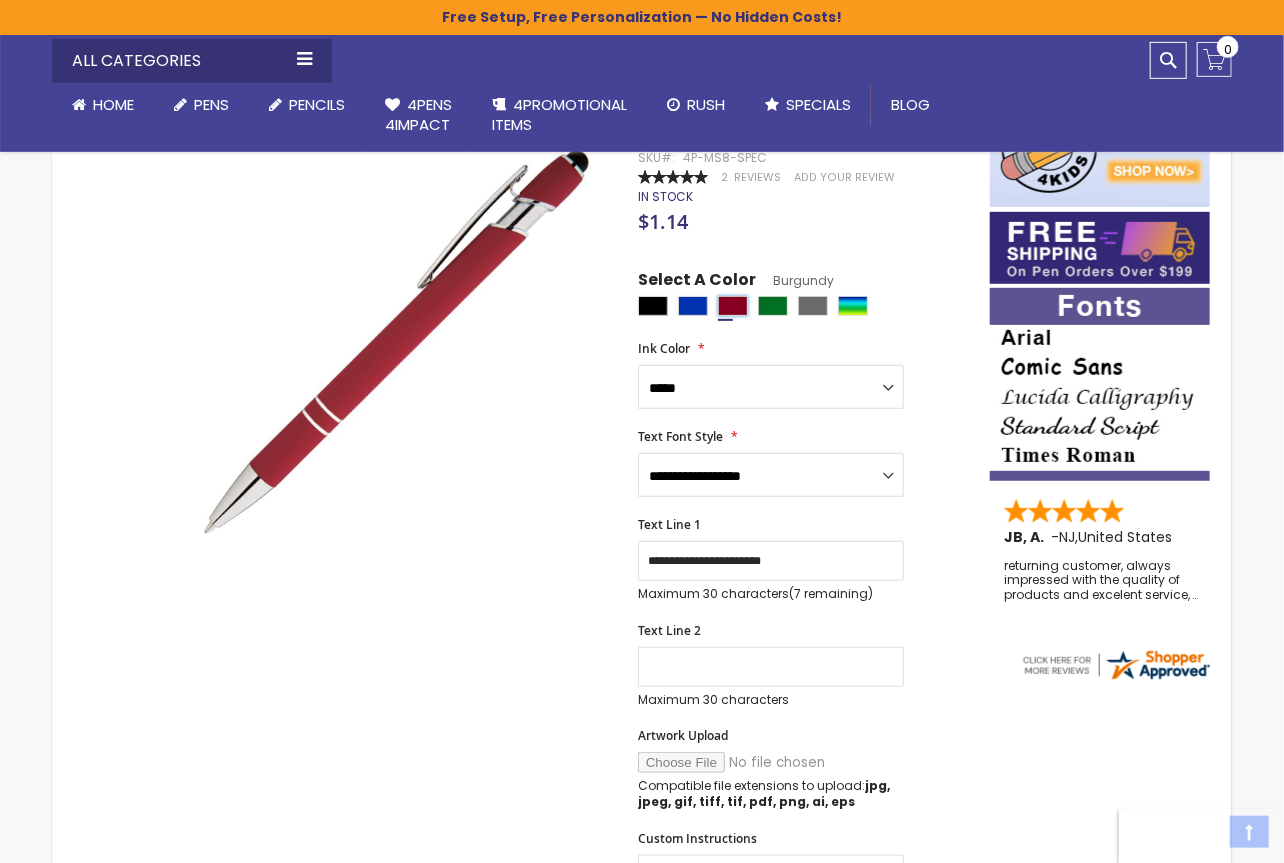 scroll, scrollTop: 312, scrollLeft: 0, axis: vertical 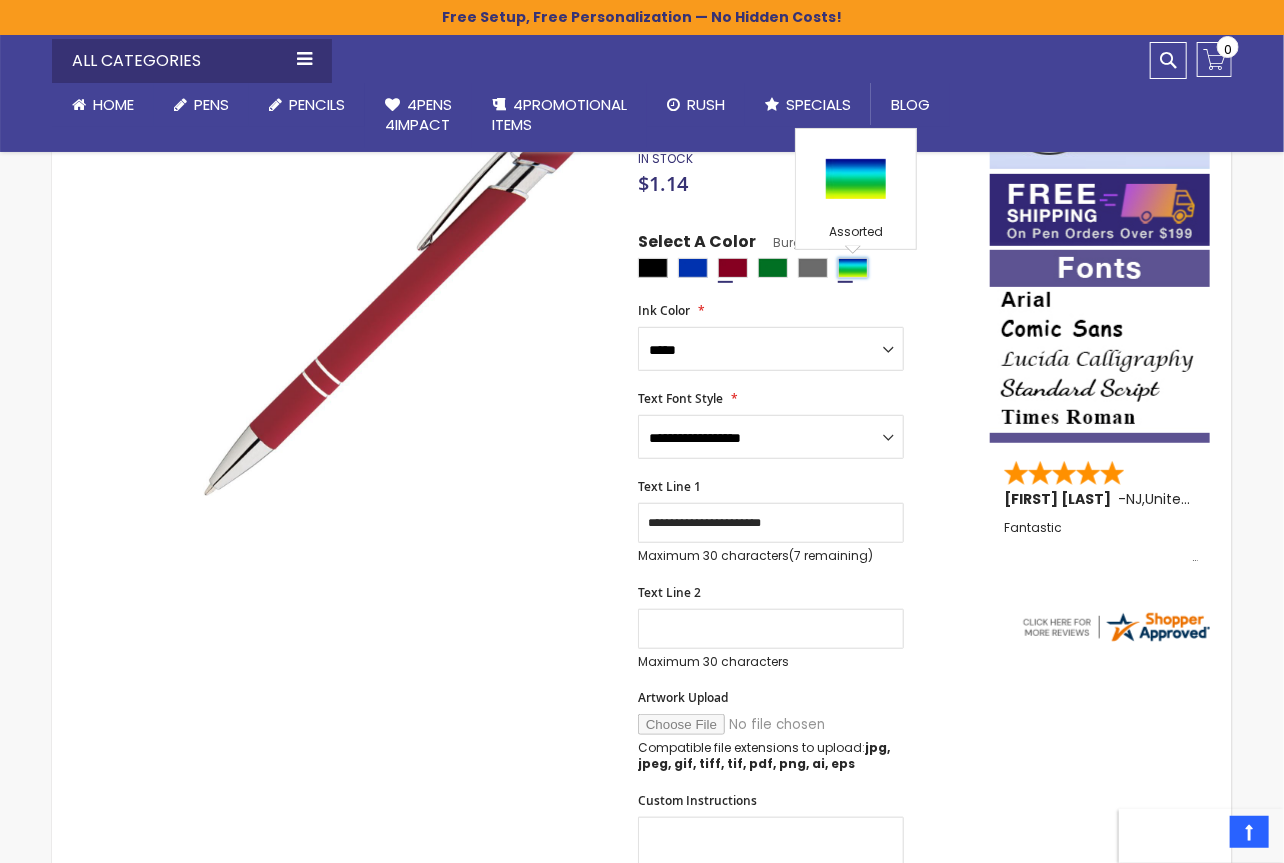click at bounding box center (853, 268) 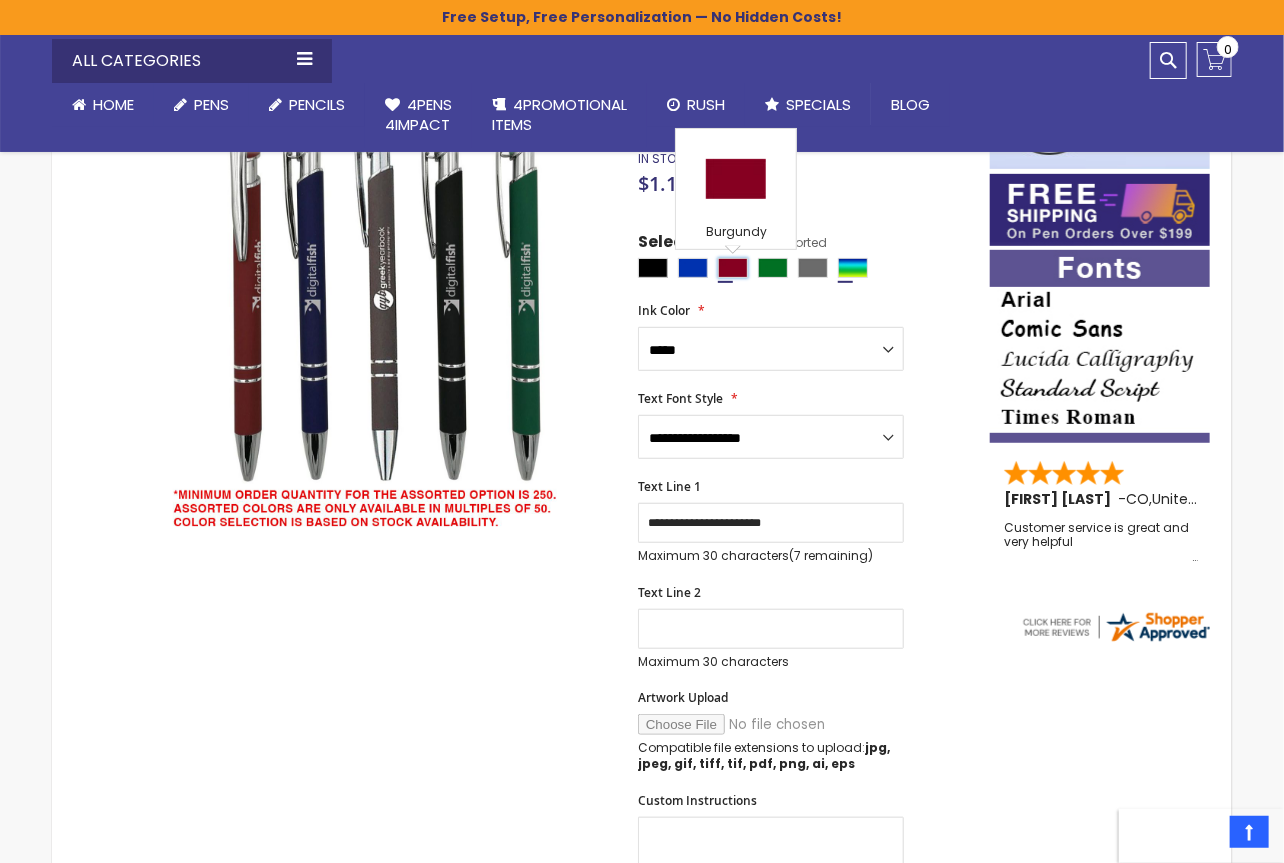 click at bounding box center (733, 268) 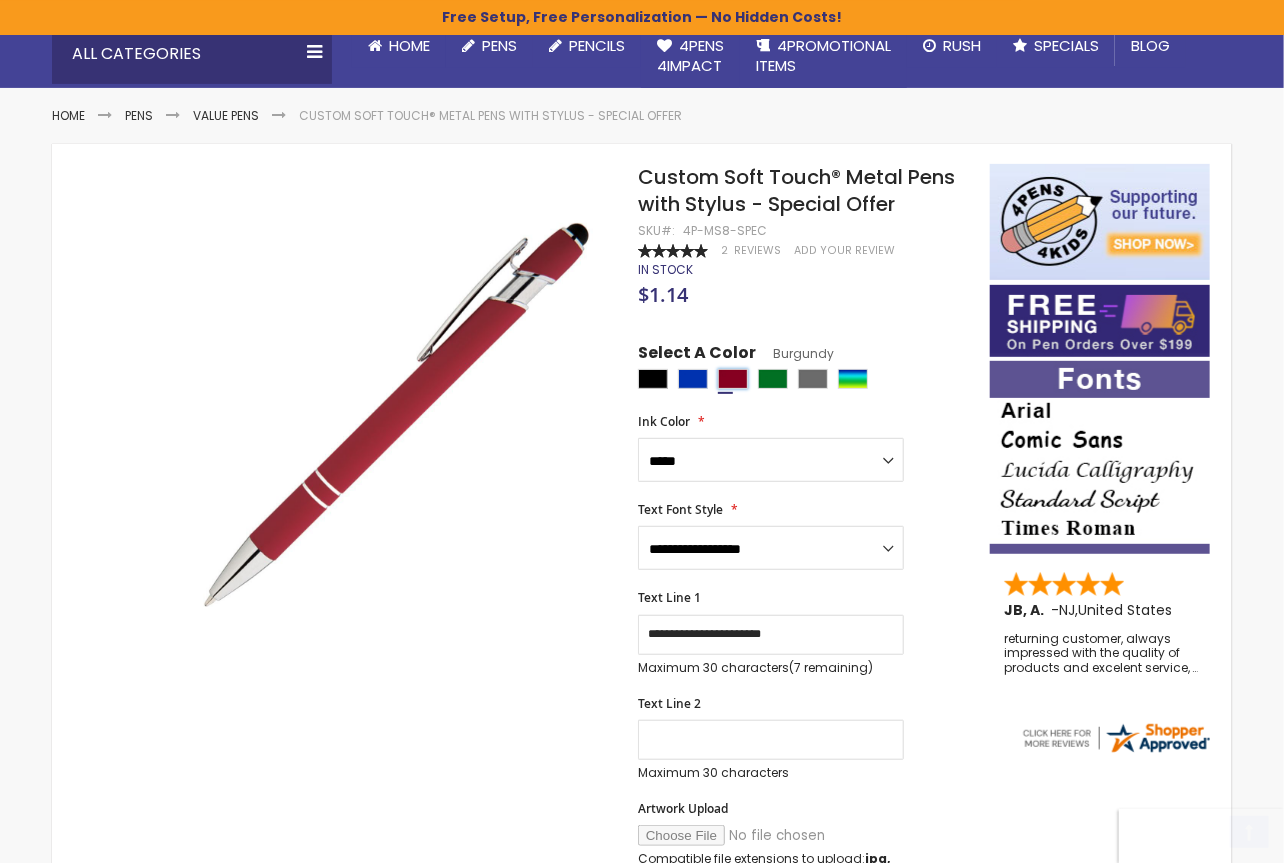scroll, scrollTop: 312, scrollLeft: 0, axis: vertical 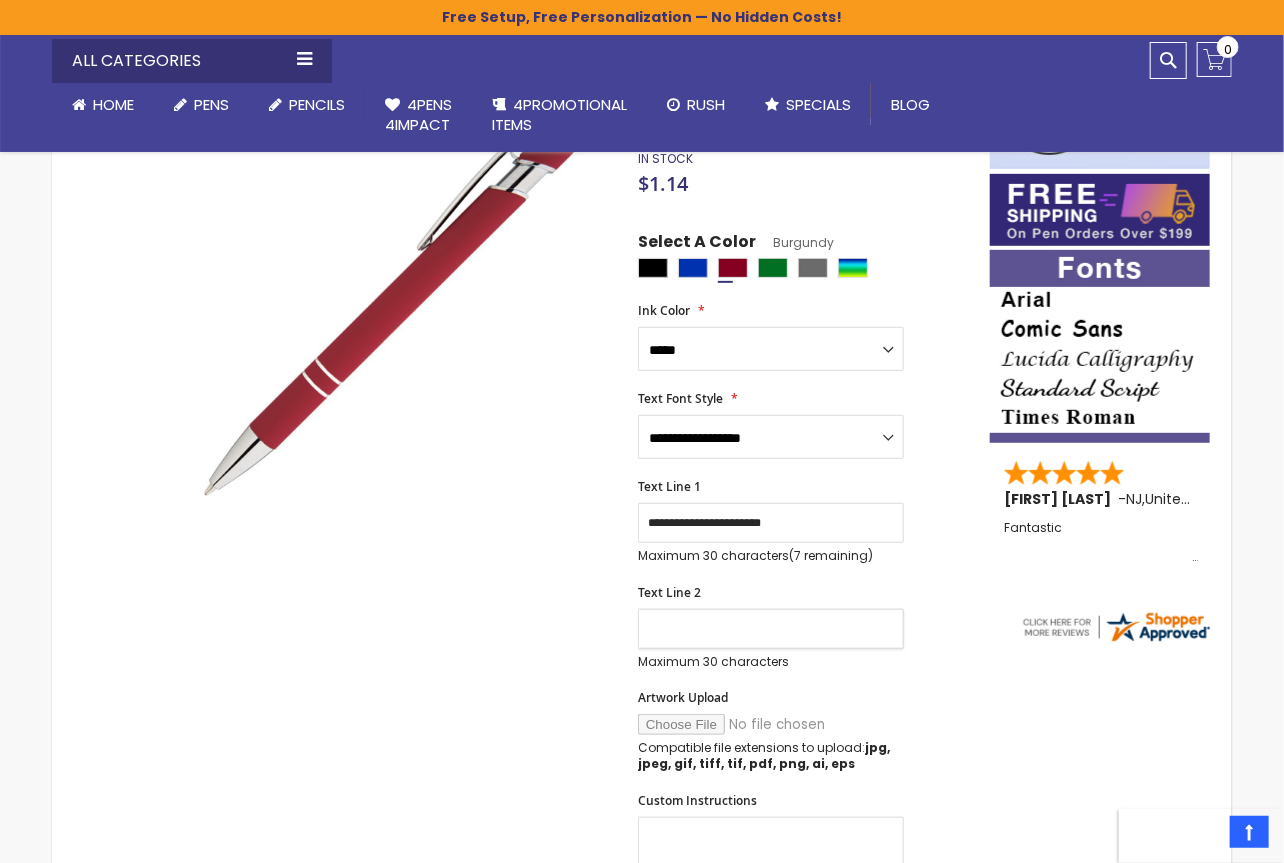 click on "Text Line 2" at bounding box center (771, 629) 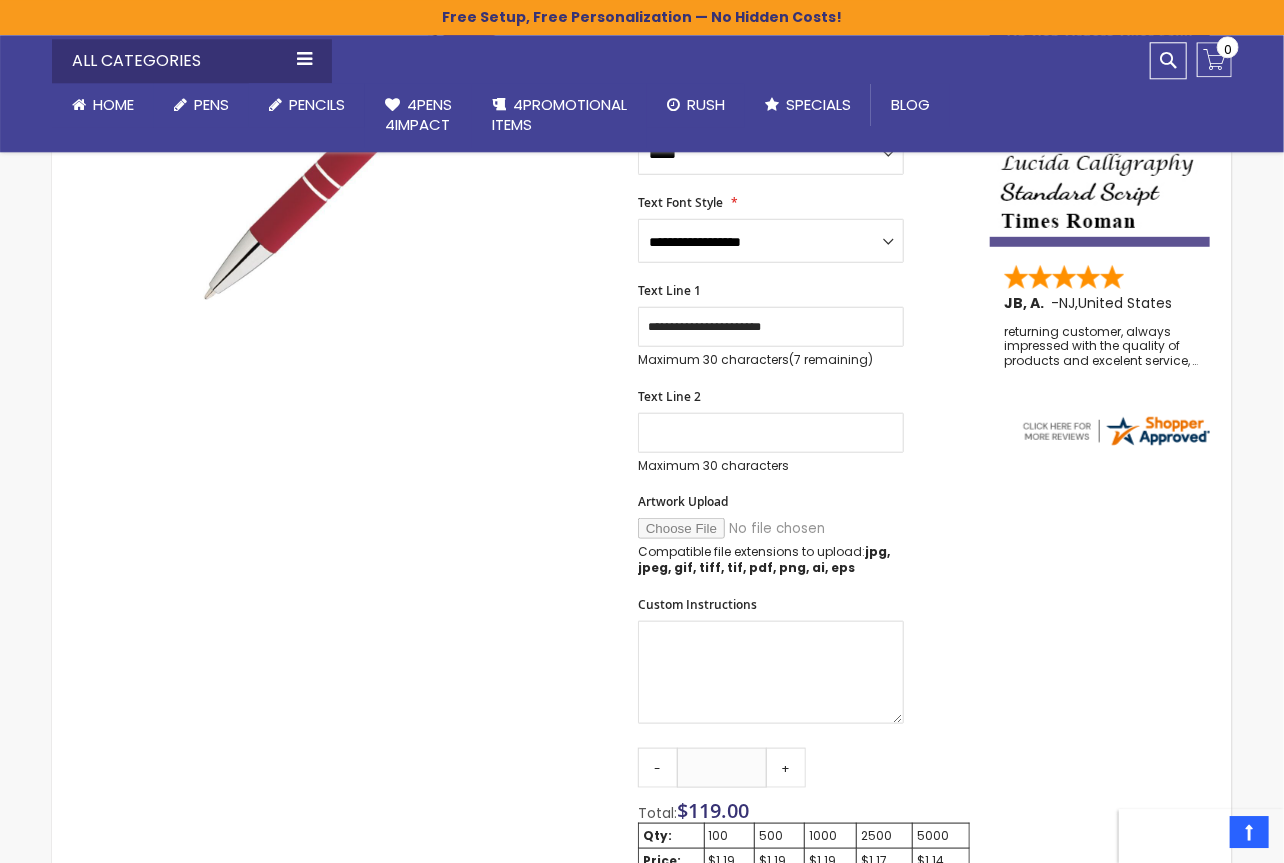 scroll, scrollTop: 624, scrollLeft: 0, axis: vertical 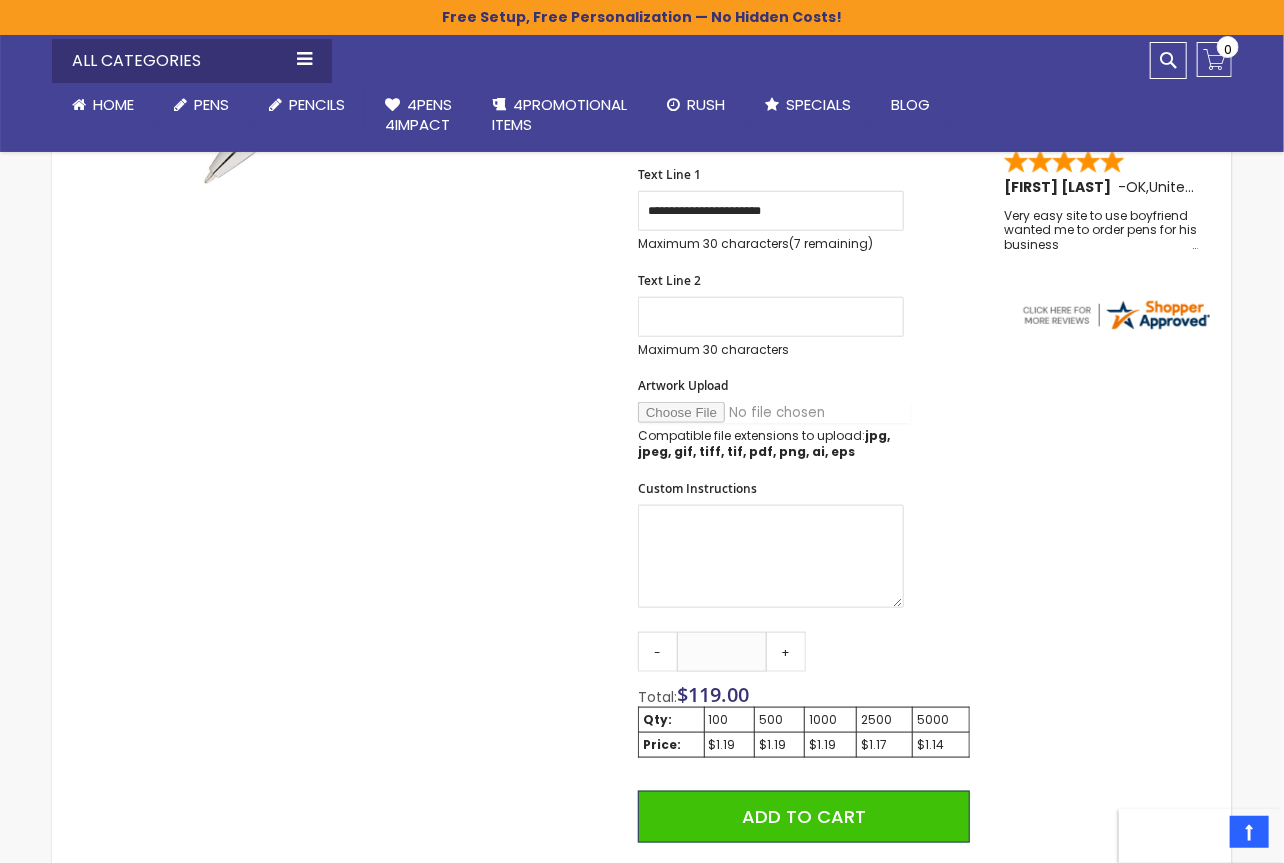 click on "Artwork Upload" at bounding box center [774, 412] 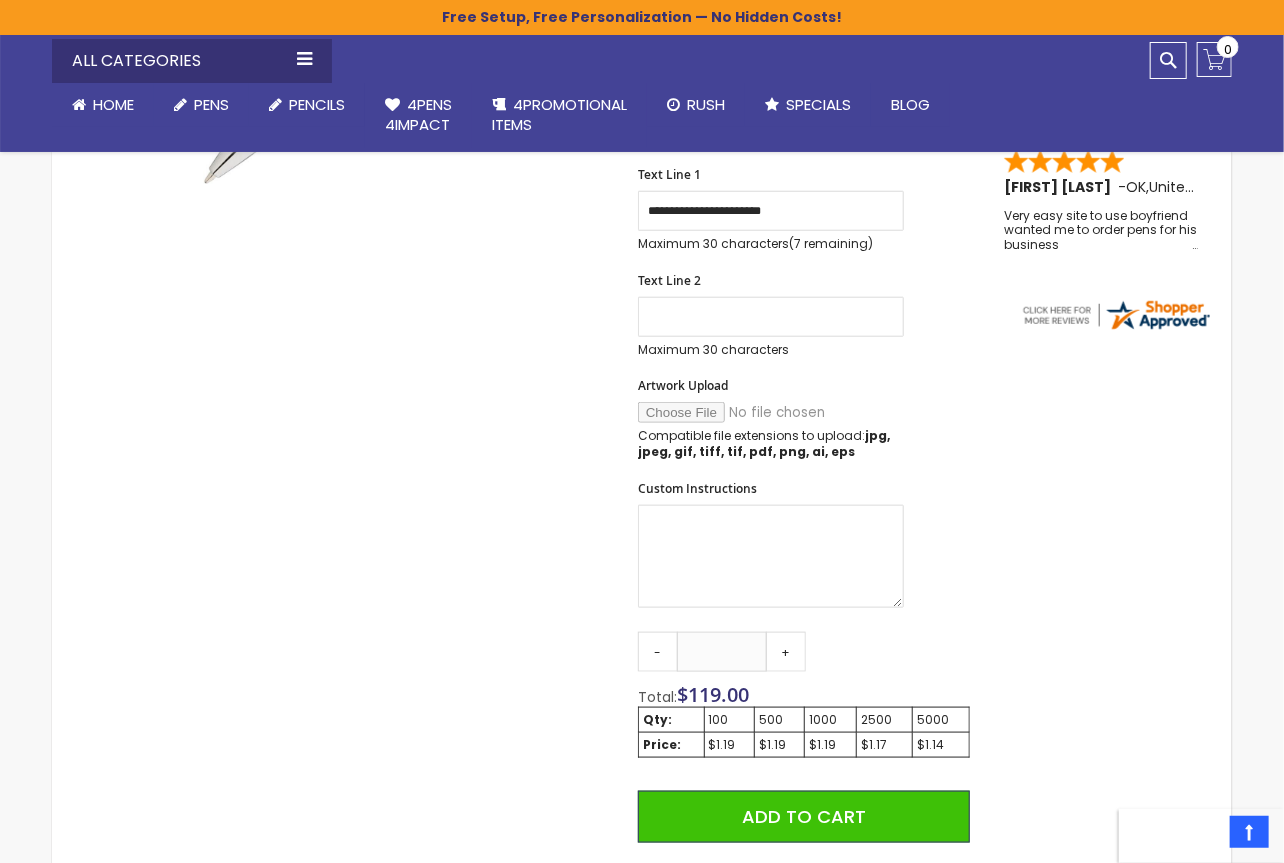 type on "**********" 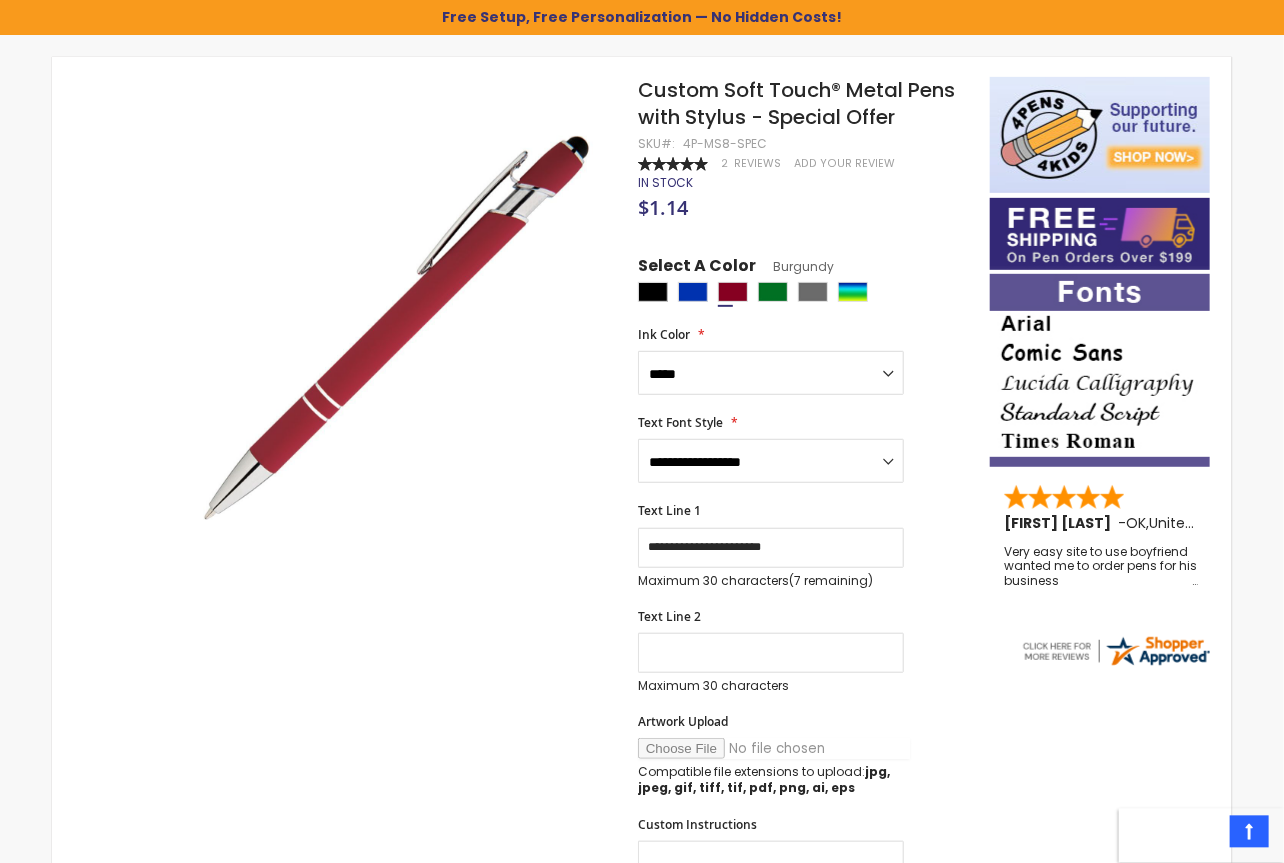 scroll, scrollTop: 312, scrollLeft: 0, axis: vertical 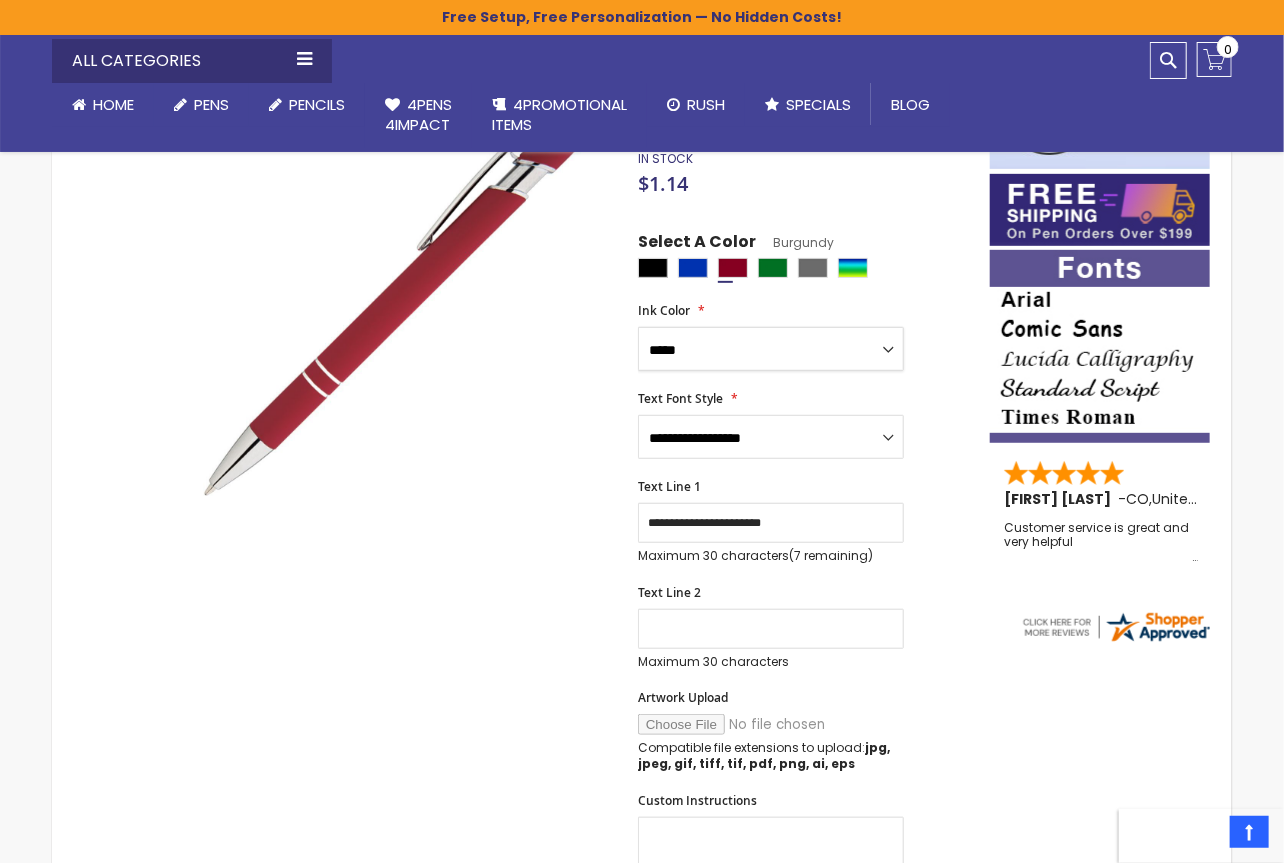 click on "**********" at bounding box center (771, 349) 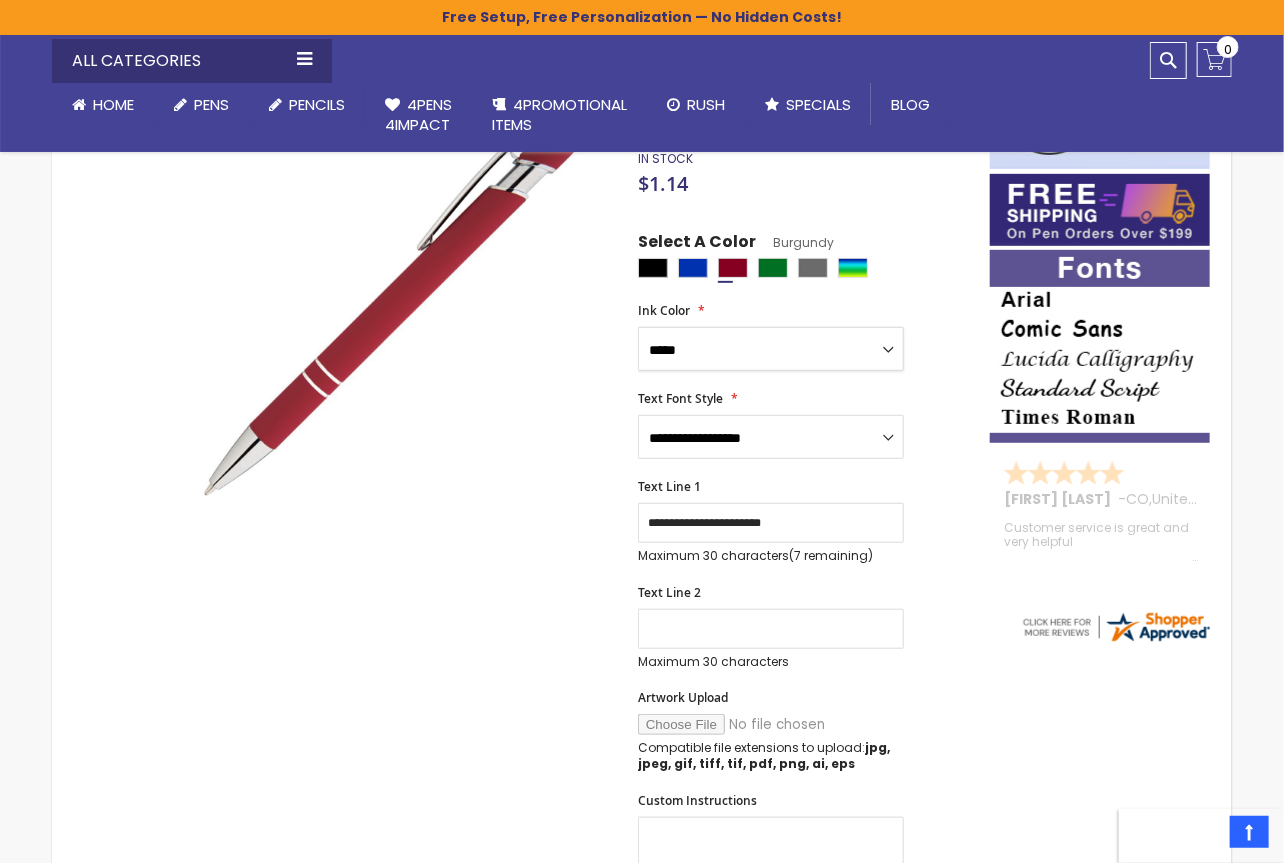 click on "**********" at bounding box center [804, 897] 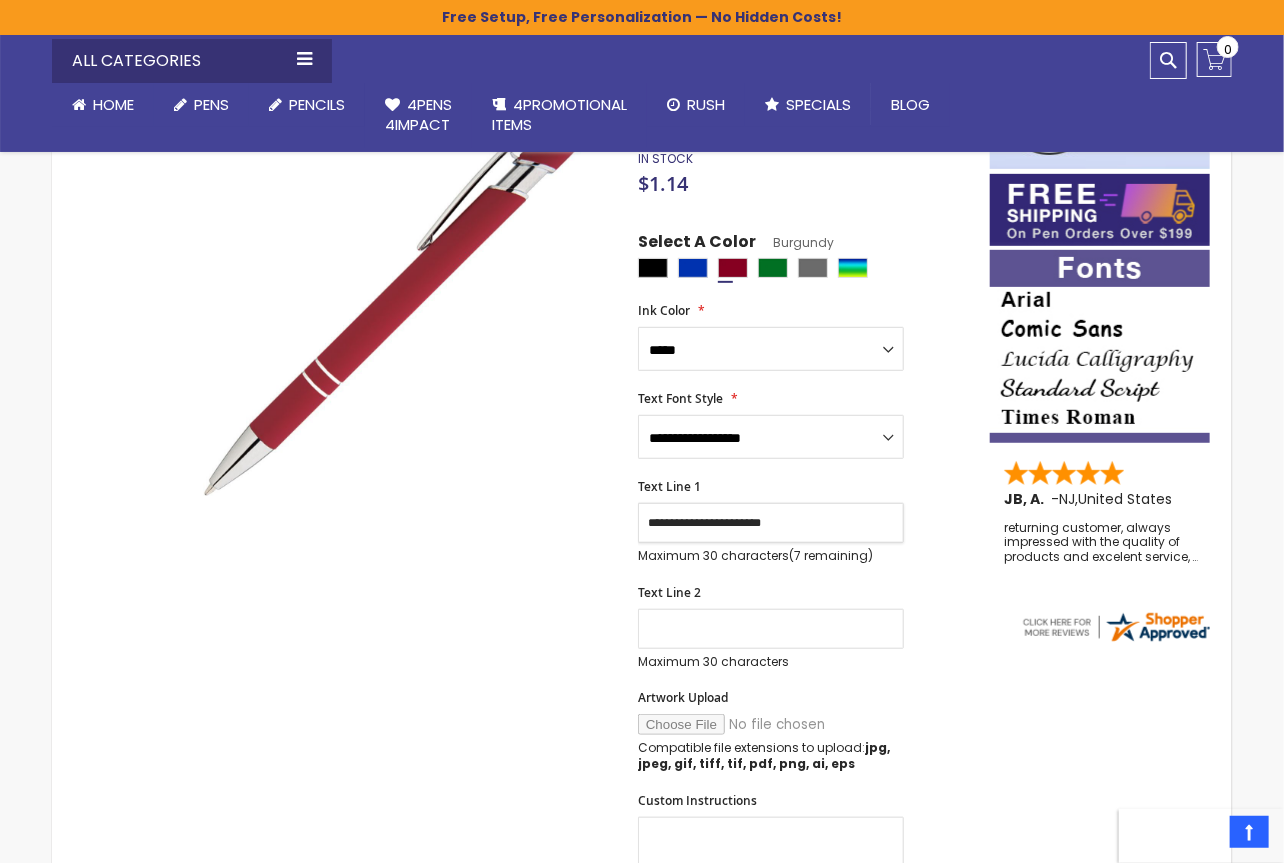 drag, startPoint x: 753, startPoint y: 539, endPoint x: 844, endPoint y: 521, distance: 92.76314 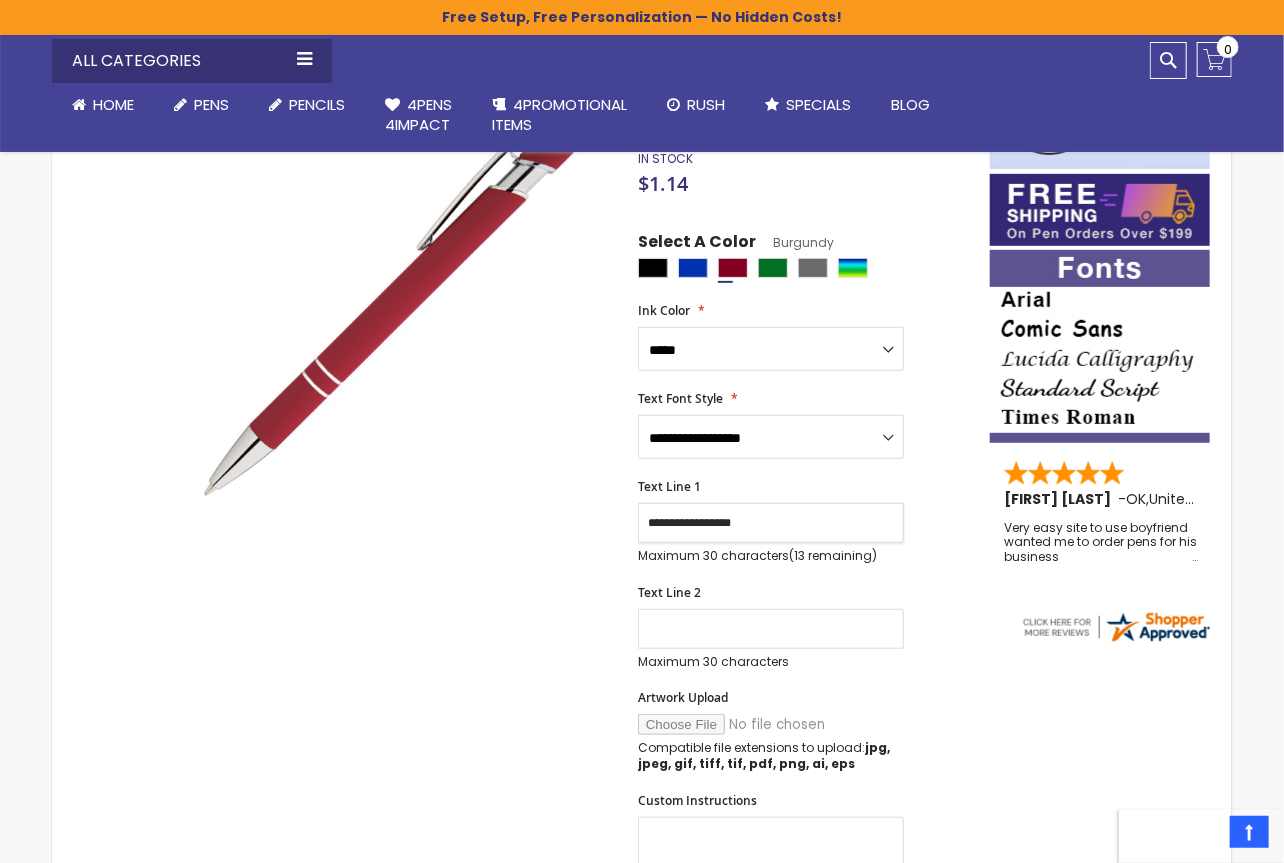 type on "**********" 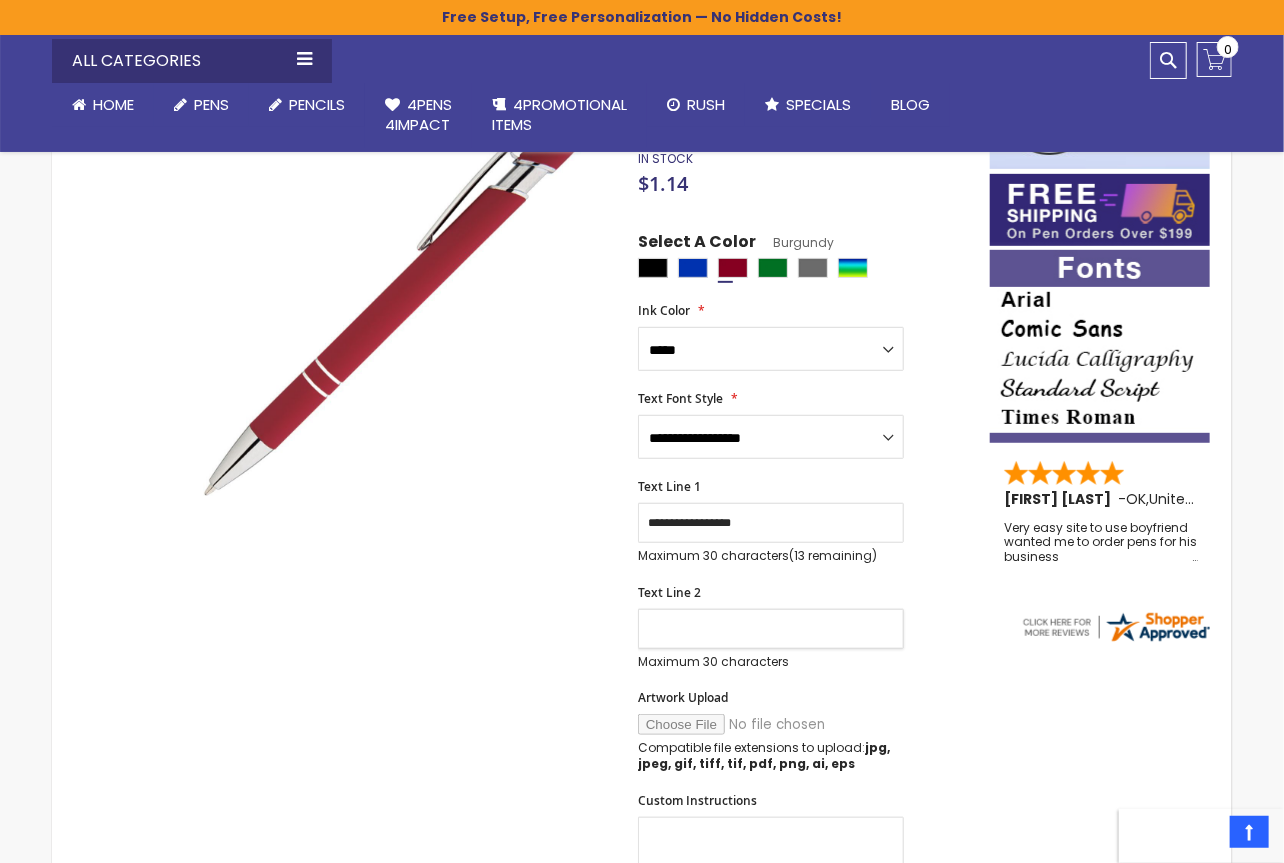 click on "Text Line 2" at bounding box center [771, 629] 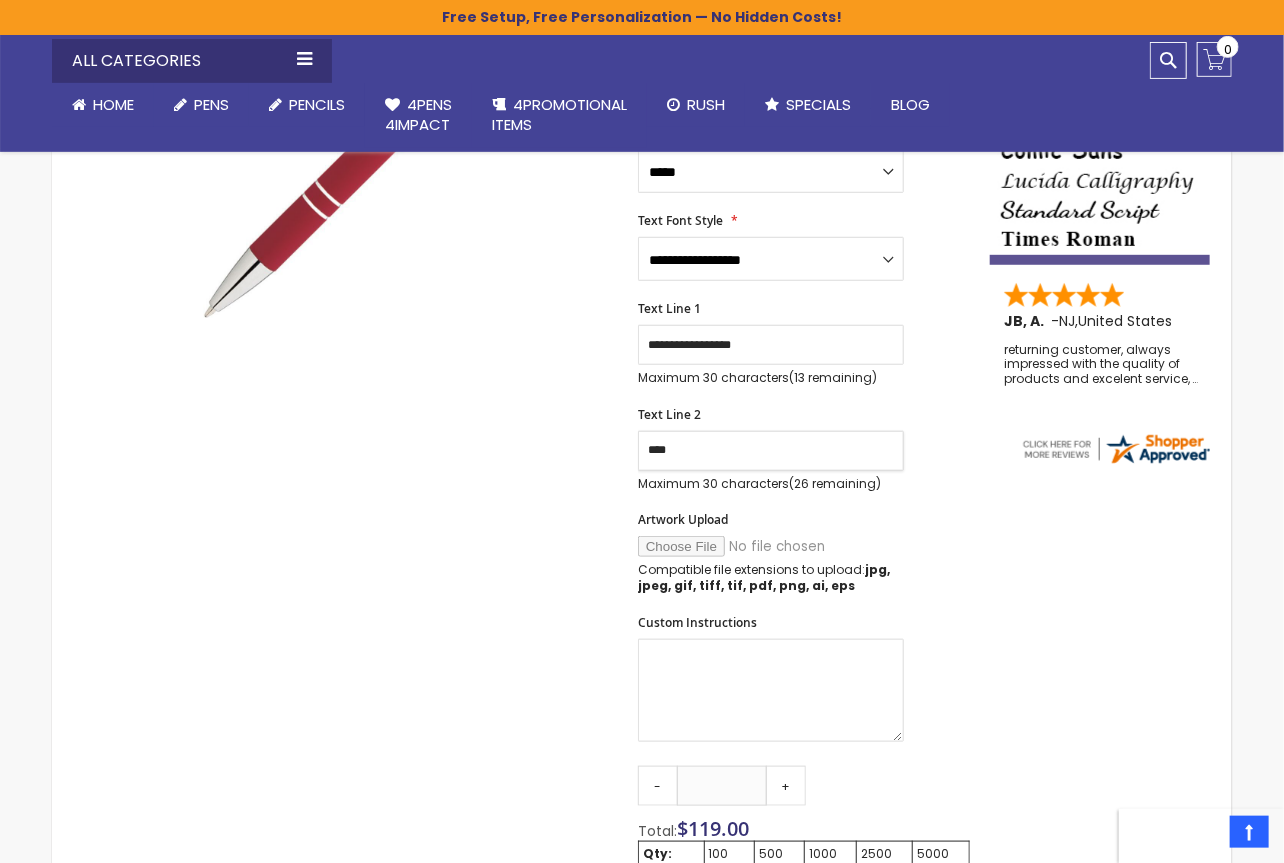 scroll, scrollTop: 468, scrollLeft: 0, axis: vertical 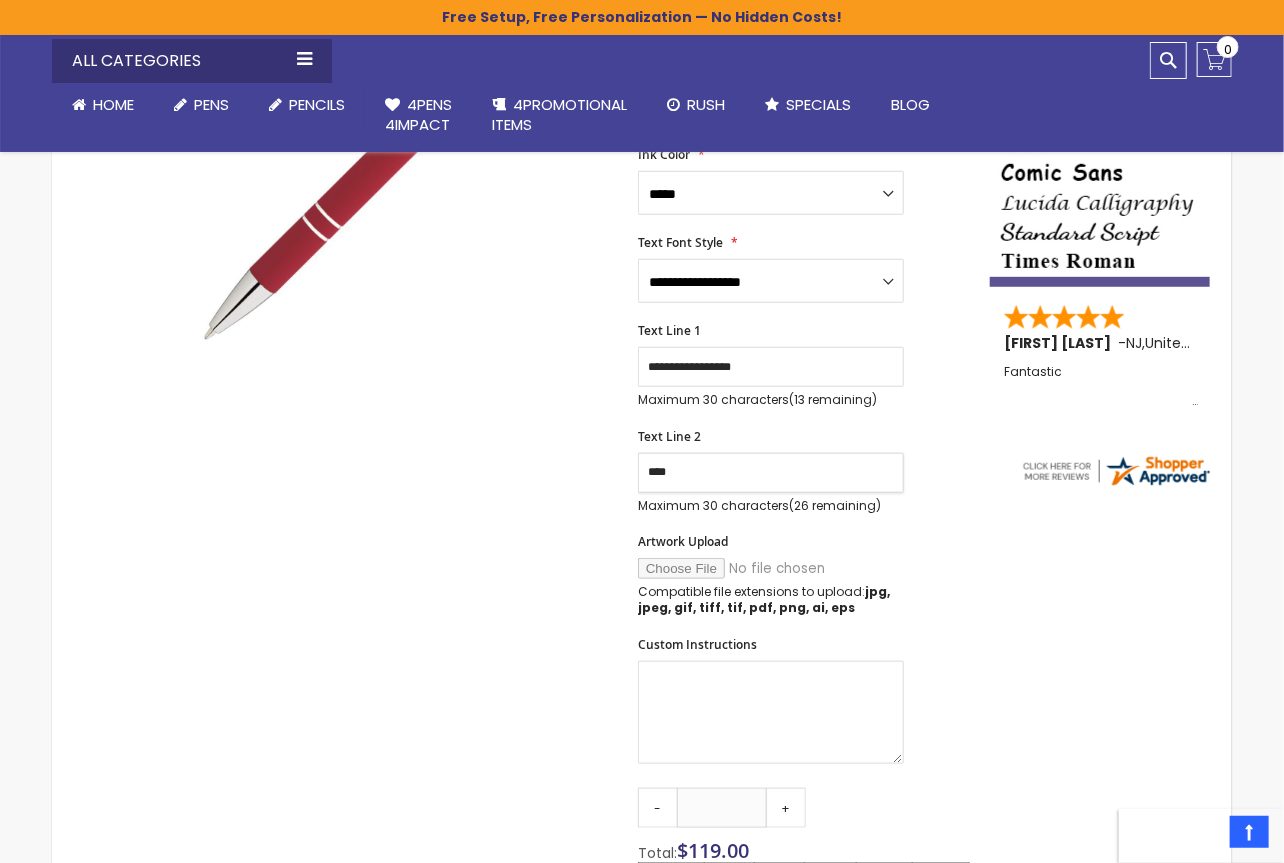 type on "****" 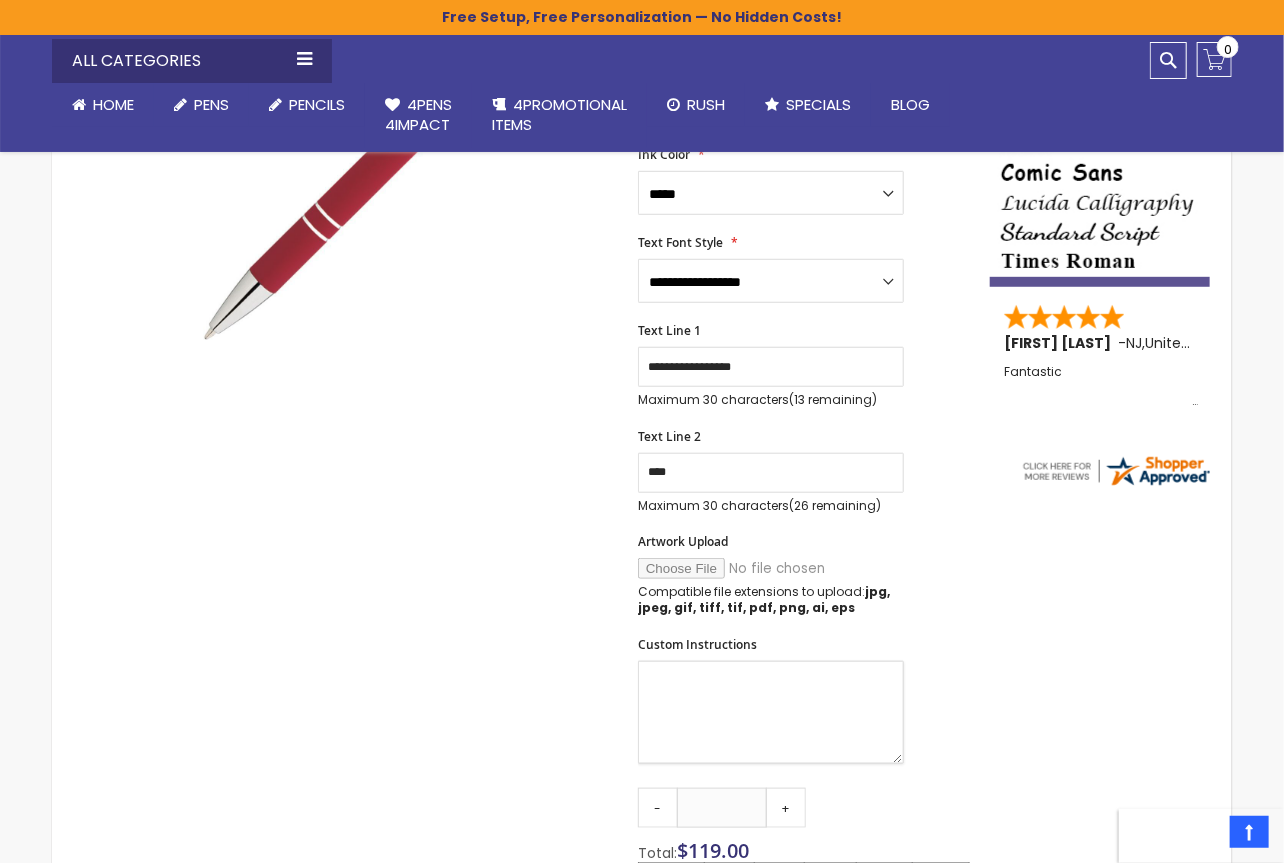 click on "Custom Instructions" at bounding box center [771, 712] 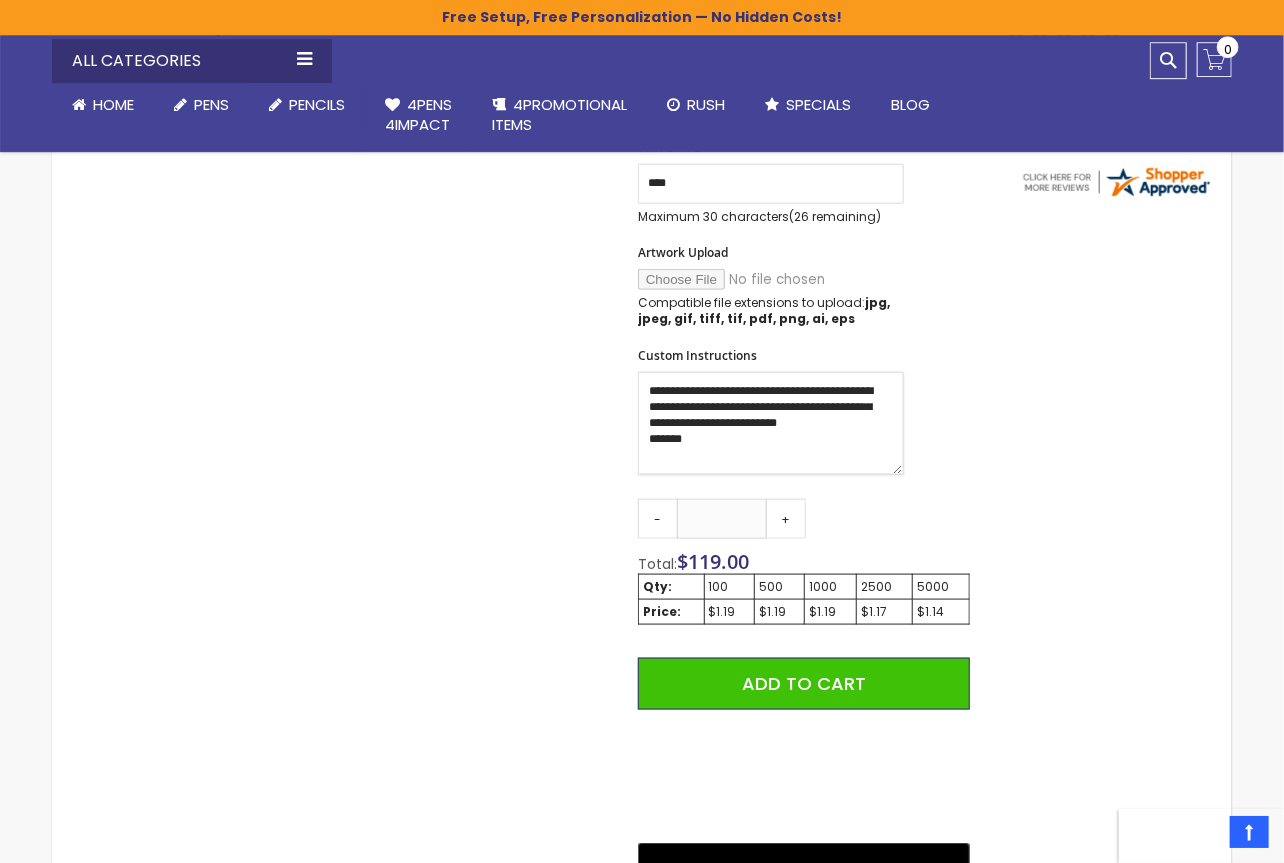 scroll, scrollTop: 780, scrollLeft: 0, axis: vertical 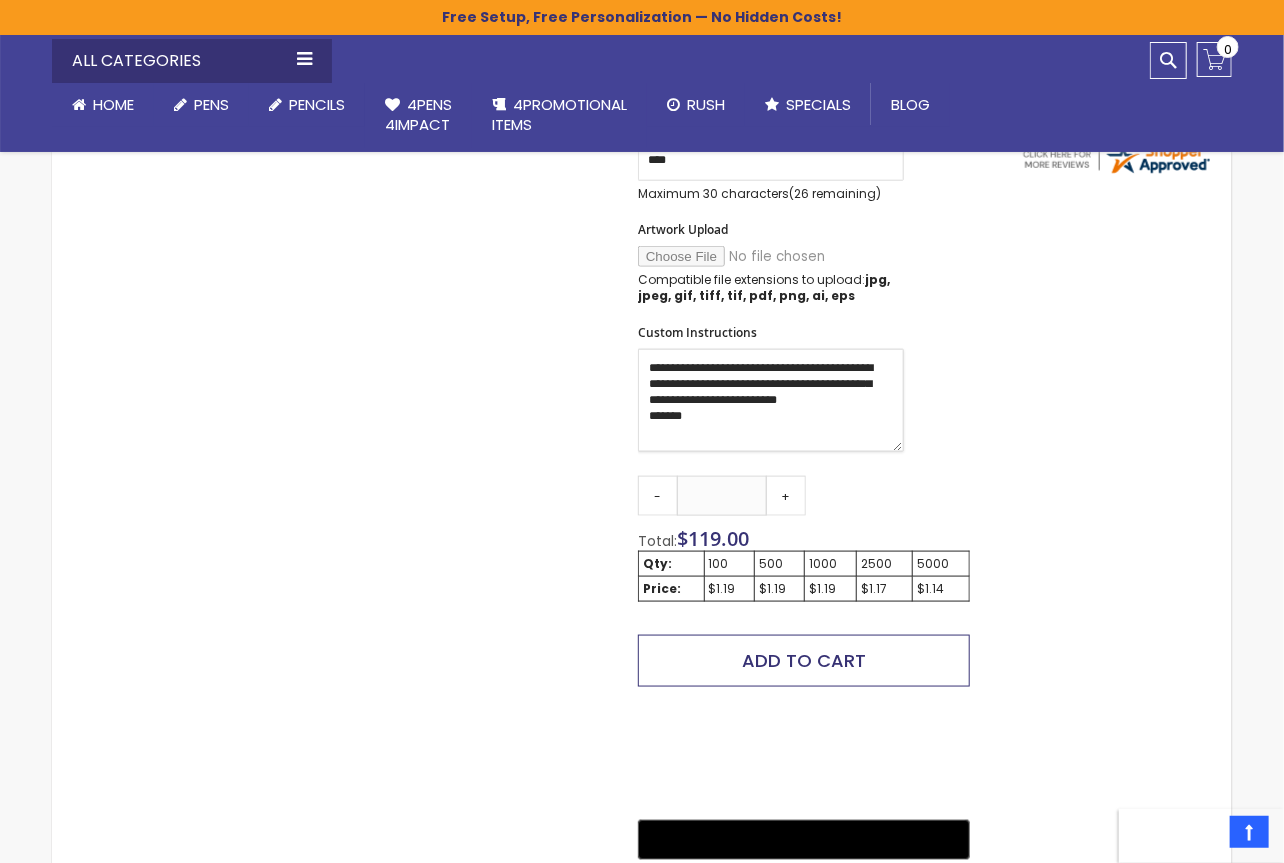 type on "**********" 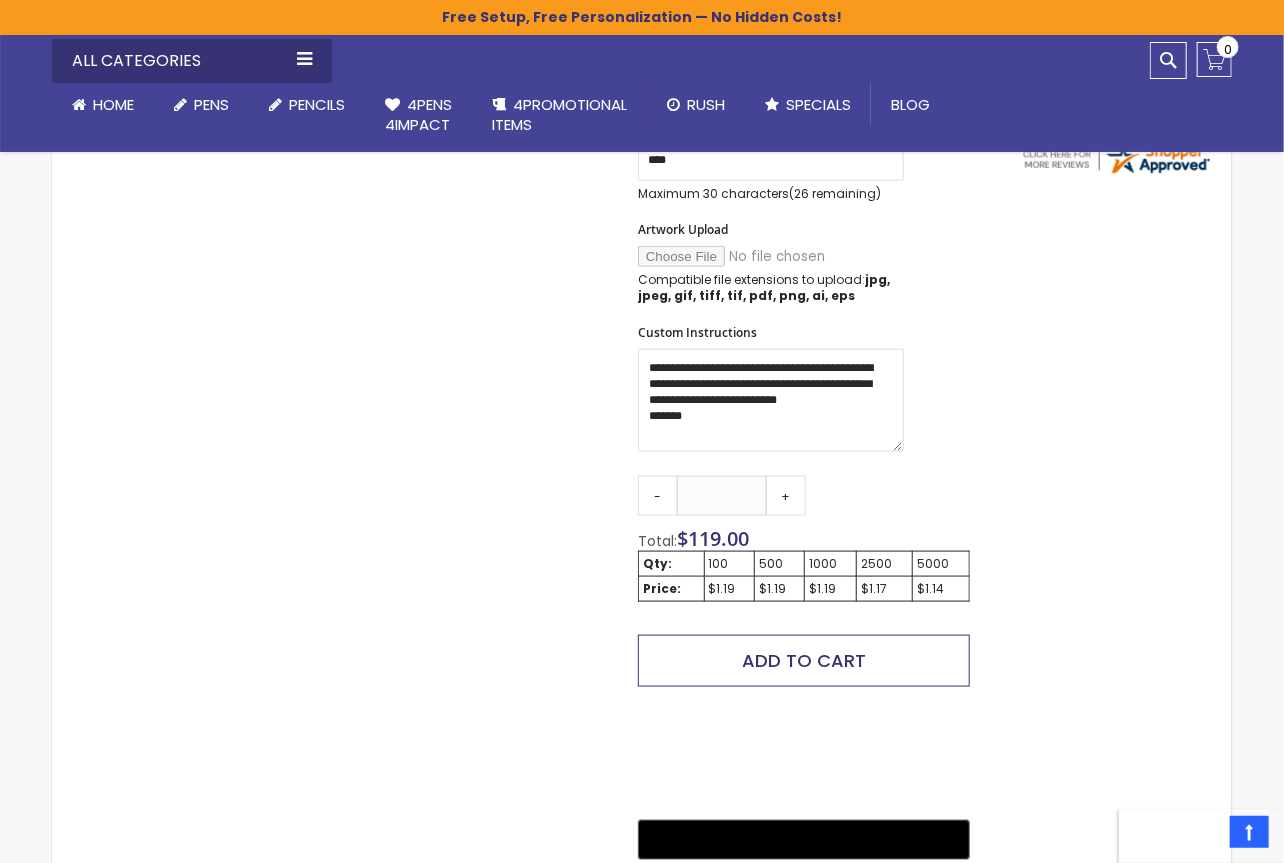 click on "Add to Cart" at bounding box center [804, 660] 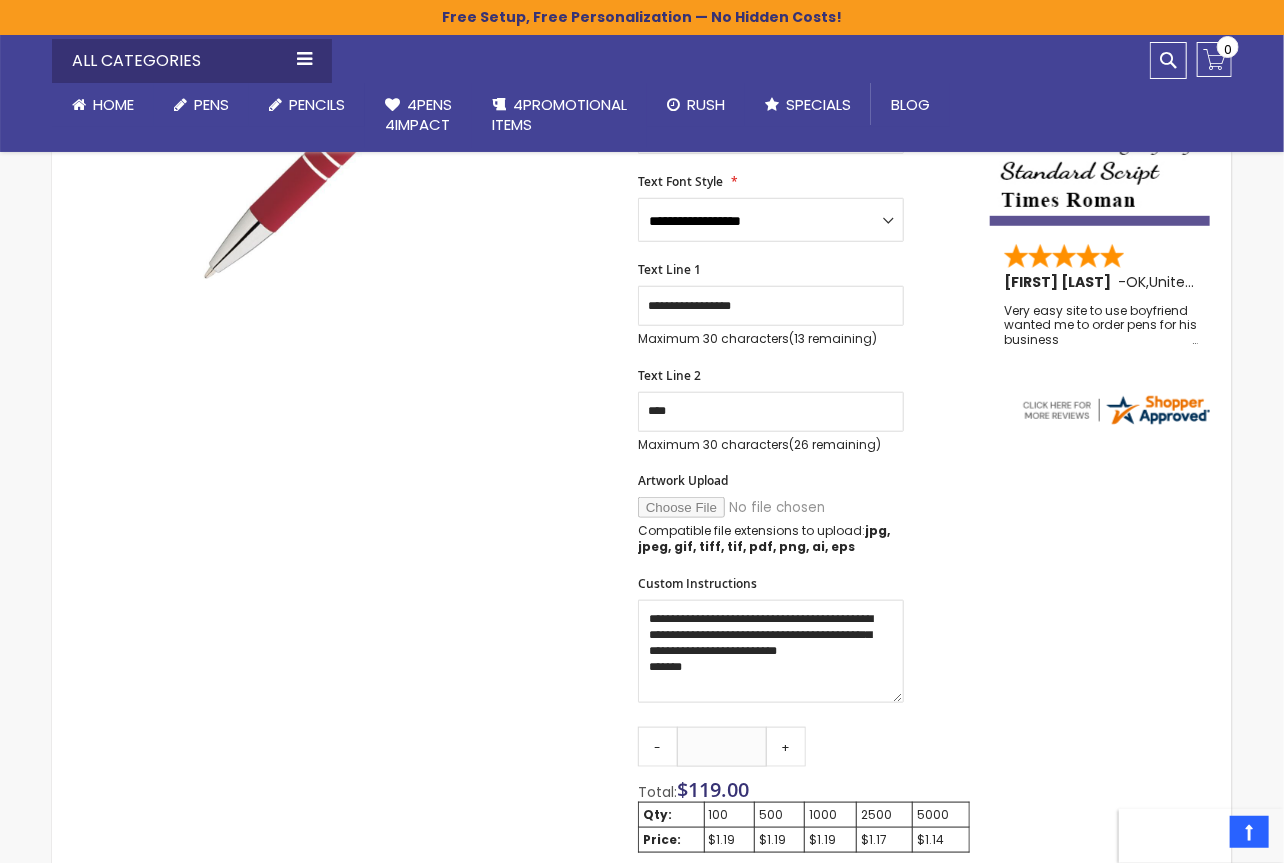 scroll, scrollTop: 526, scrollLeft: 0, axis: vertical 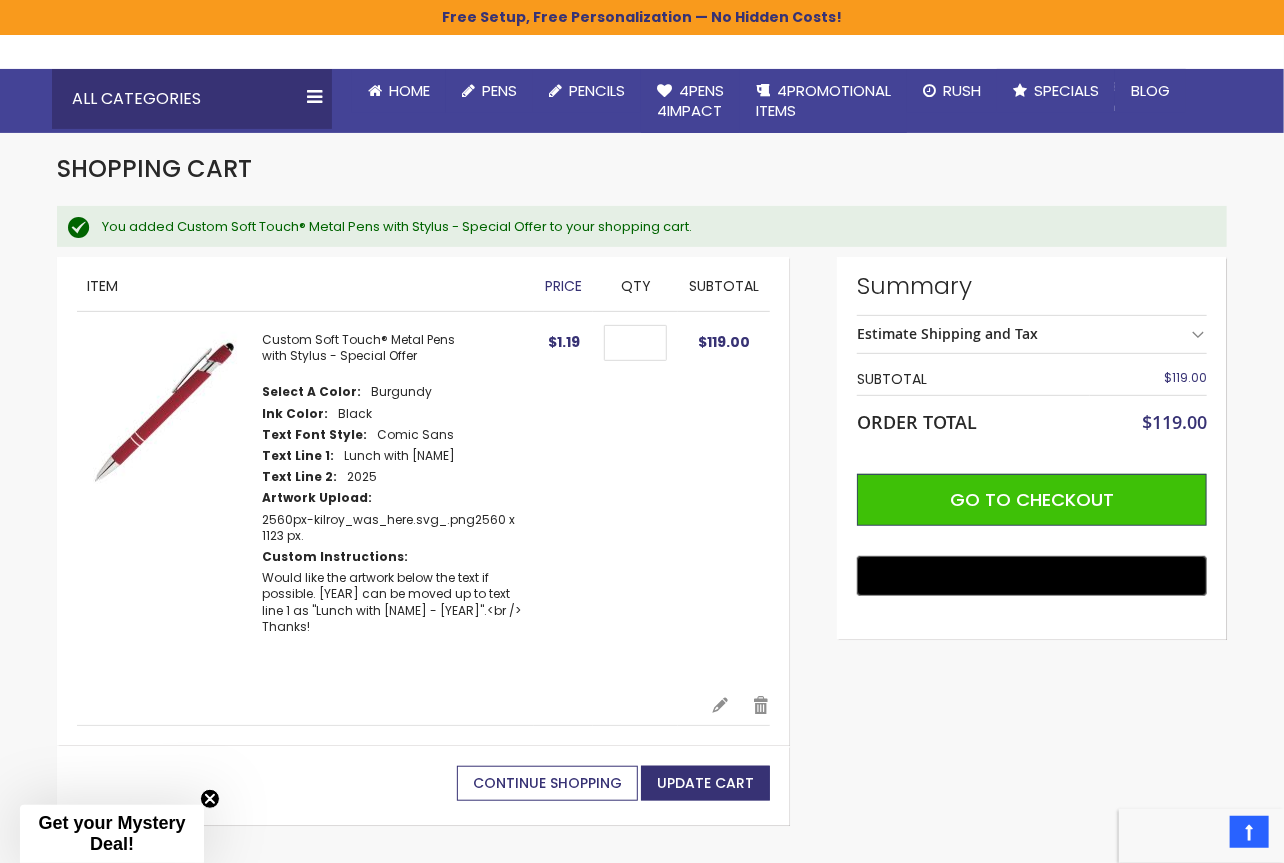 click on "Continue Shopping" at bounding box center (547, 783) 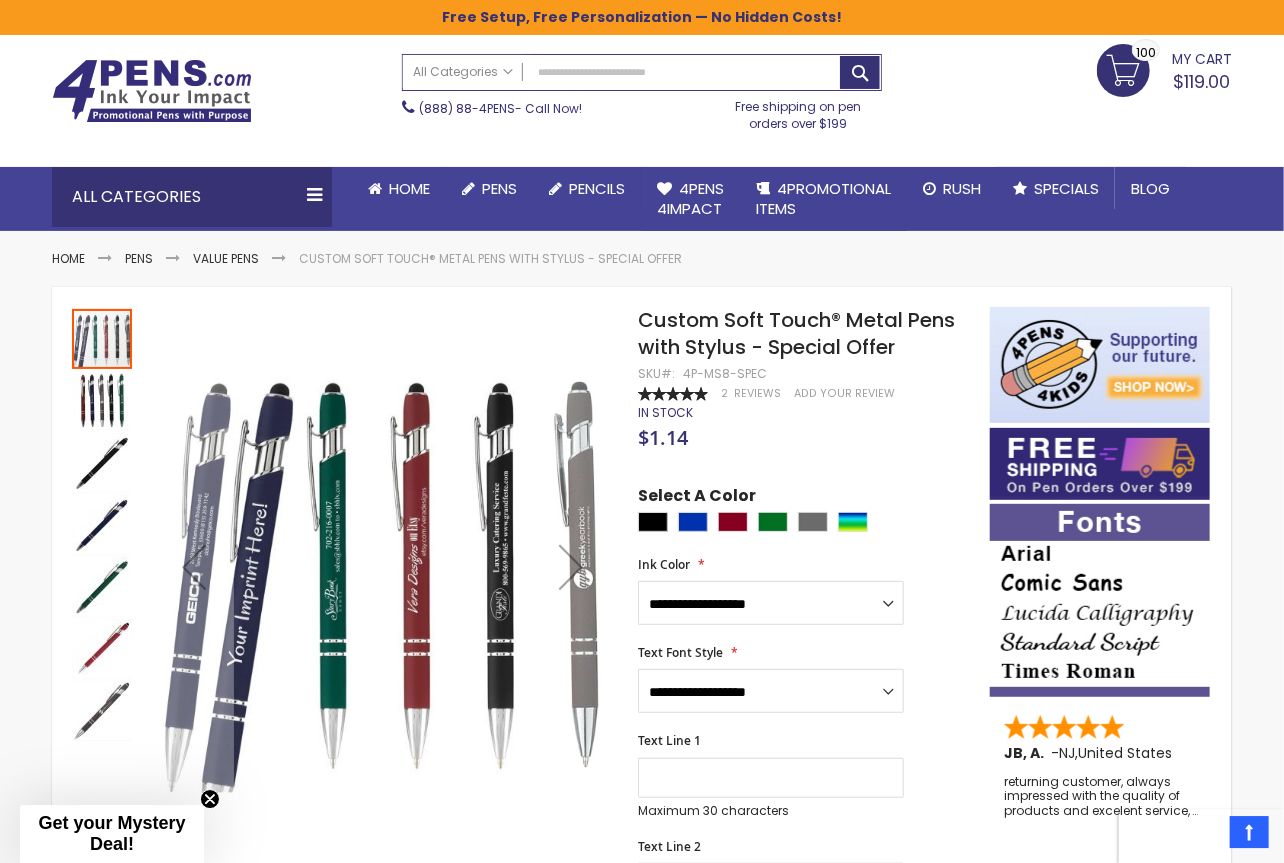 scroll, scrollTop: 0, scrollLeft: 0, axis: both 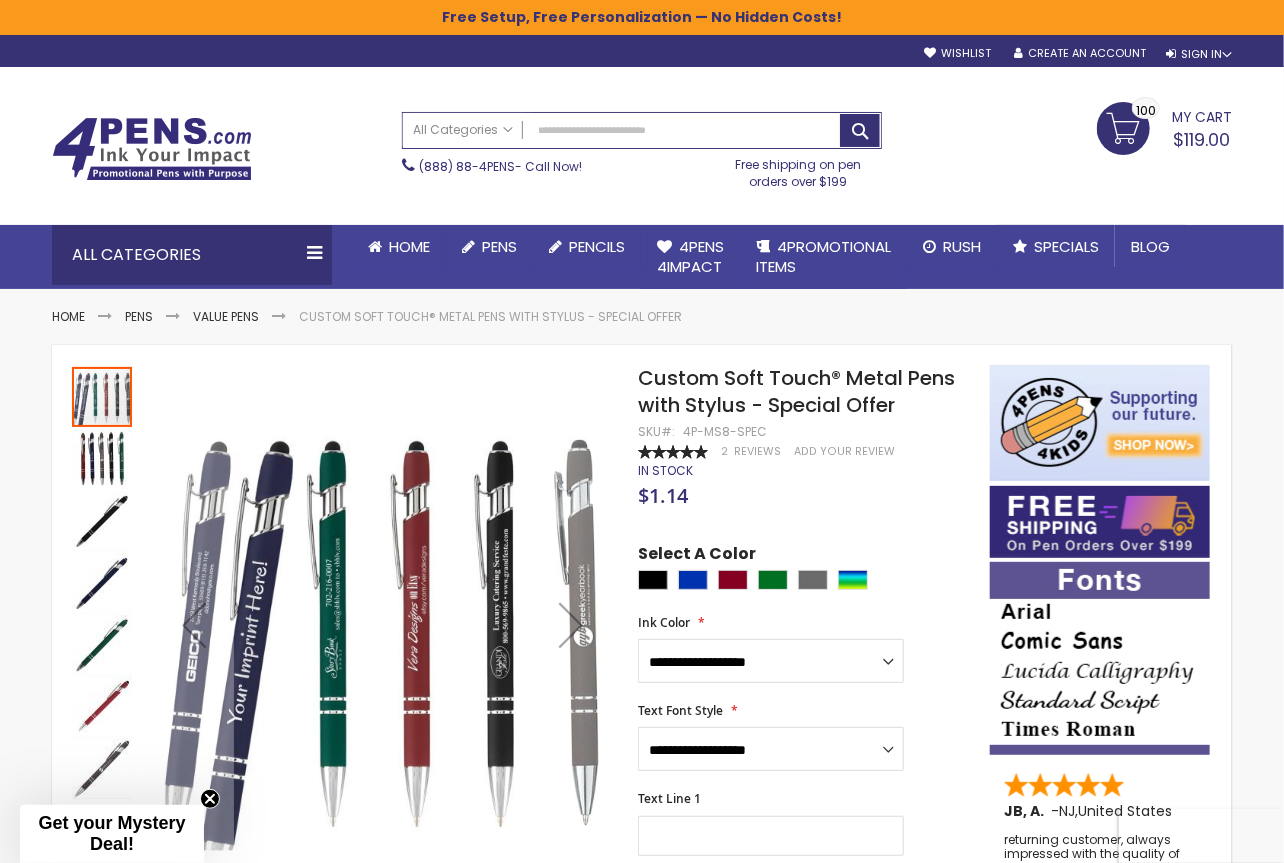 click on "$119.00" at bounding box center (1202, 139) 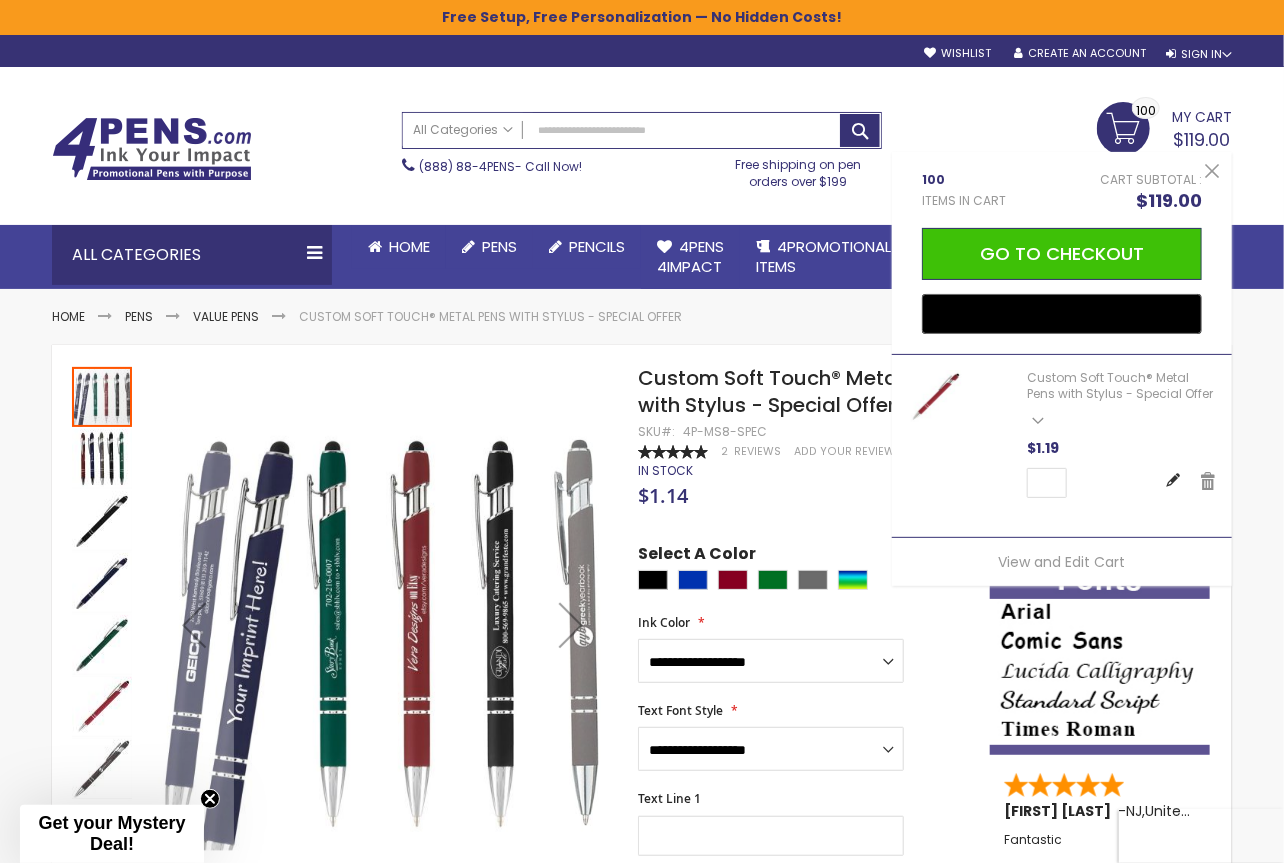 click on "Edit" at bounding box center [1173, 481] 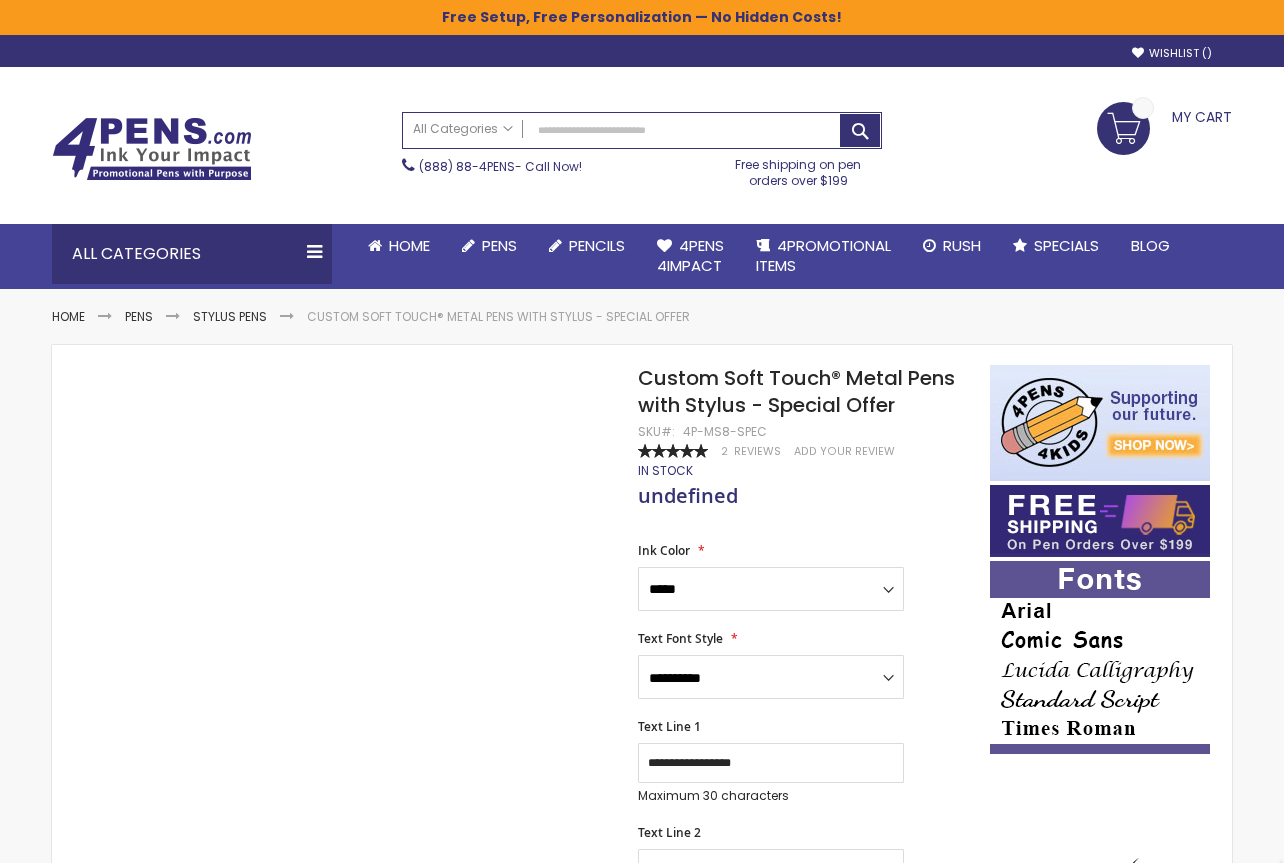scroll, scrollTop: 0, scrollLeft: 0, axis: both 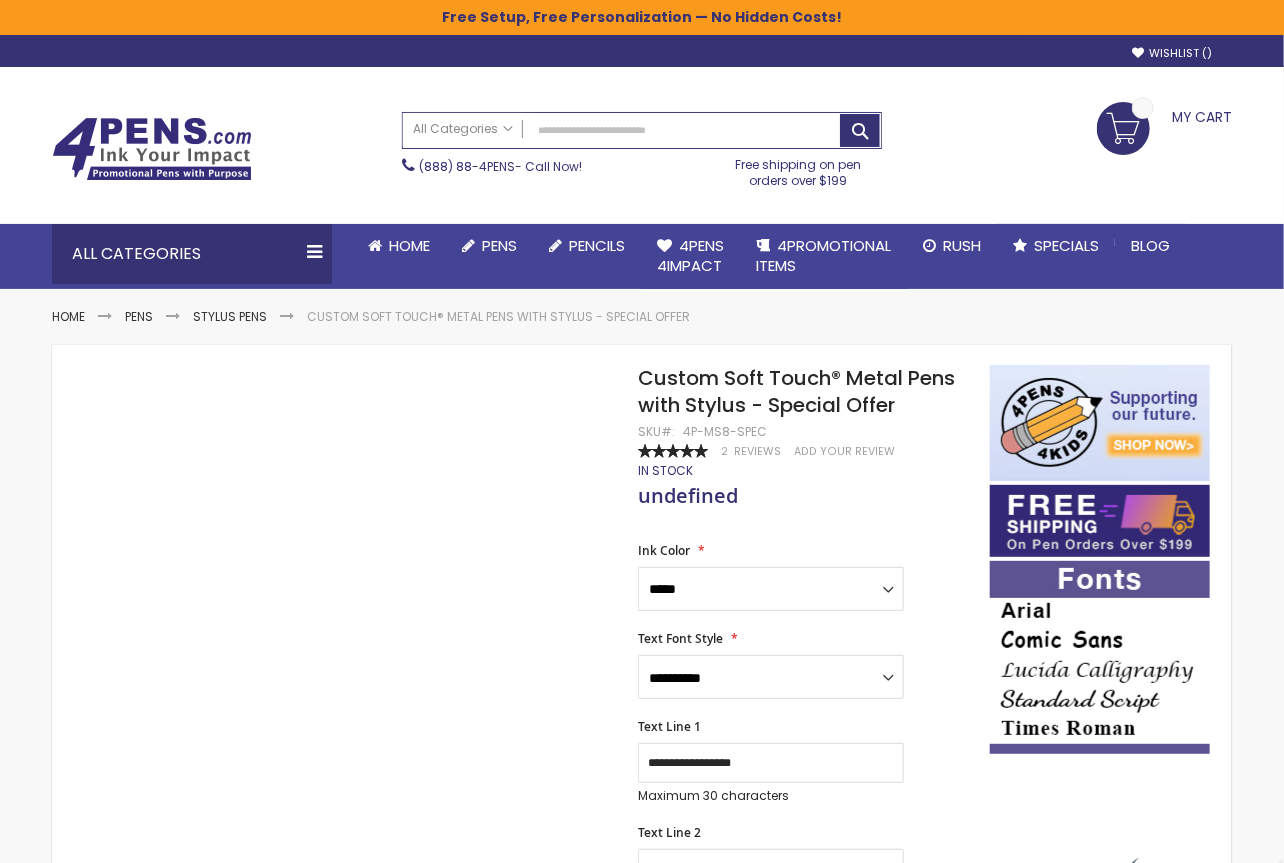 type on "***" 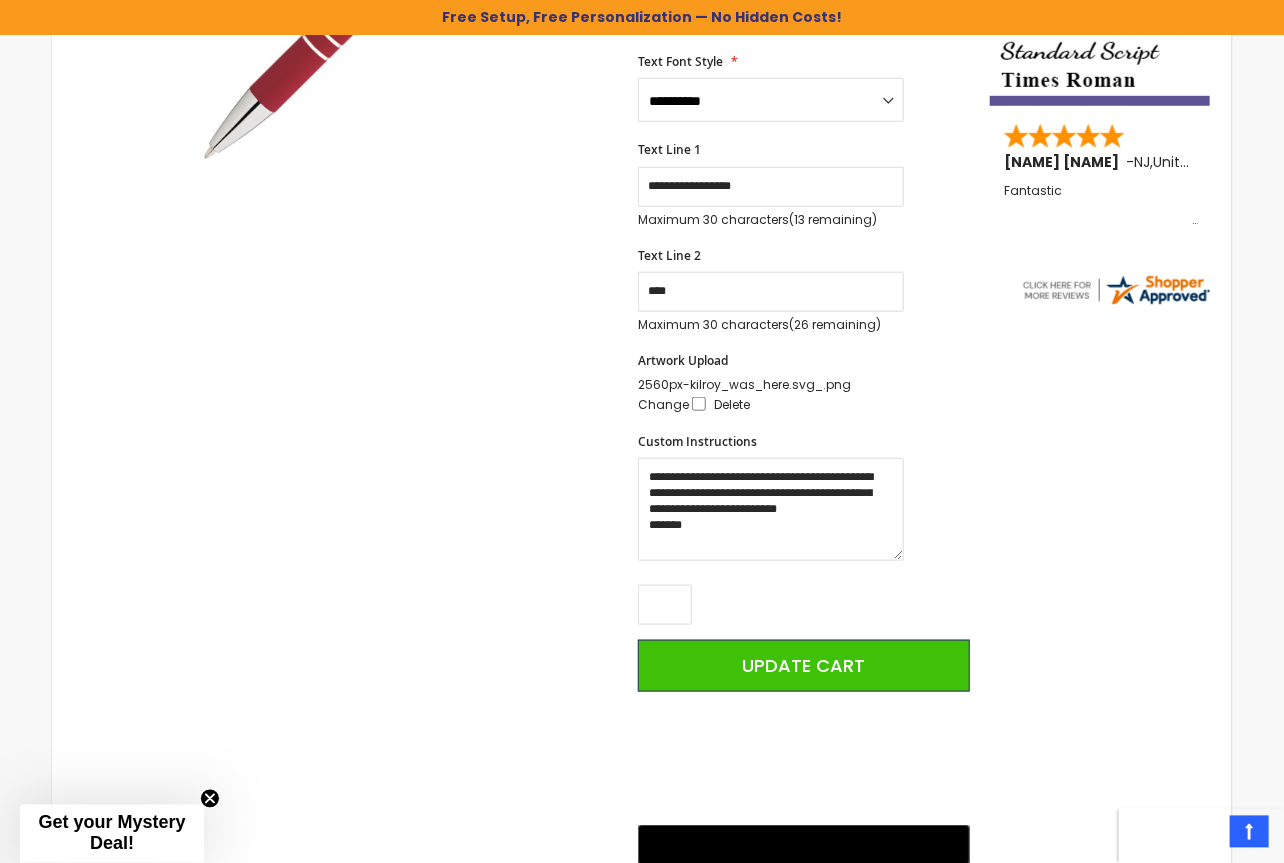 scroll, scrollTop: 624, scrollLeft: 0, axis: vertical 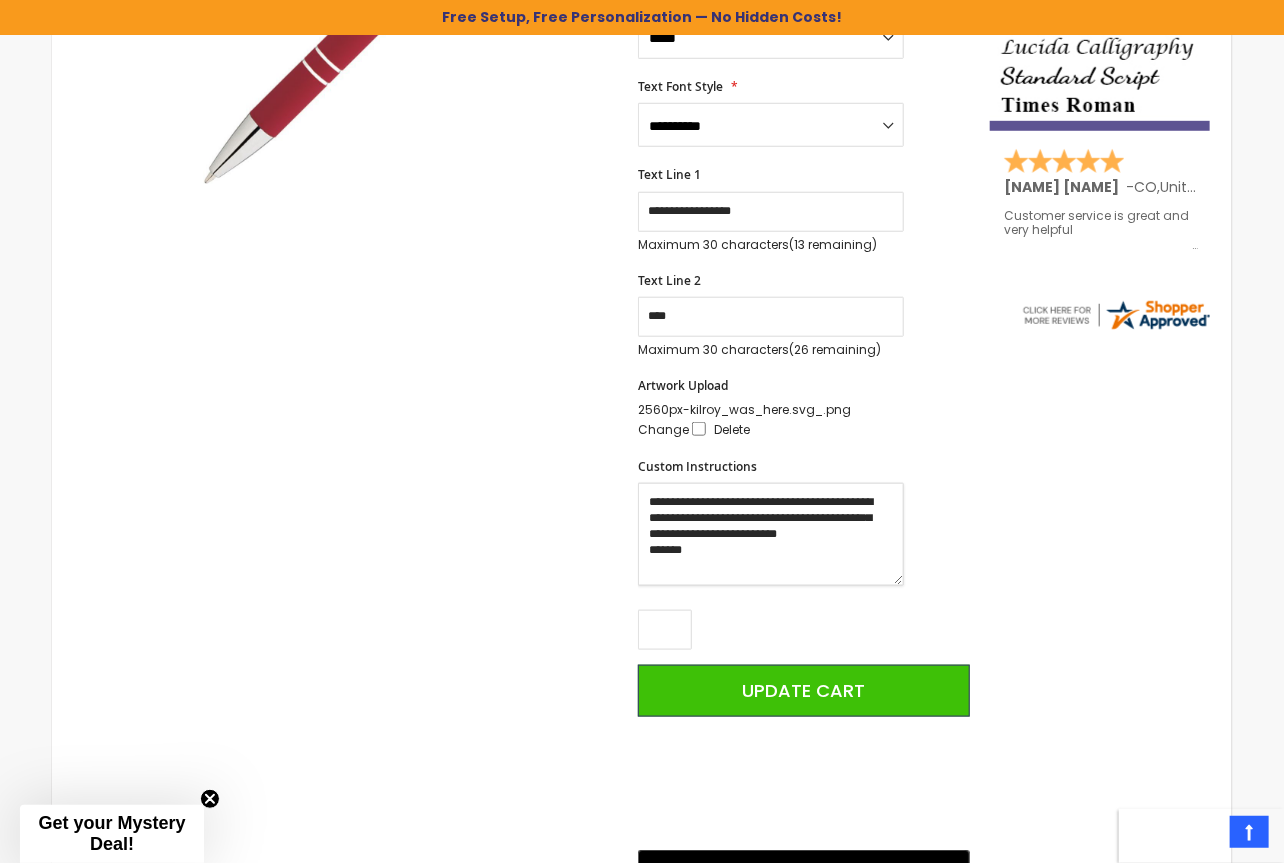 click on "**********" at bounding box center [771, 534] 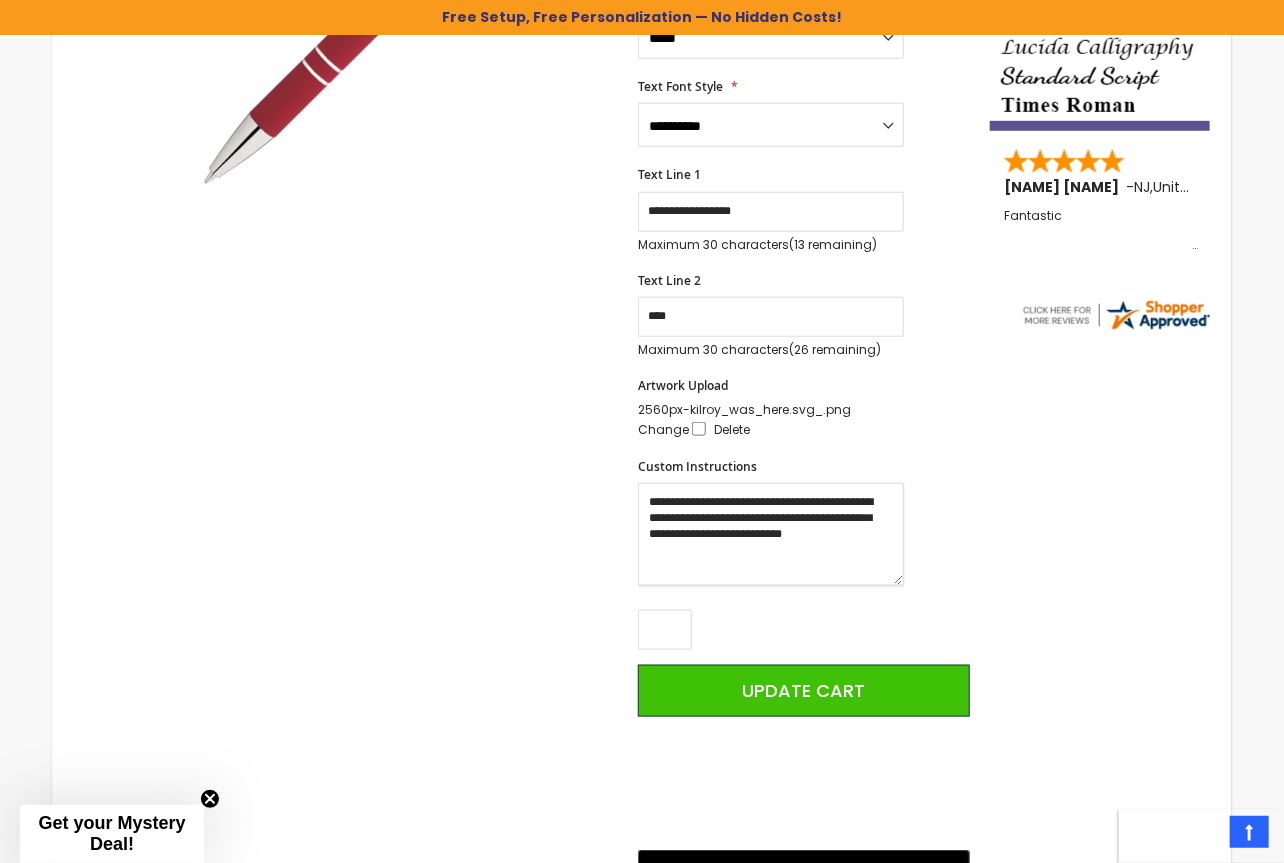 click on "**********" at bounding box center [771, 534] 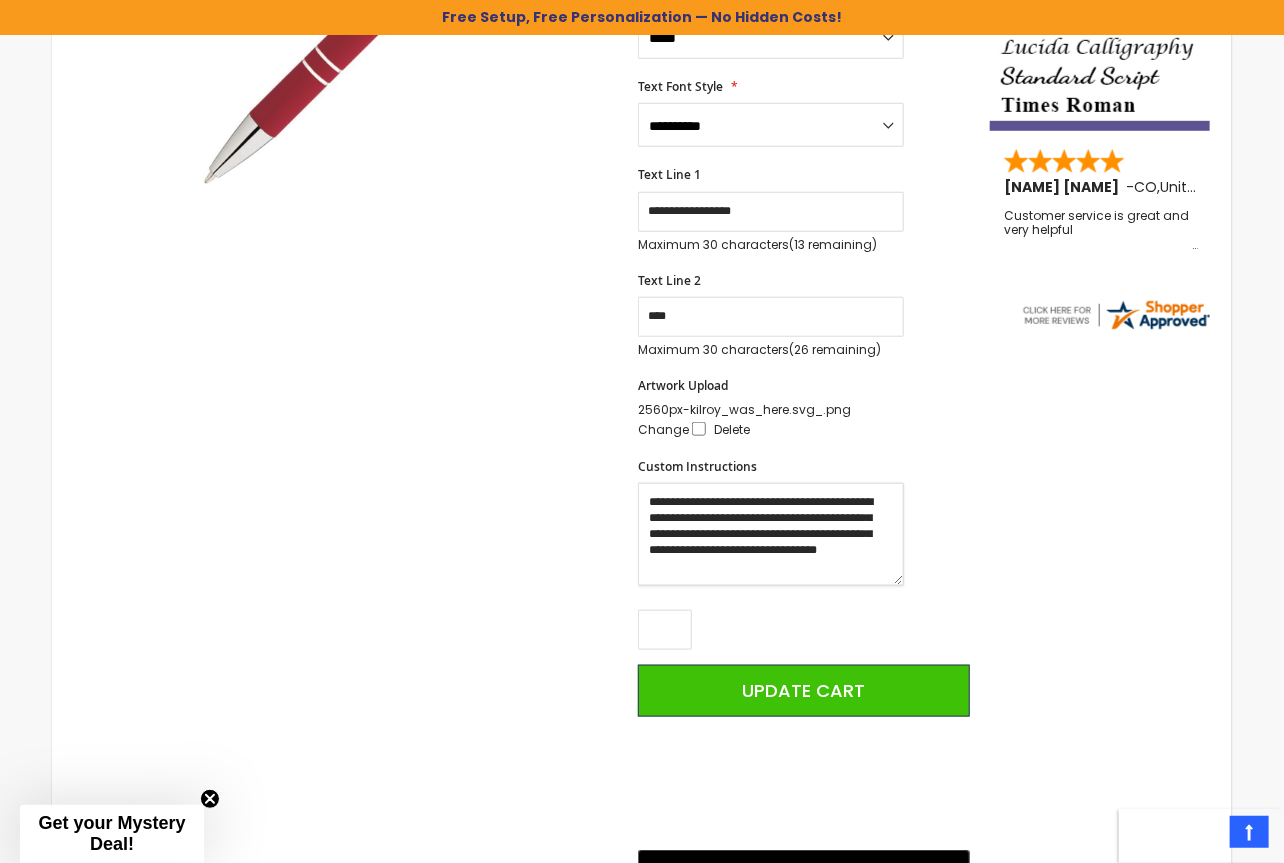 click on "**********" at bounding box center [771, 534] 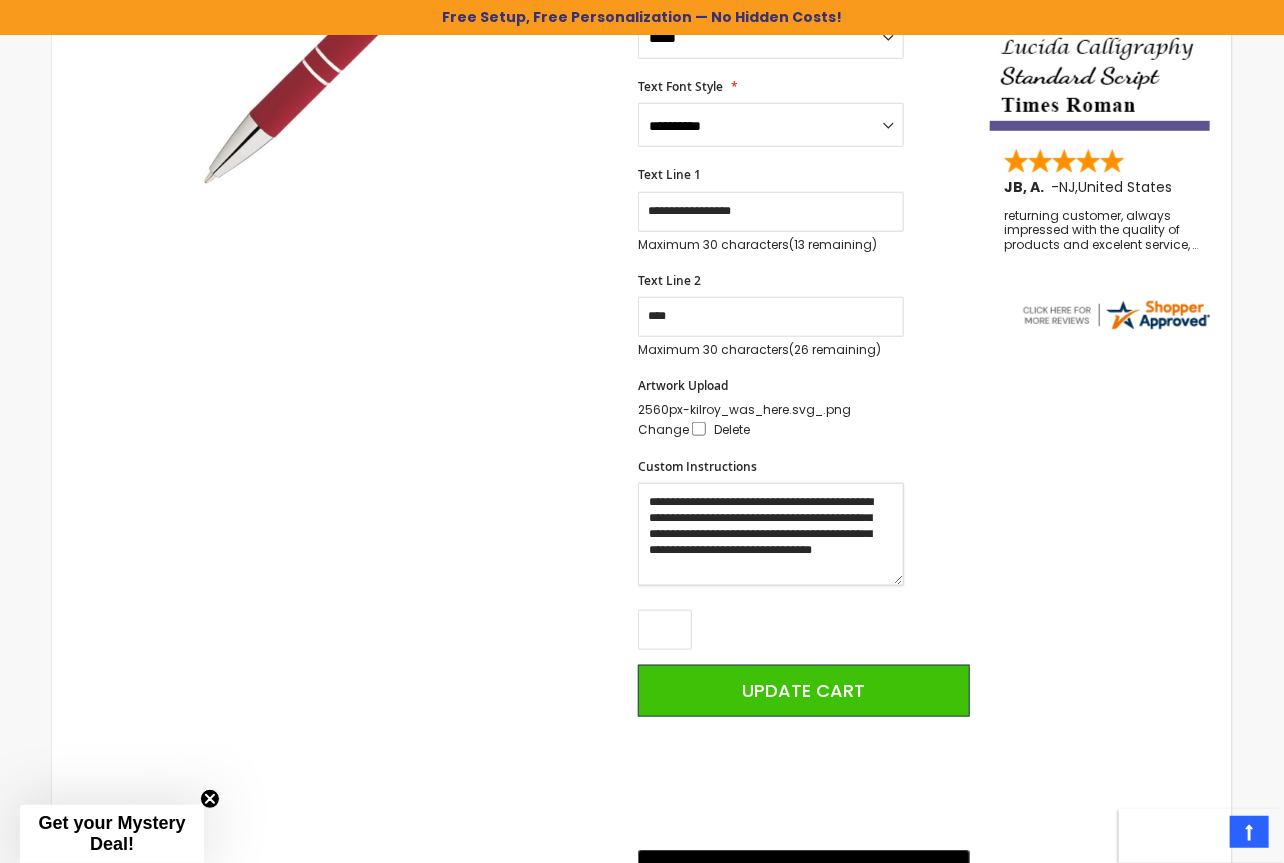 click on "**********" at bounding box center (771, 534) 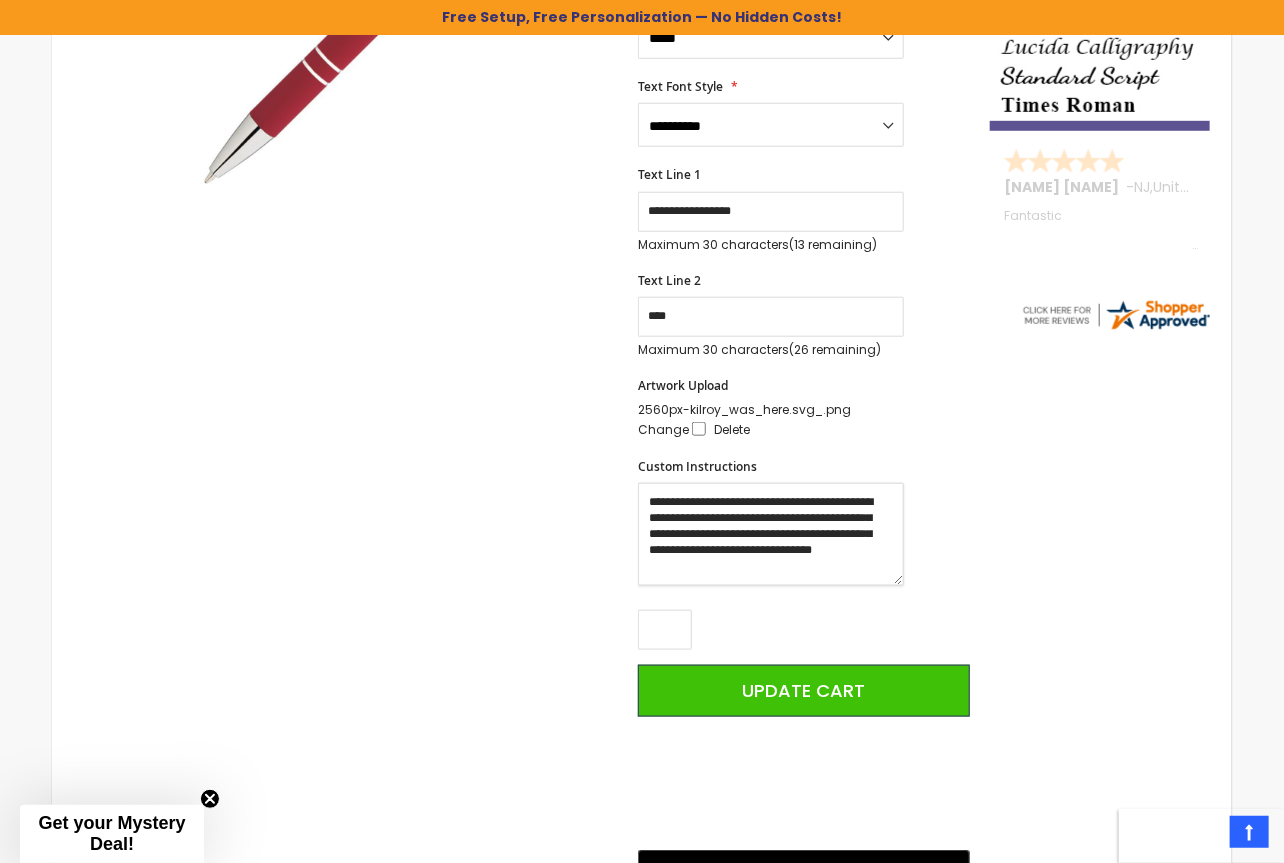 click on "**********" at bounding box center [771, 534] 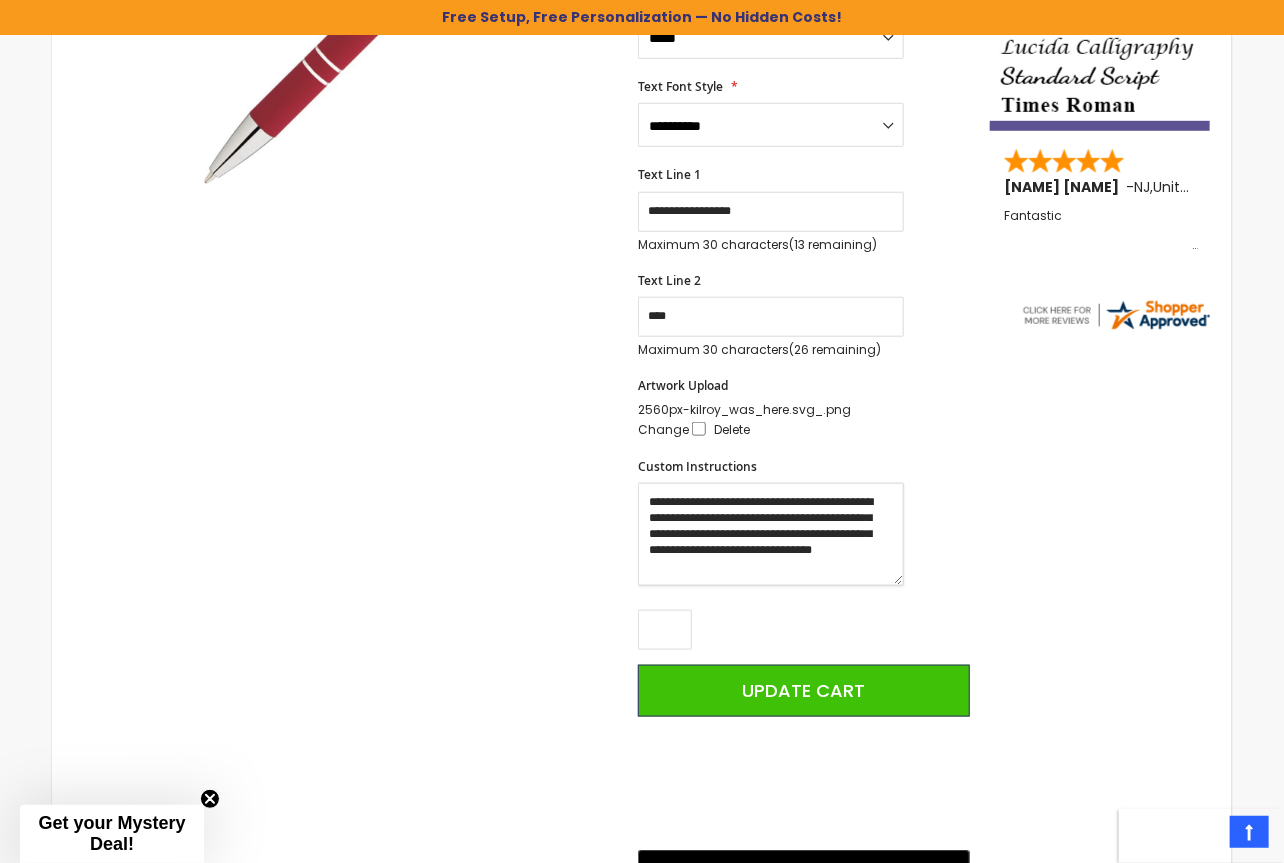 click on "**********" at bounding box center [771, 534] 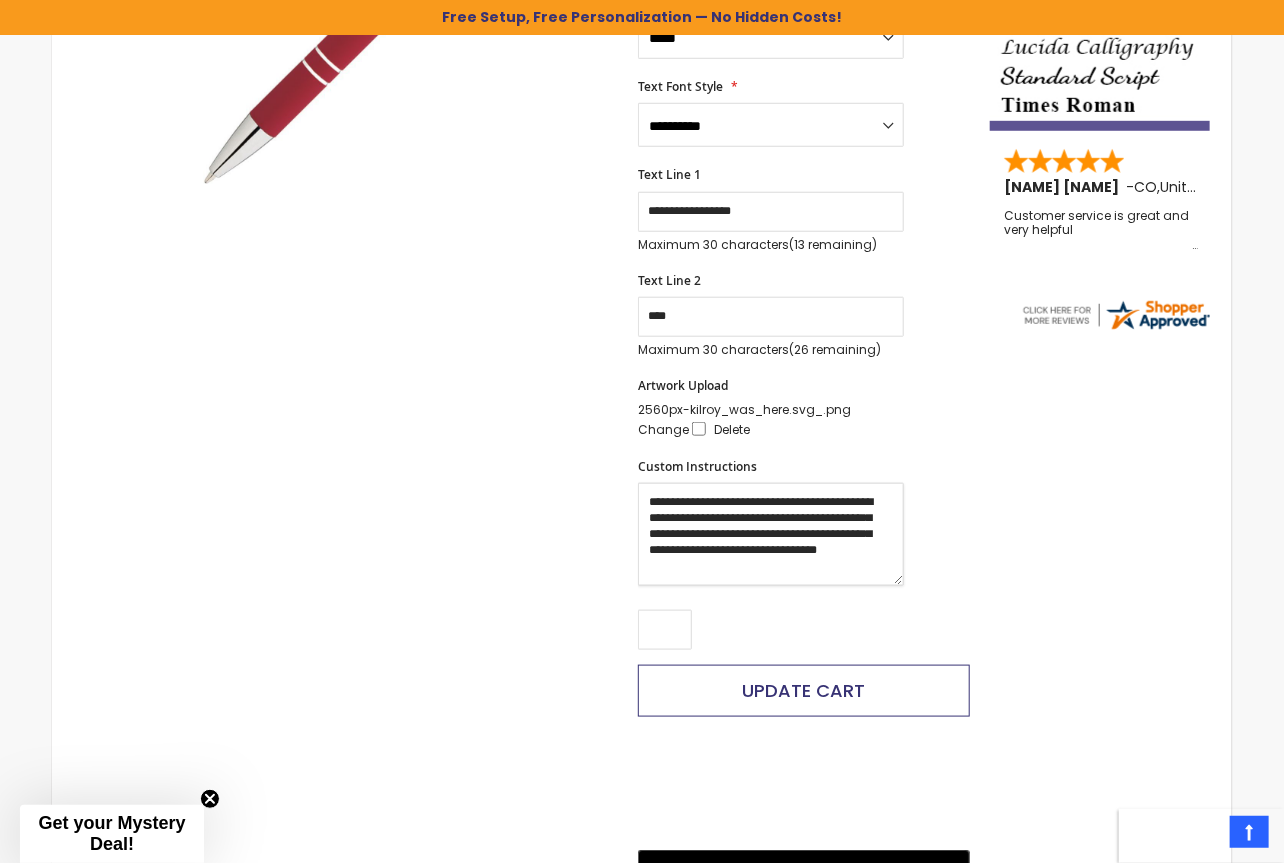type on "**********" 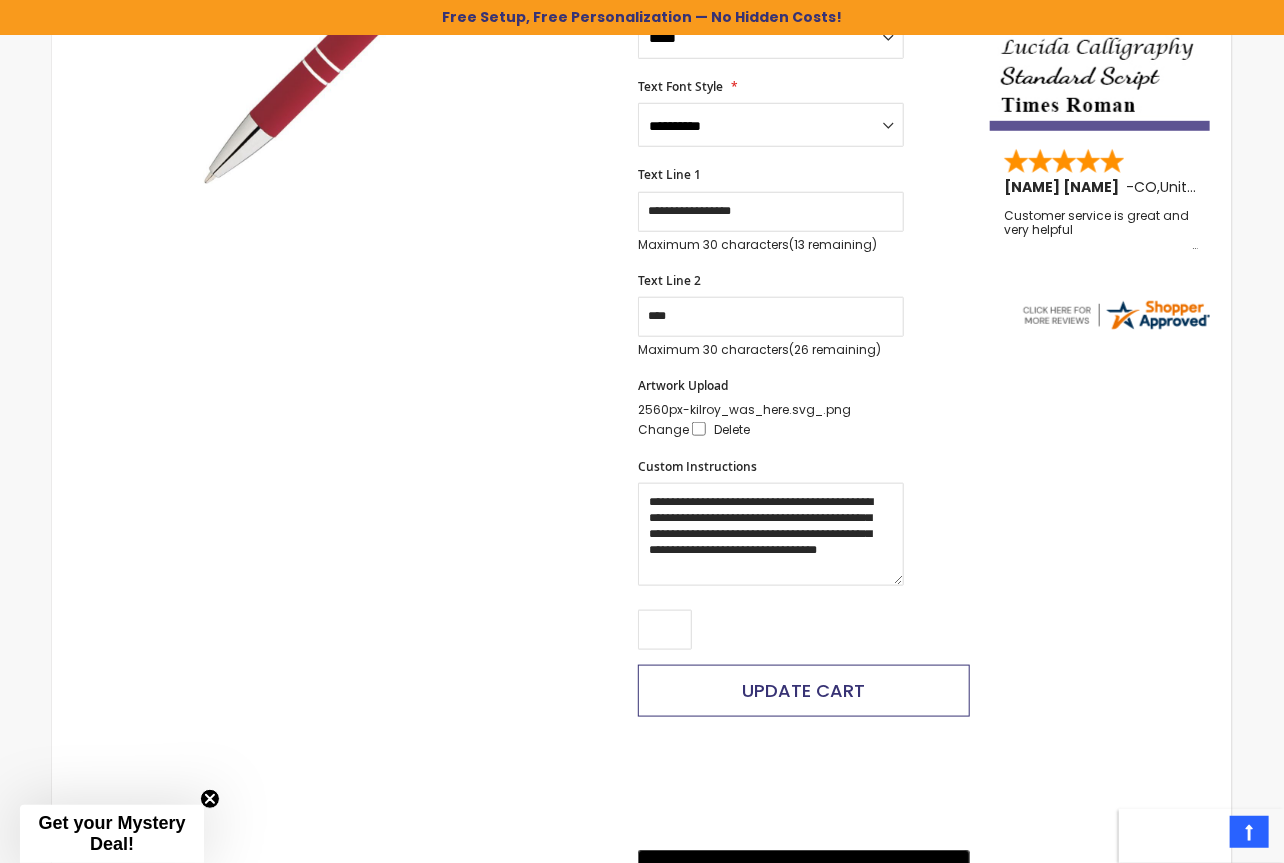 click on "Update Cart" at bounding box center (804, 690) 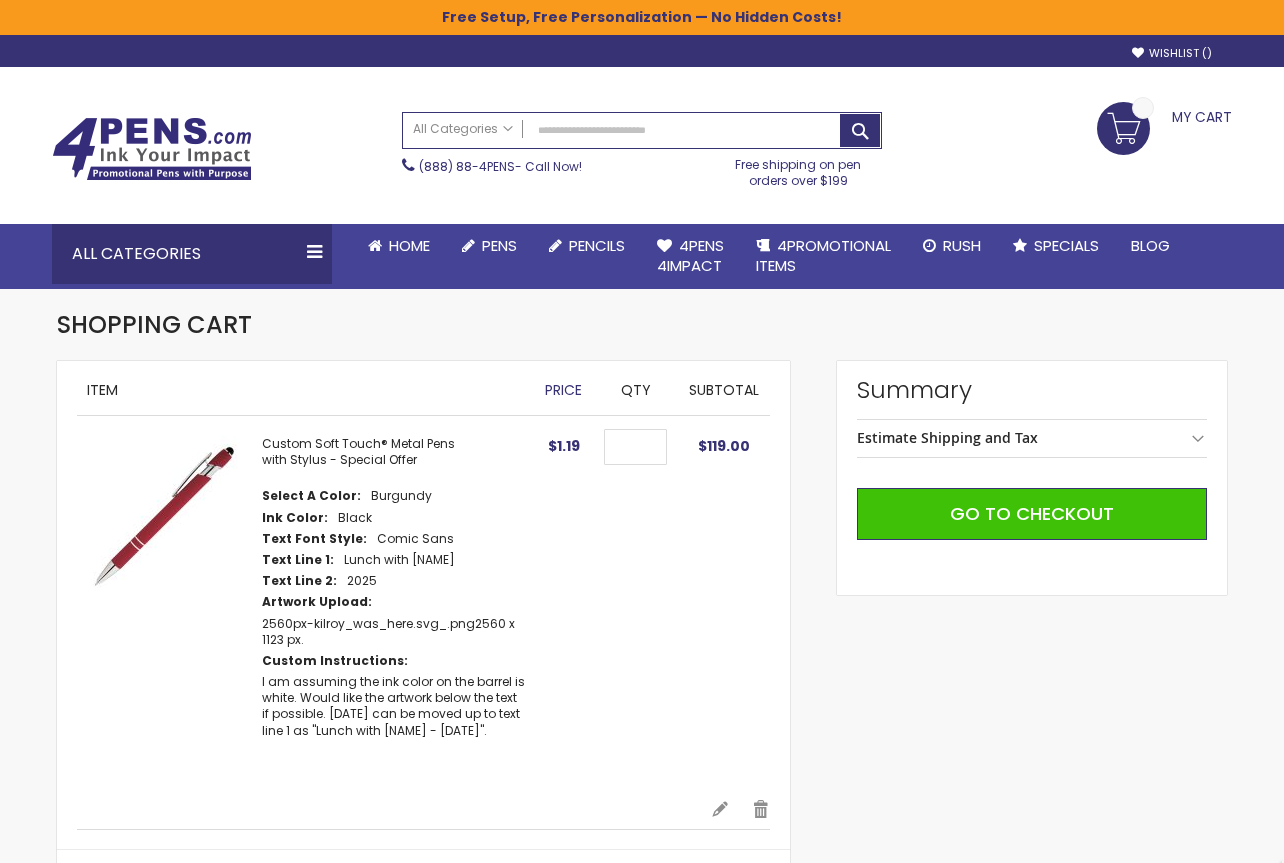 scroll, scrollTop: 0, scrollLeft: 0, axis: both 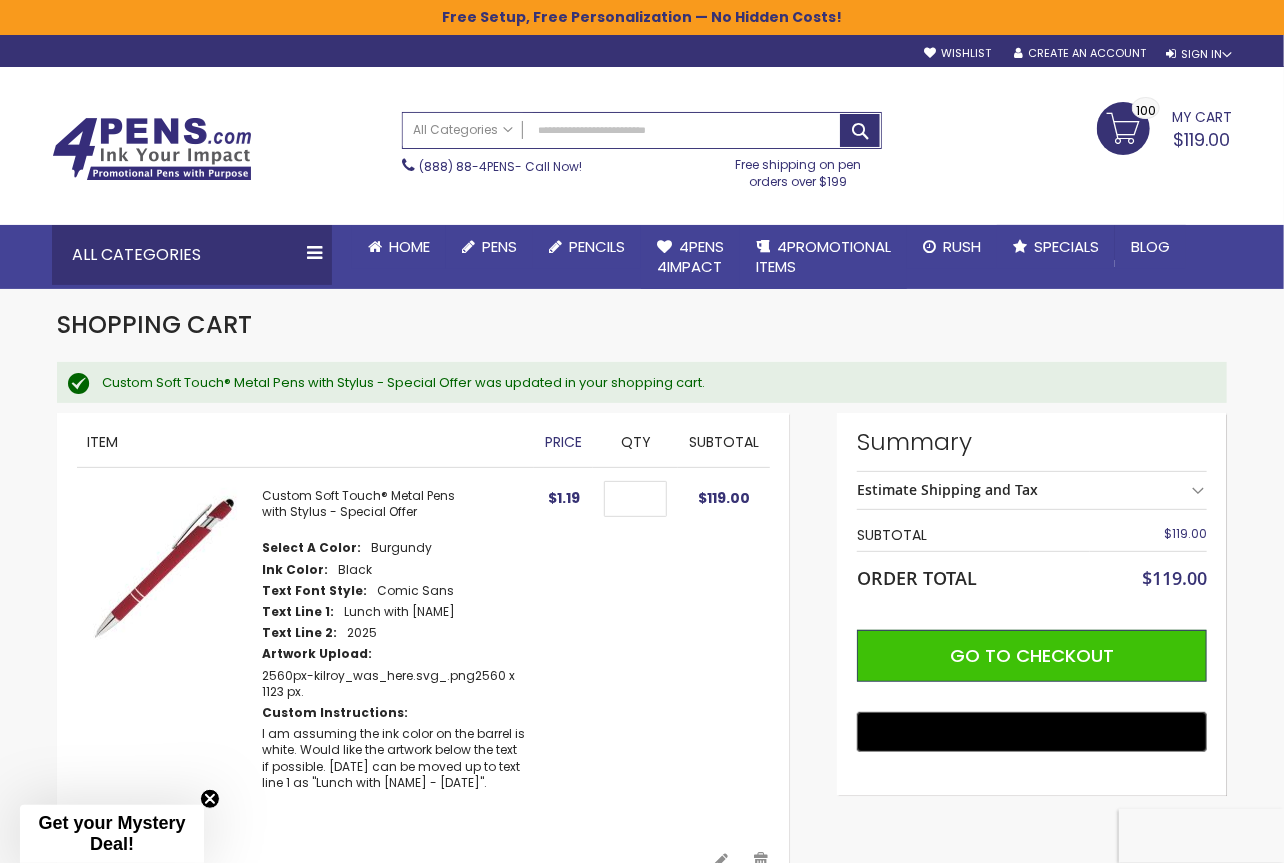 click on "Estimate Shipping and Tax" at bounding box center (1032, 490) 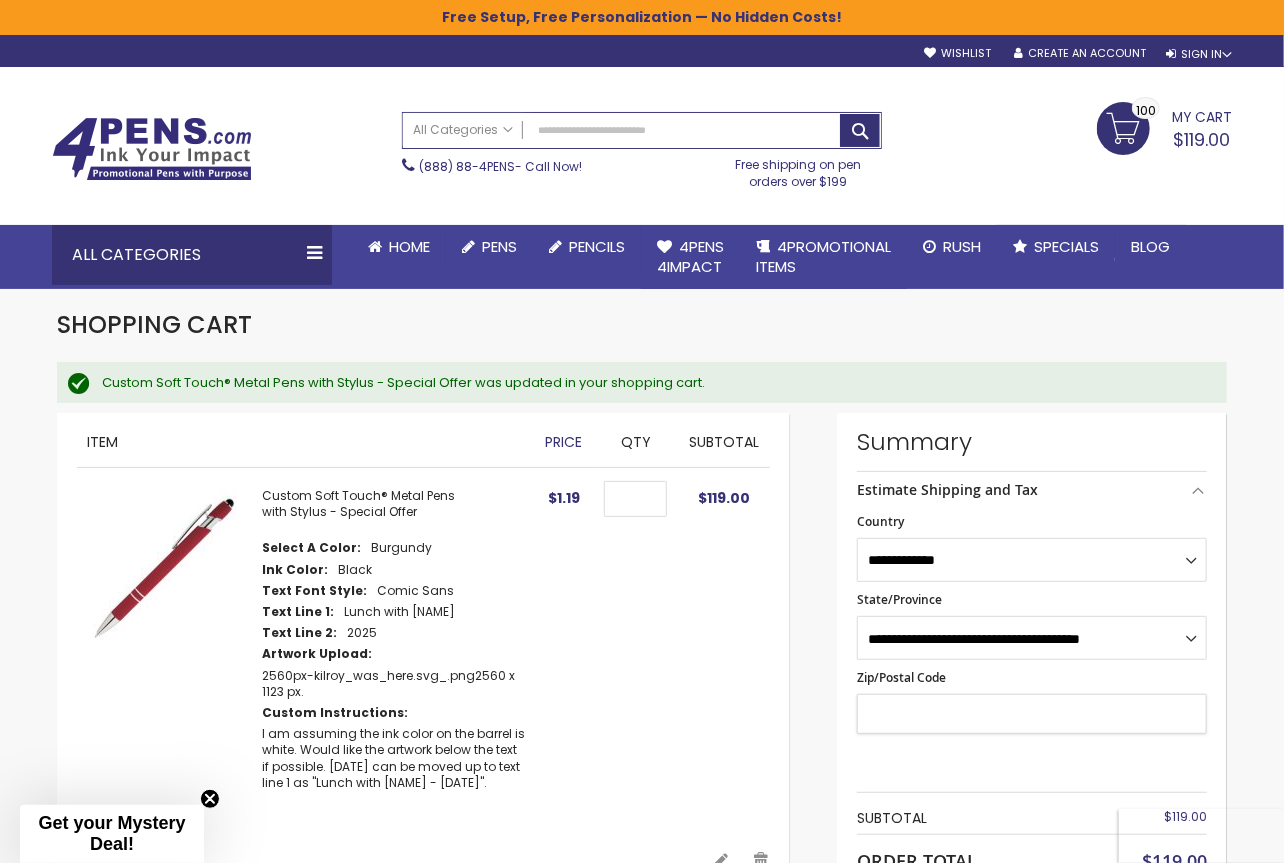 click on "Zip/Postal Code" at bounding box center (1032, 714) 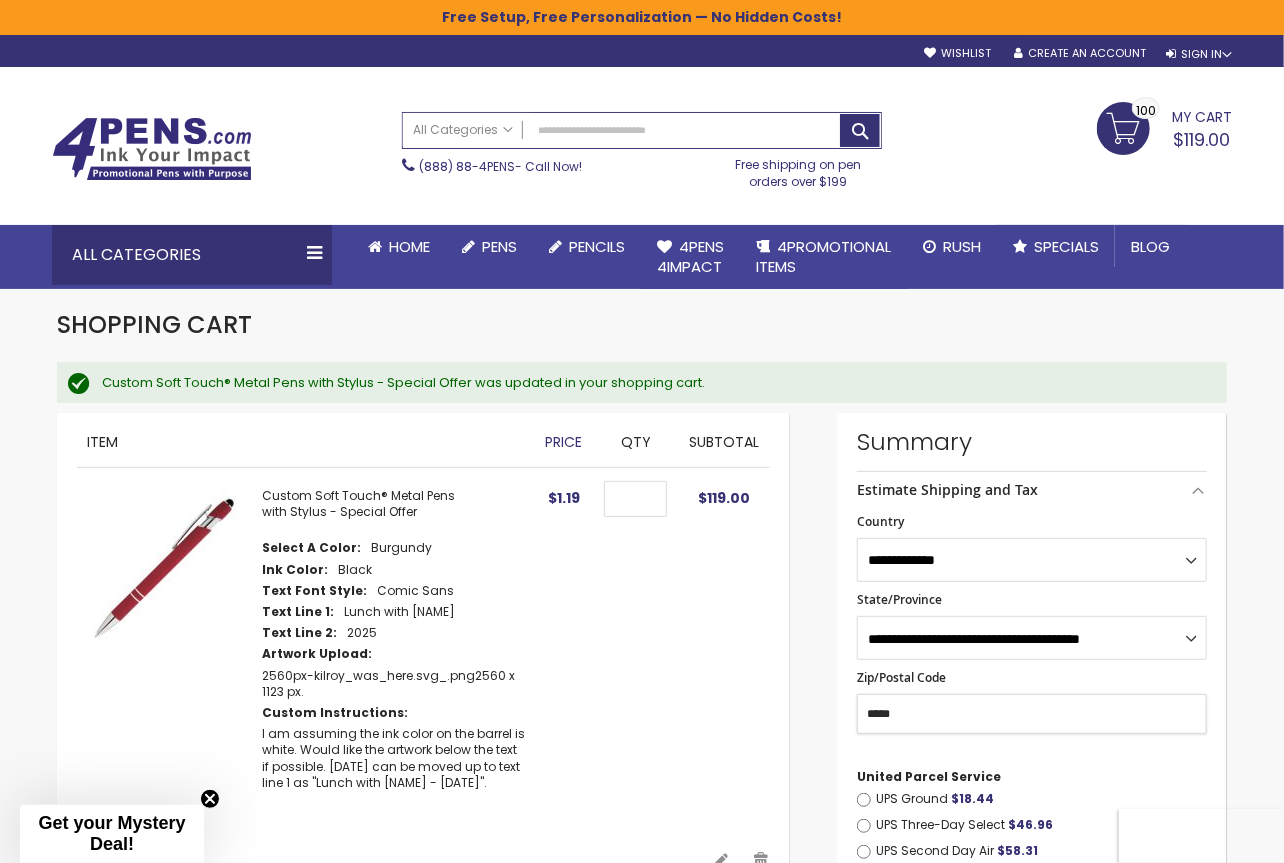 type on "*****" 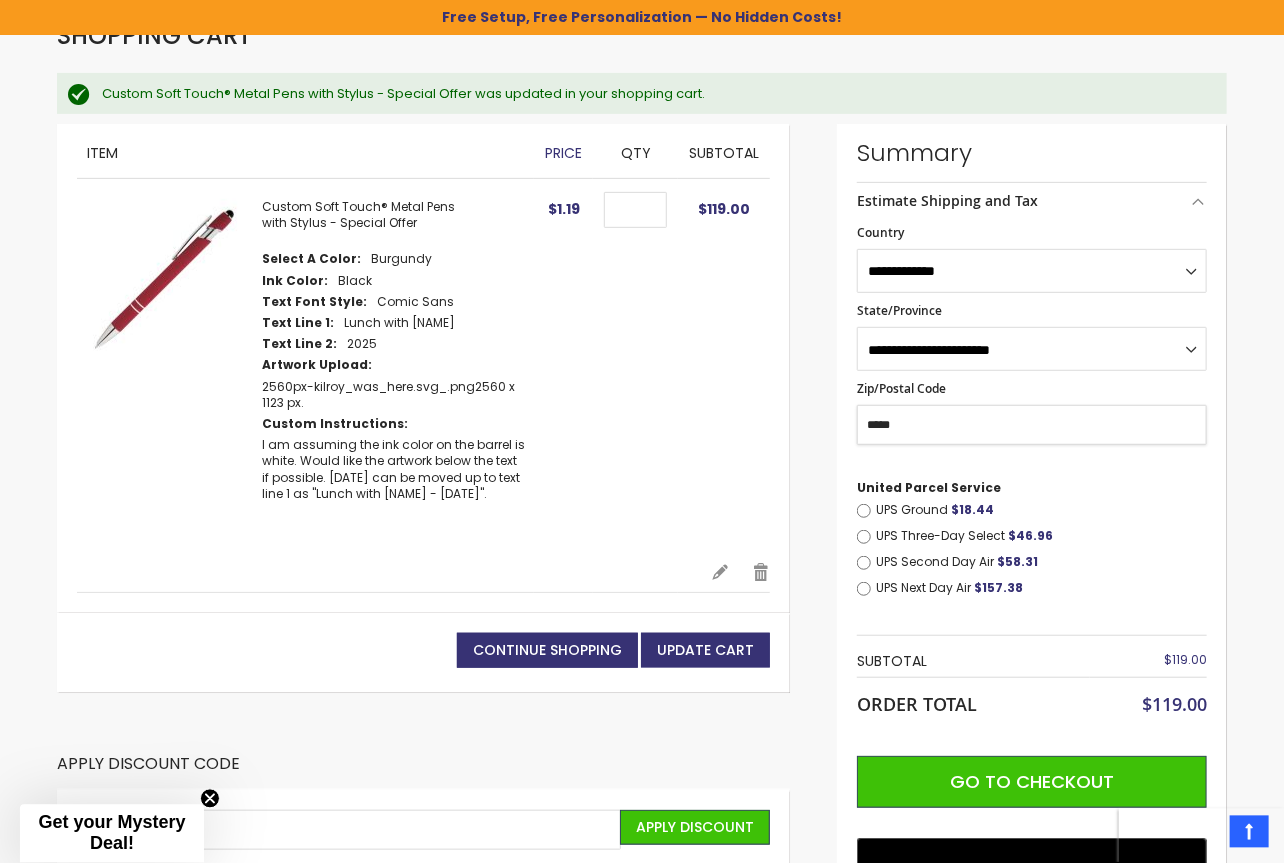scroll, scrollTop: 312, scrollLeft: 0, axis: vertical 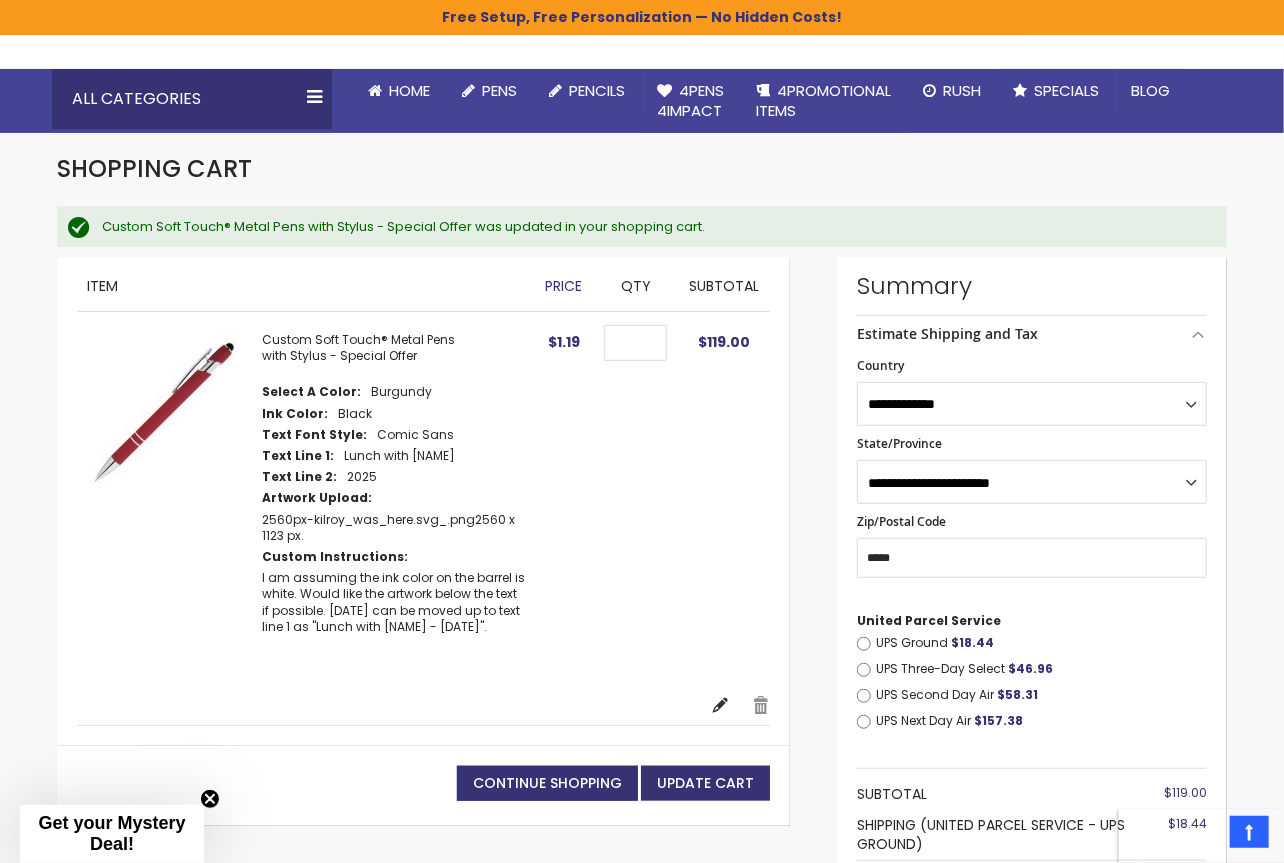 click on "Edit" at bounding box center [720, 705] 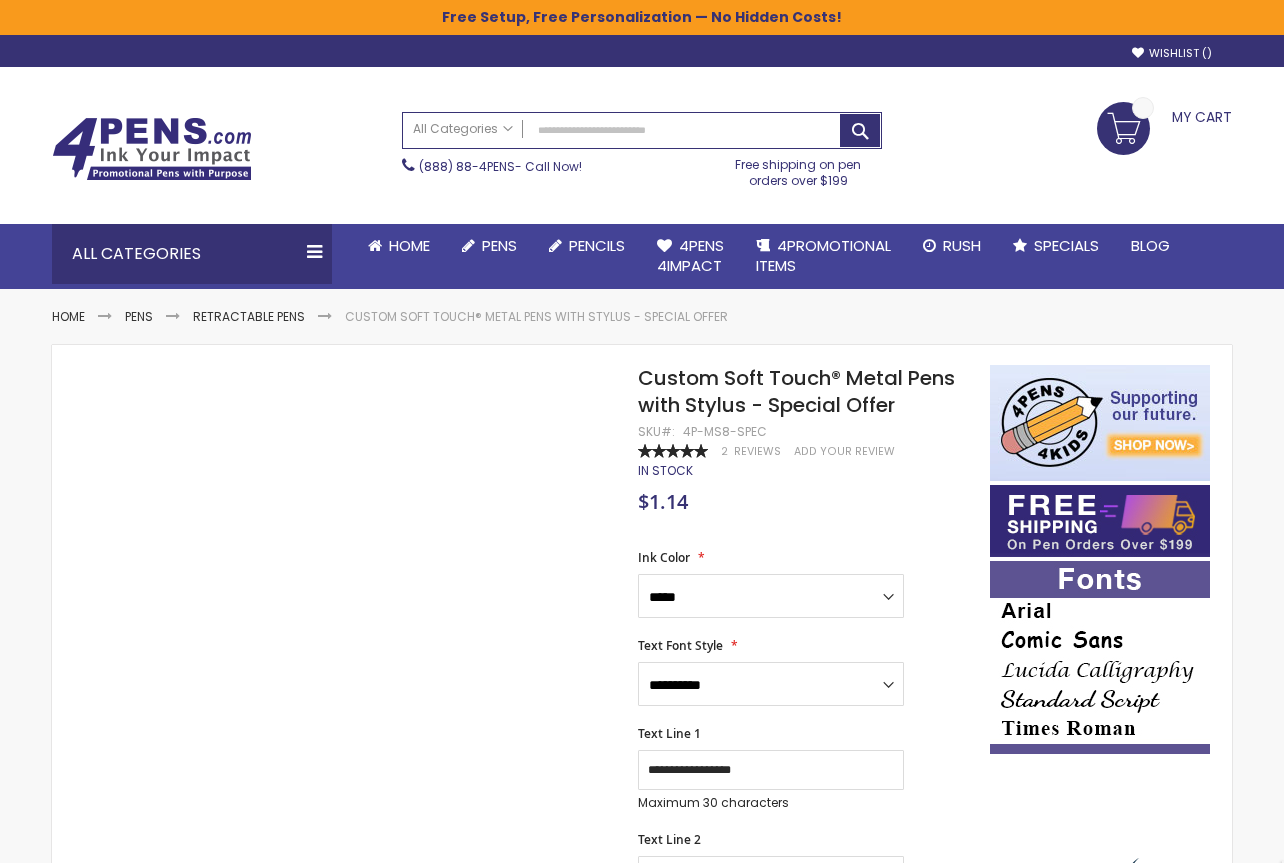 scroll, scrollTop: 0, scrollLeft: 0, axis: both 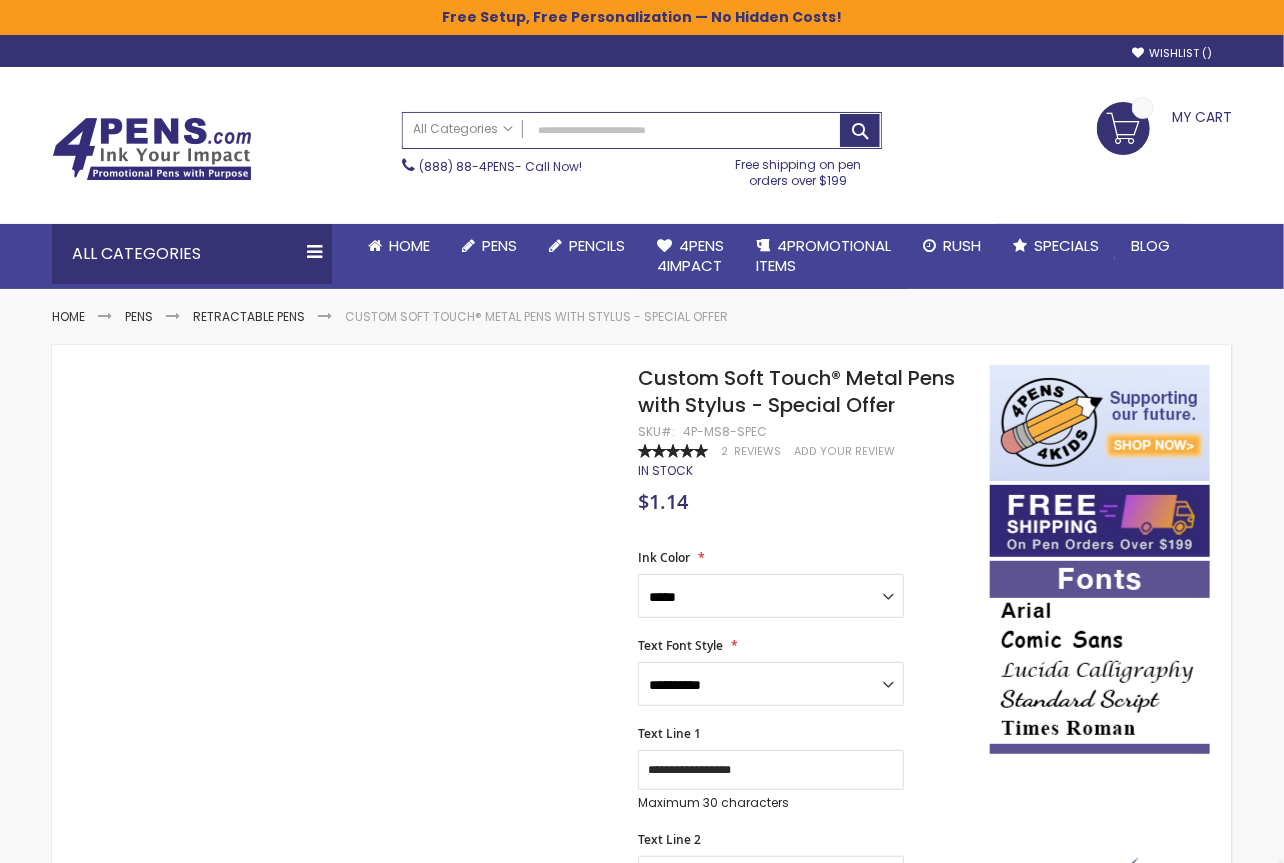 type on "***" 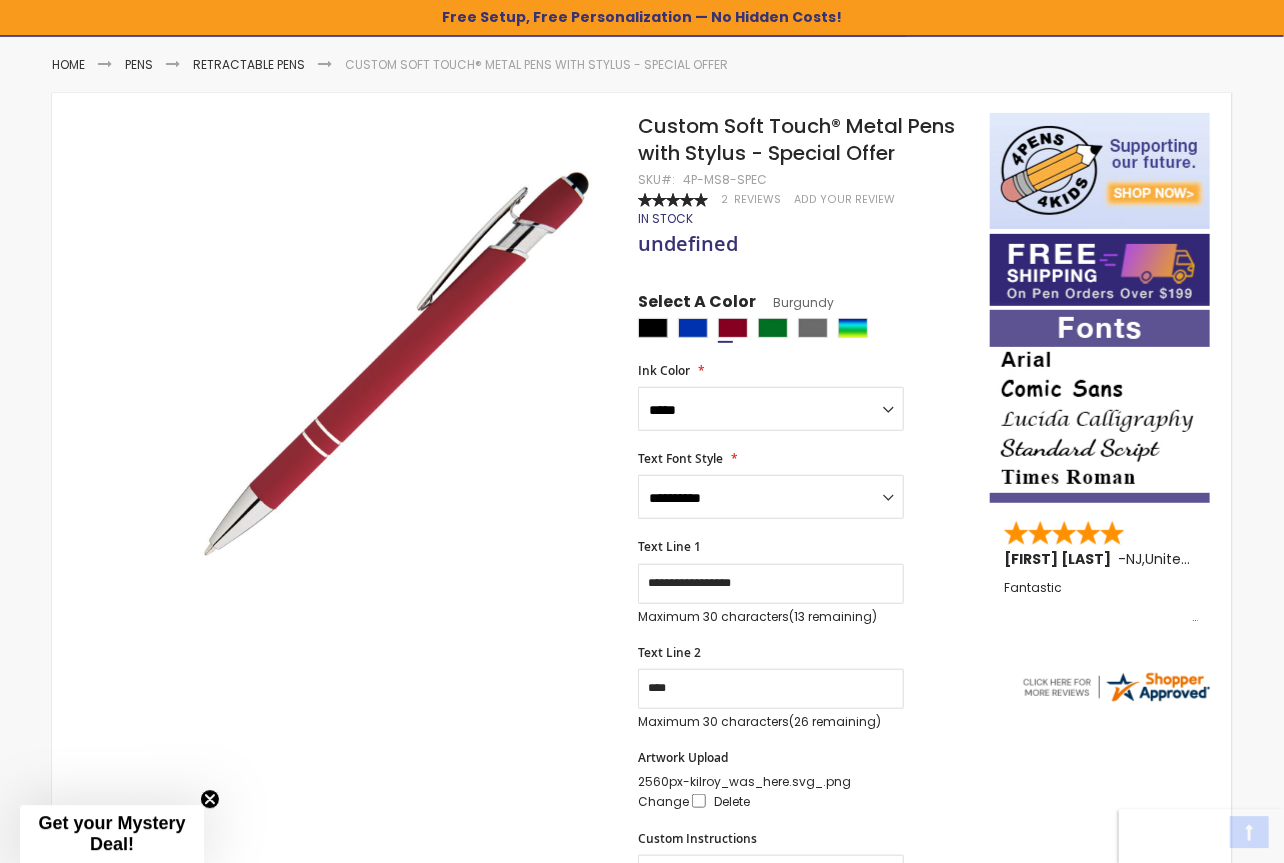 scroll, scrollTop: 312, scrollLeft: 0, axis: vertical 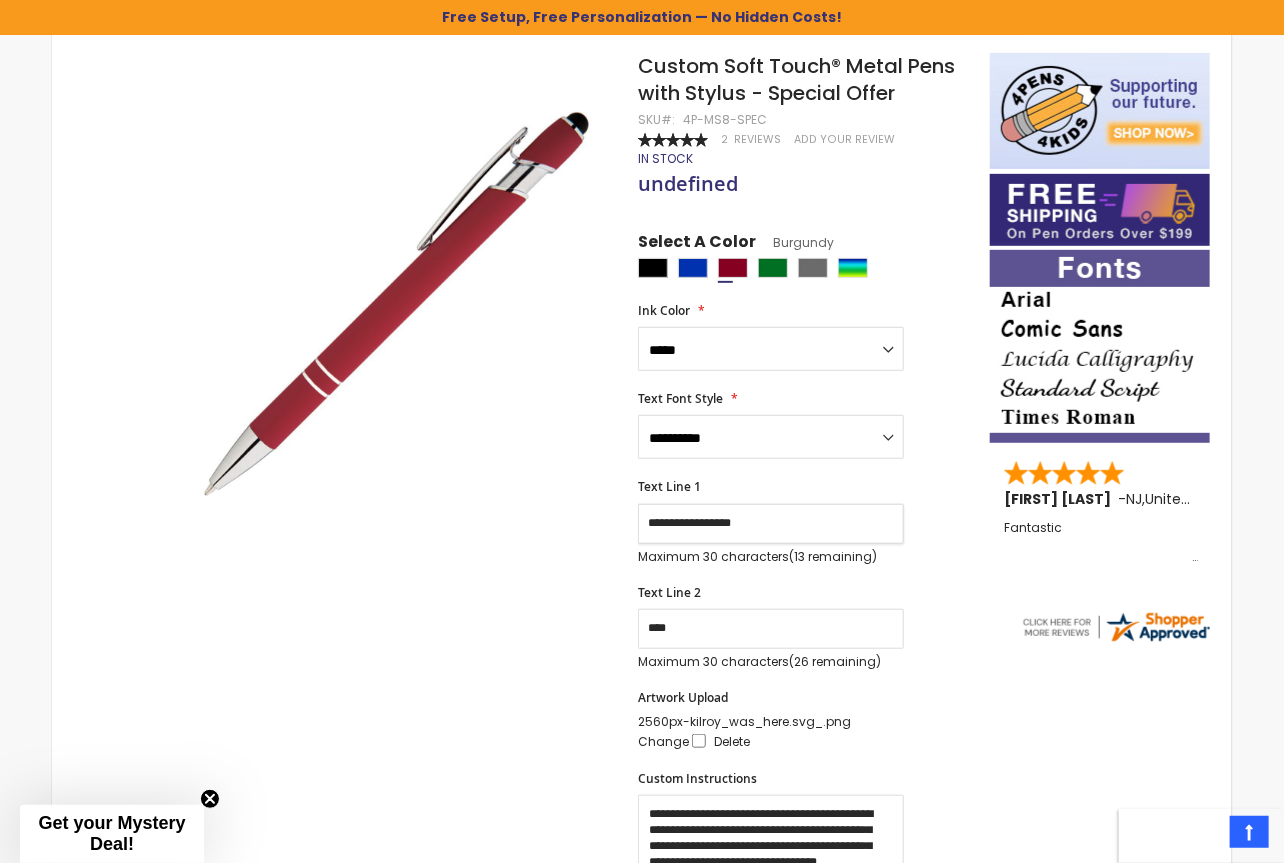 click on "**********" at bounding box center [771, 524] 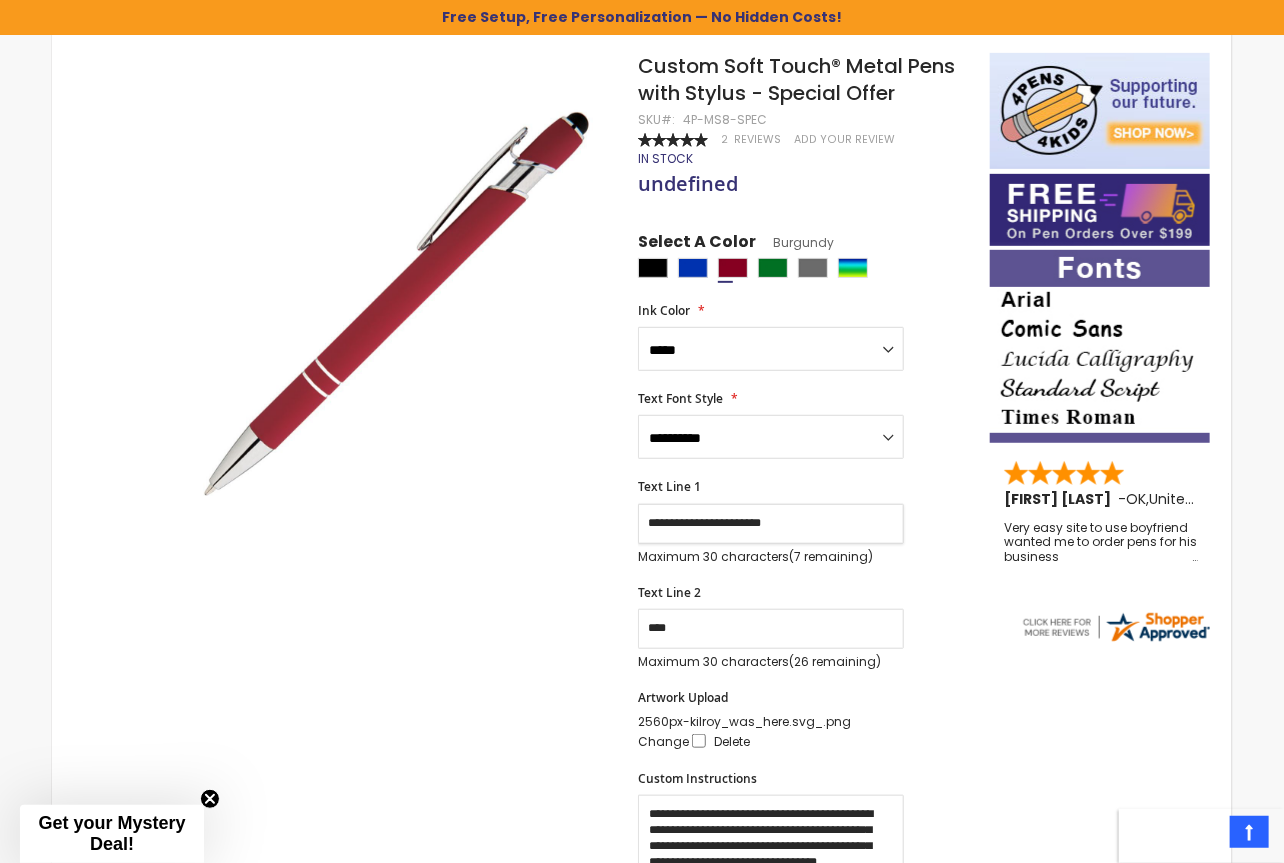 type on "**********" 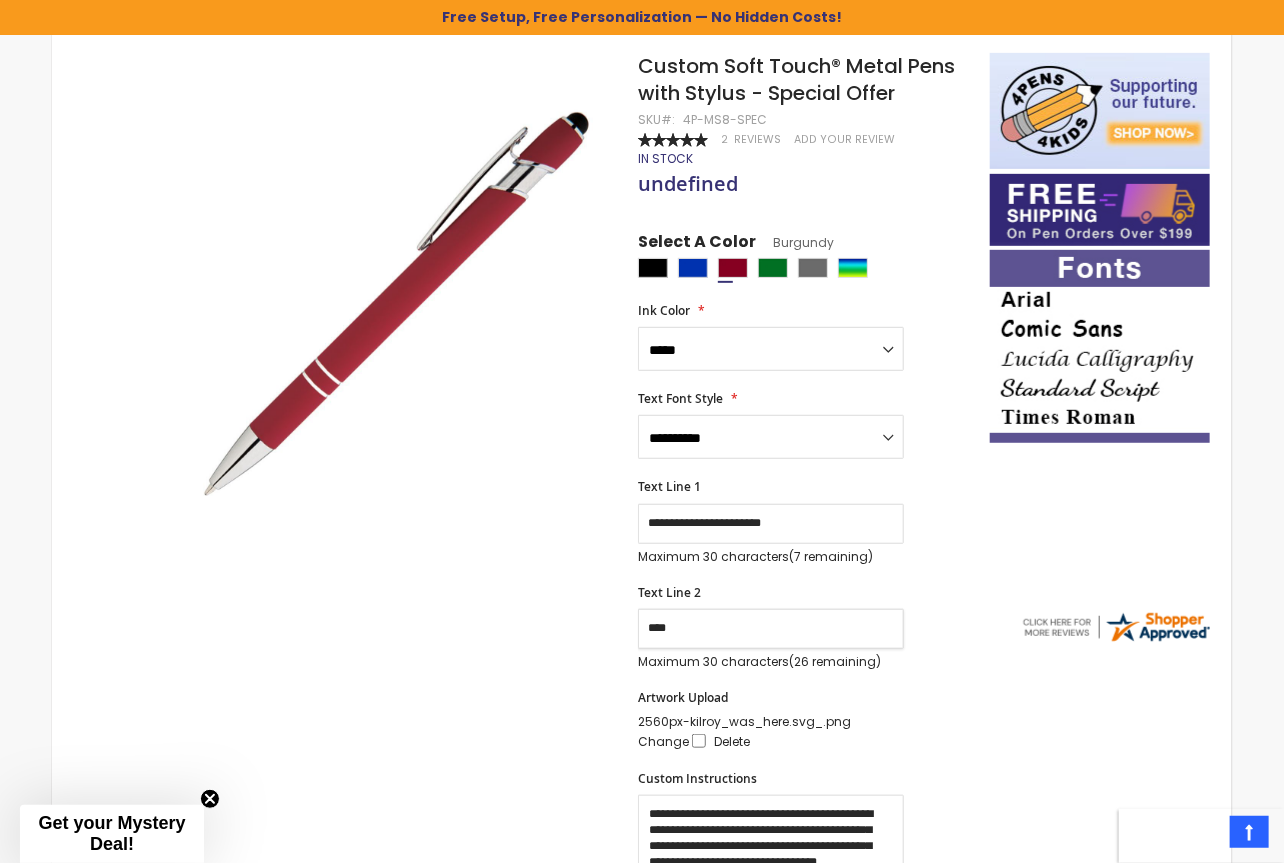 drag, startPoint x: 704, startPoint y: 640, endPoint x: 569, endPoint y: 639, distance: 135.00371 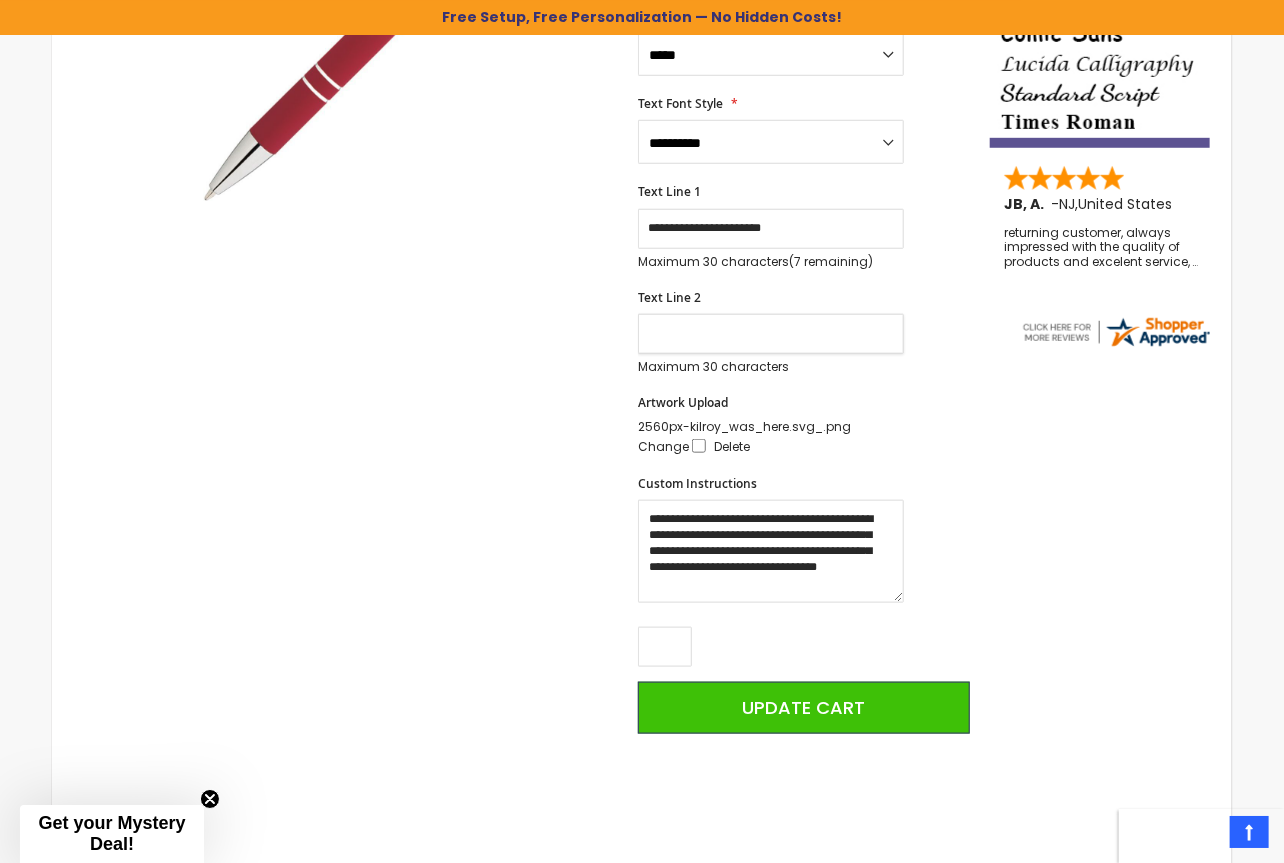 scroll, scrollTop: 624, scrollLeft: 0, axis: vertical 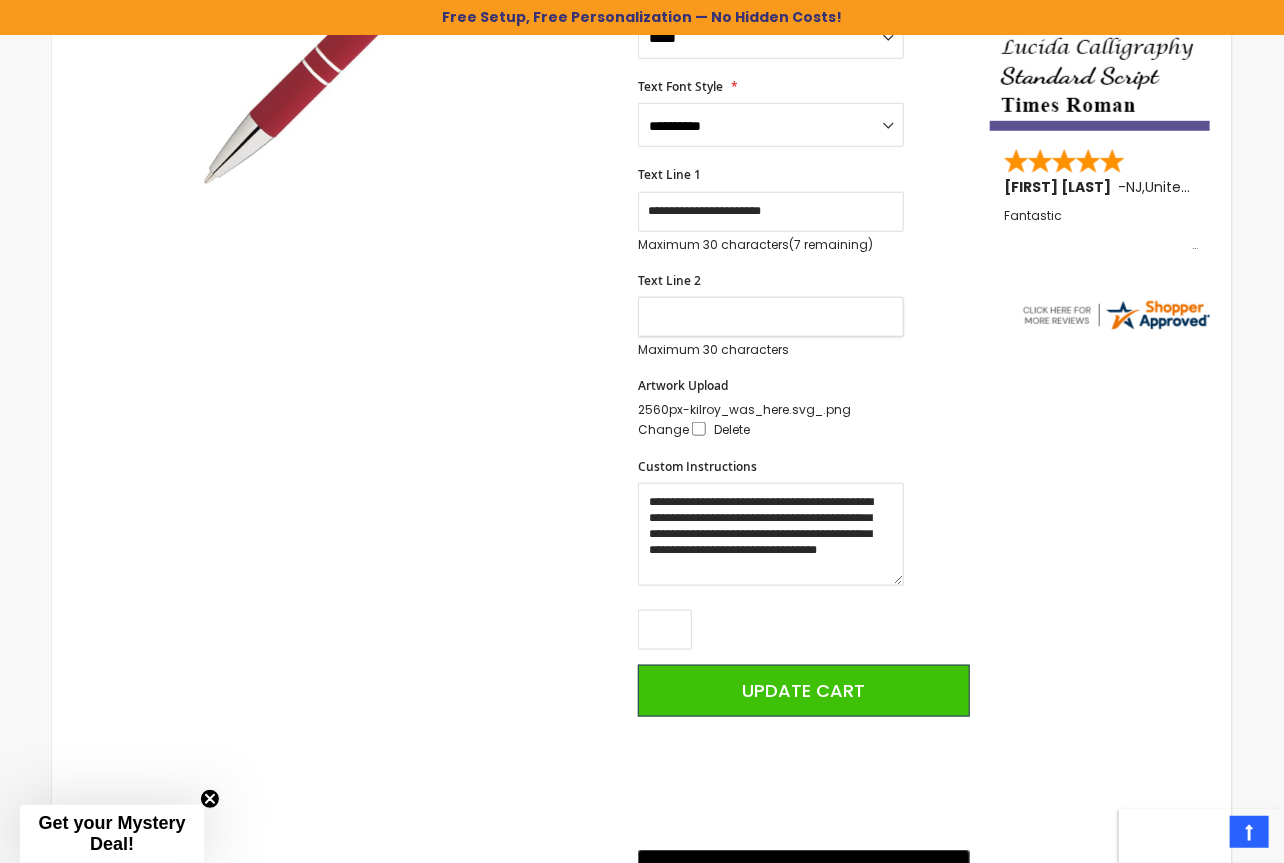 type 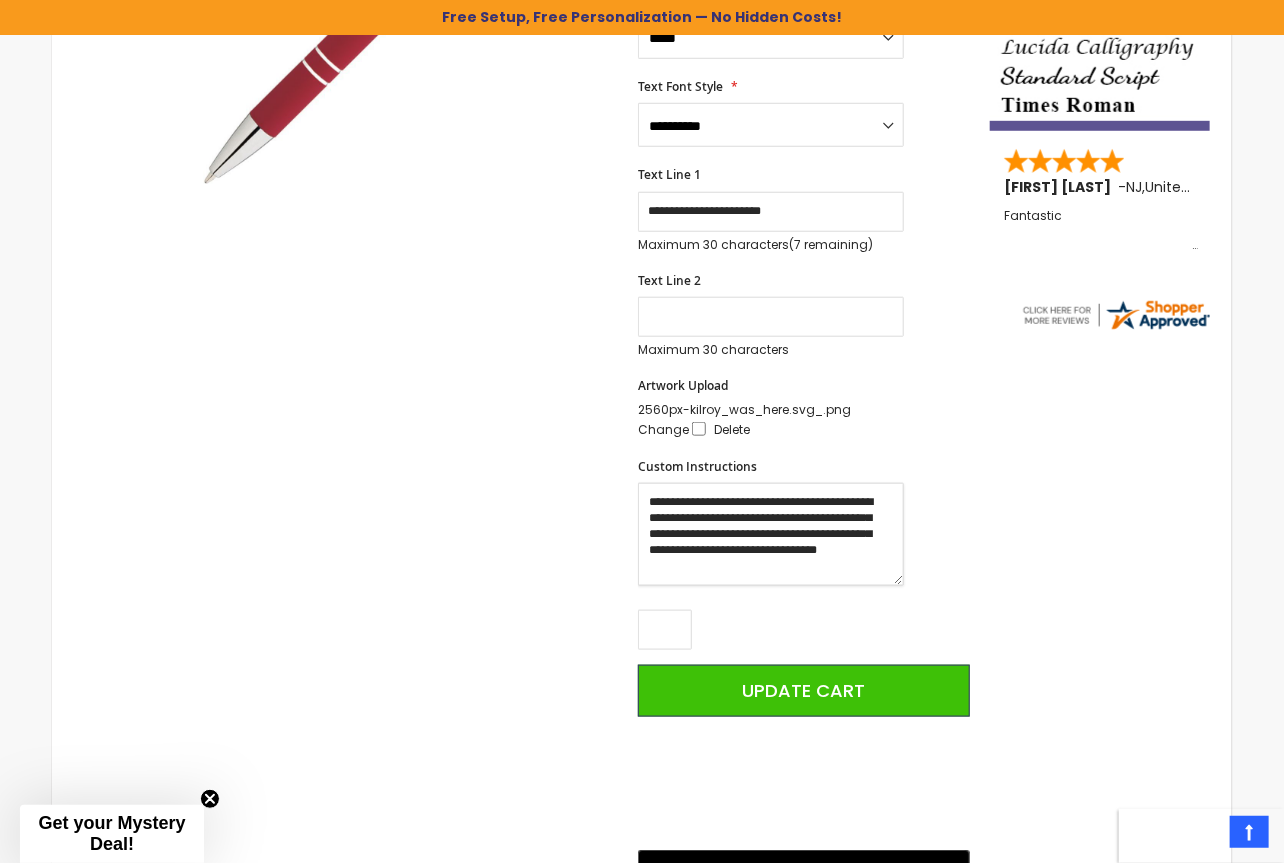 drag, startPoint x: 803, startPoint y: 543, endPoint x: 863, endPoint y: 582, distance: 71.561165 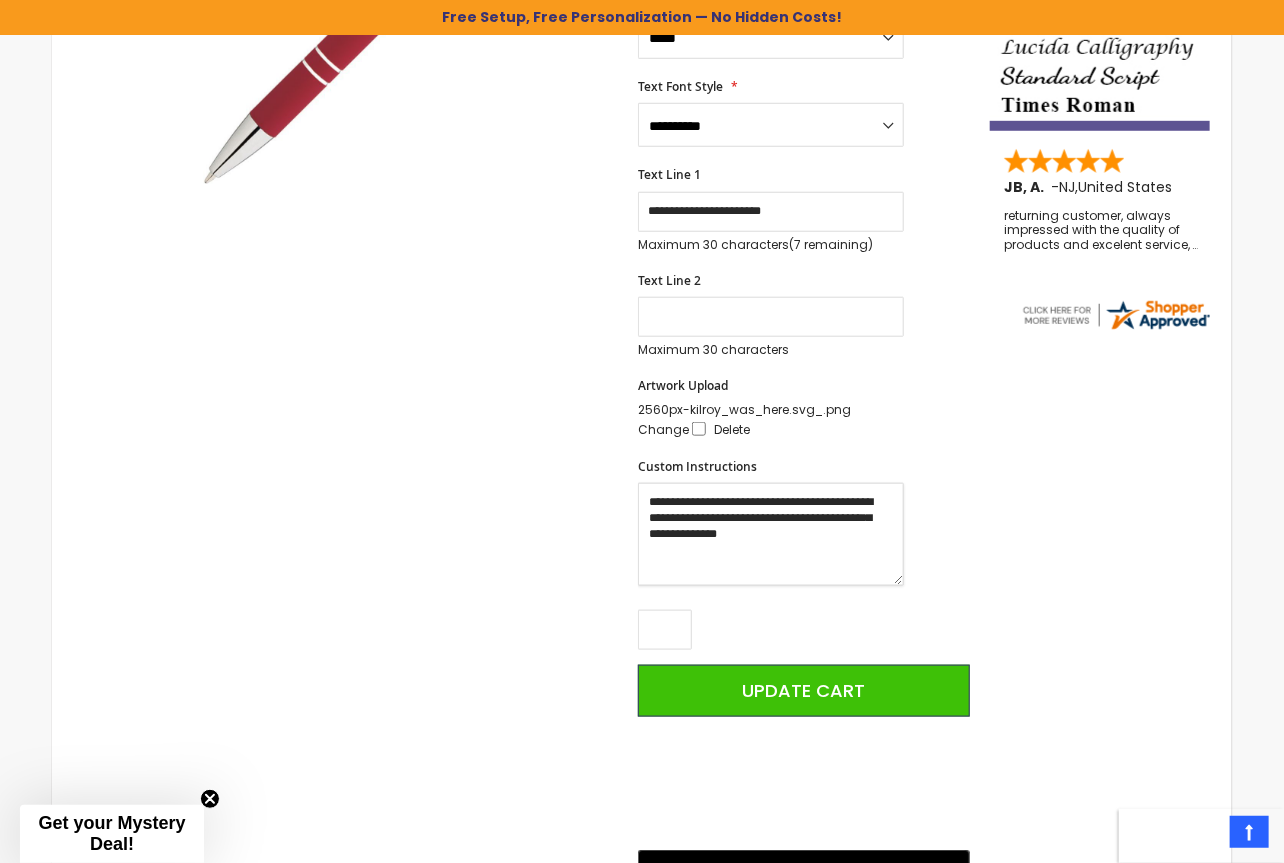 click on "**********" at bounding box center [771, 534] 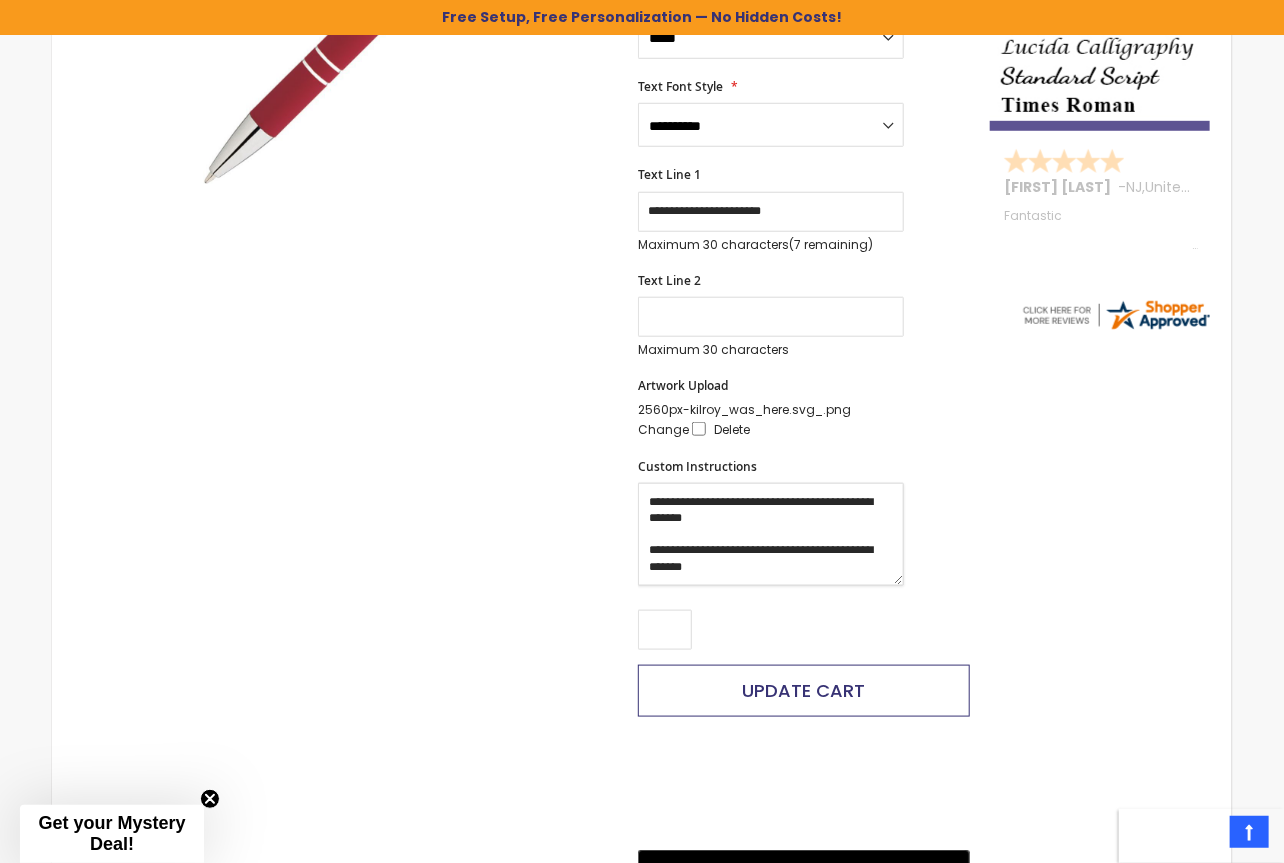 type on "**********" 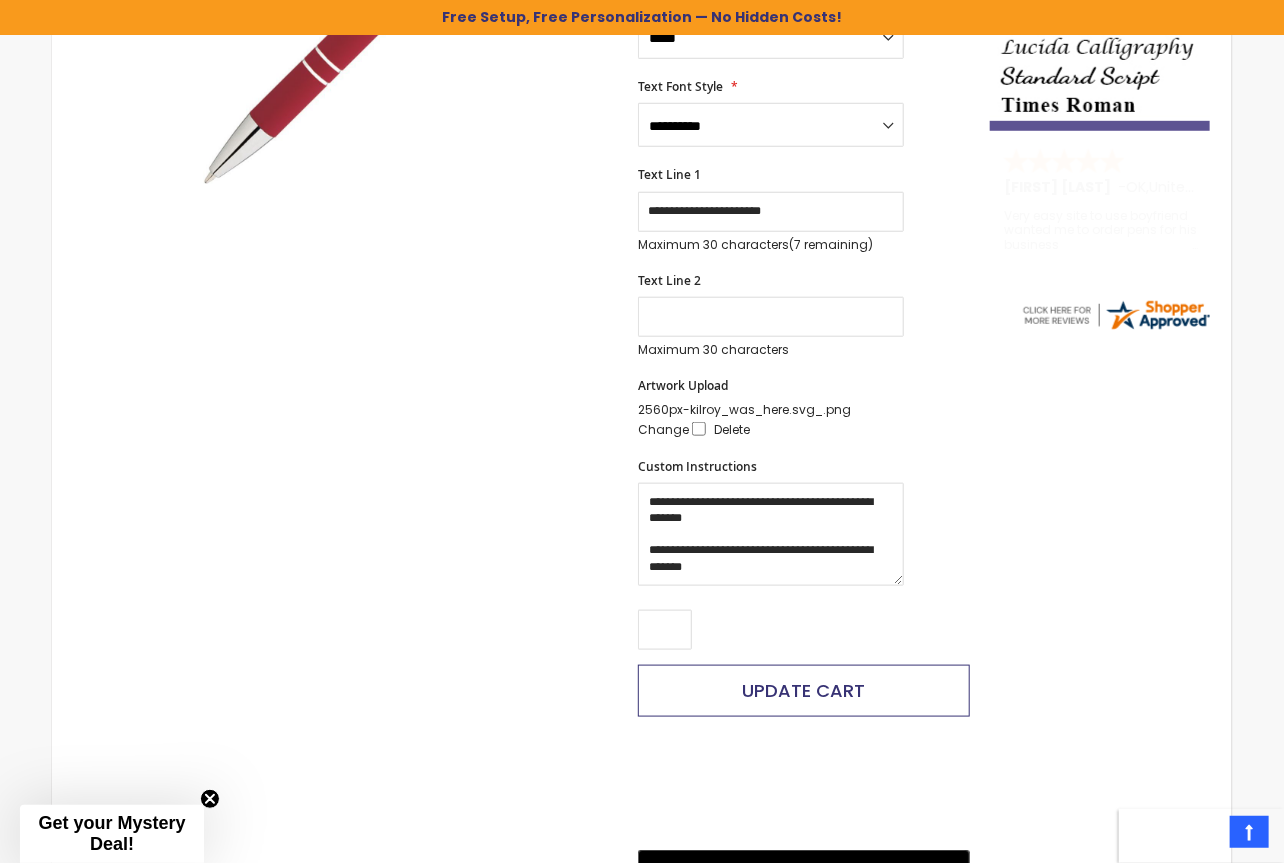 click on "Update Cart" at bounding box center (804, 691) 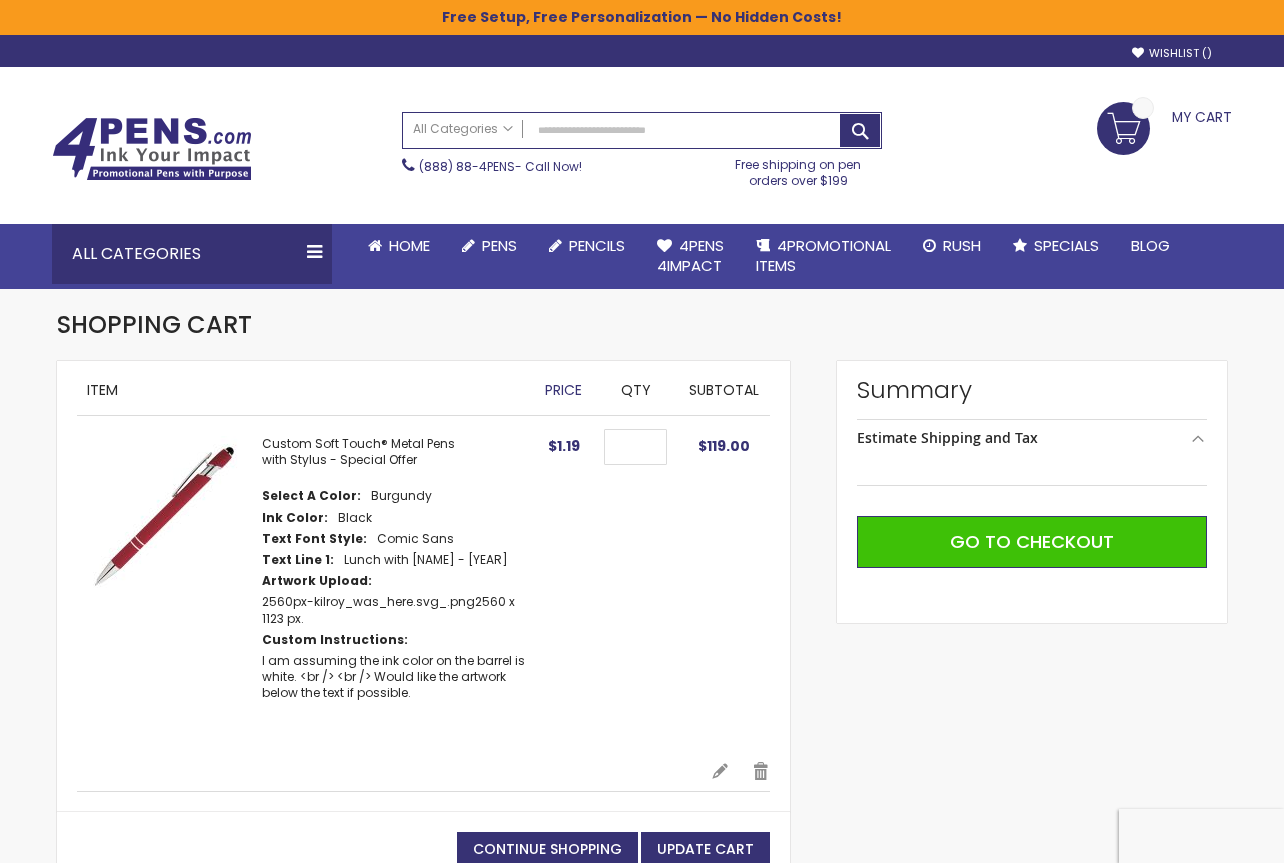 scroll, scrollTop: 0, scrollLeft: 0, axis: both 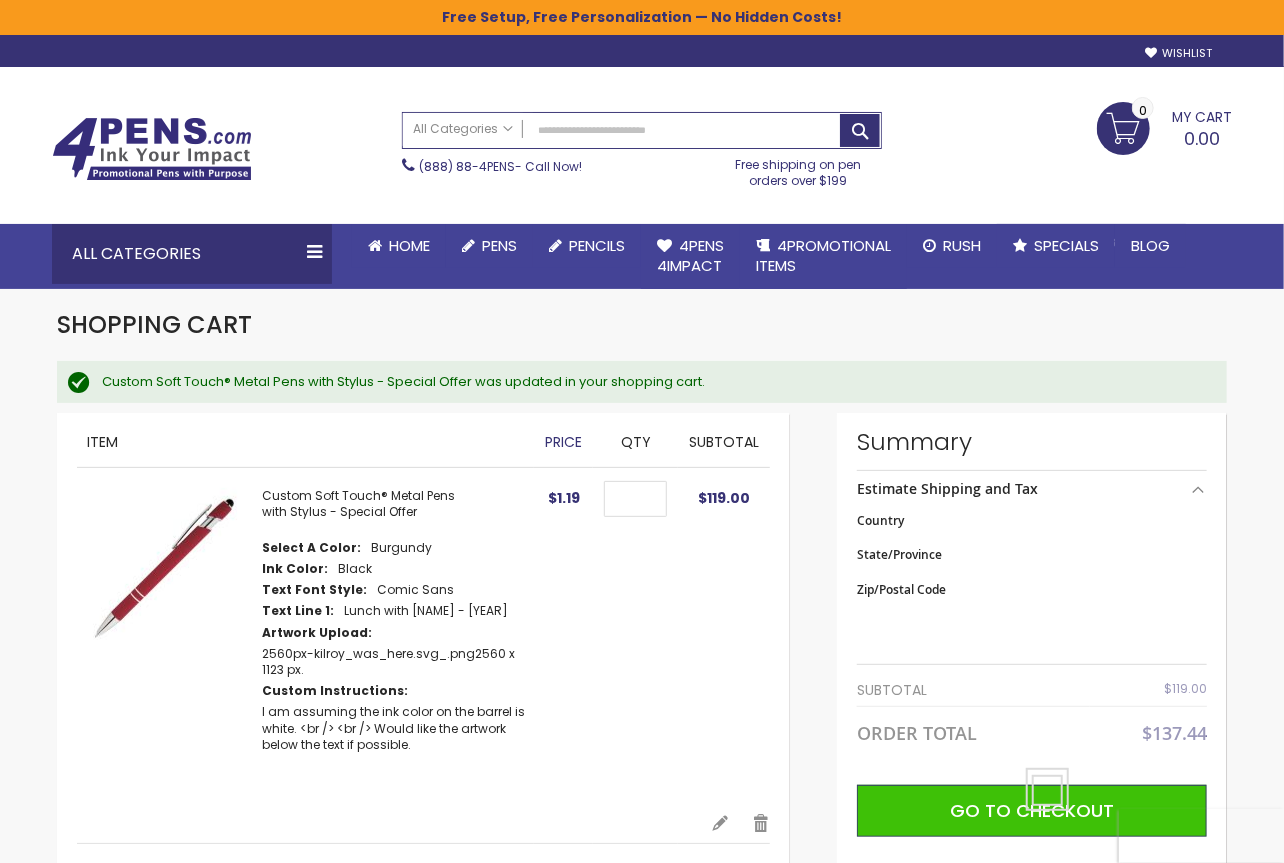 select on "**" 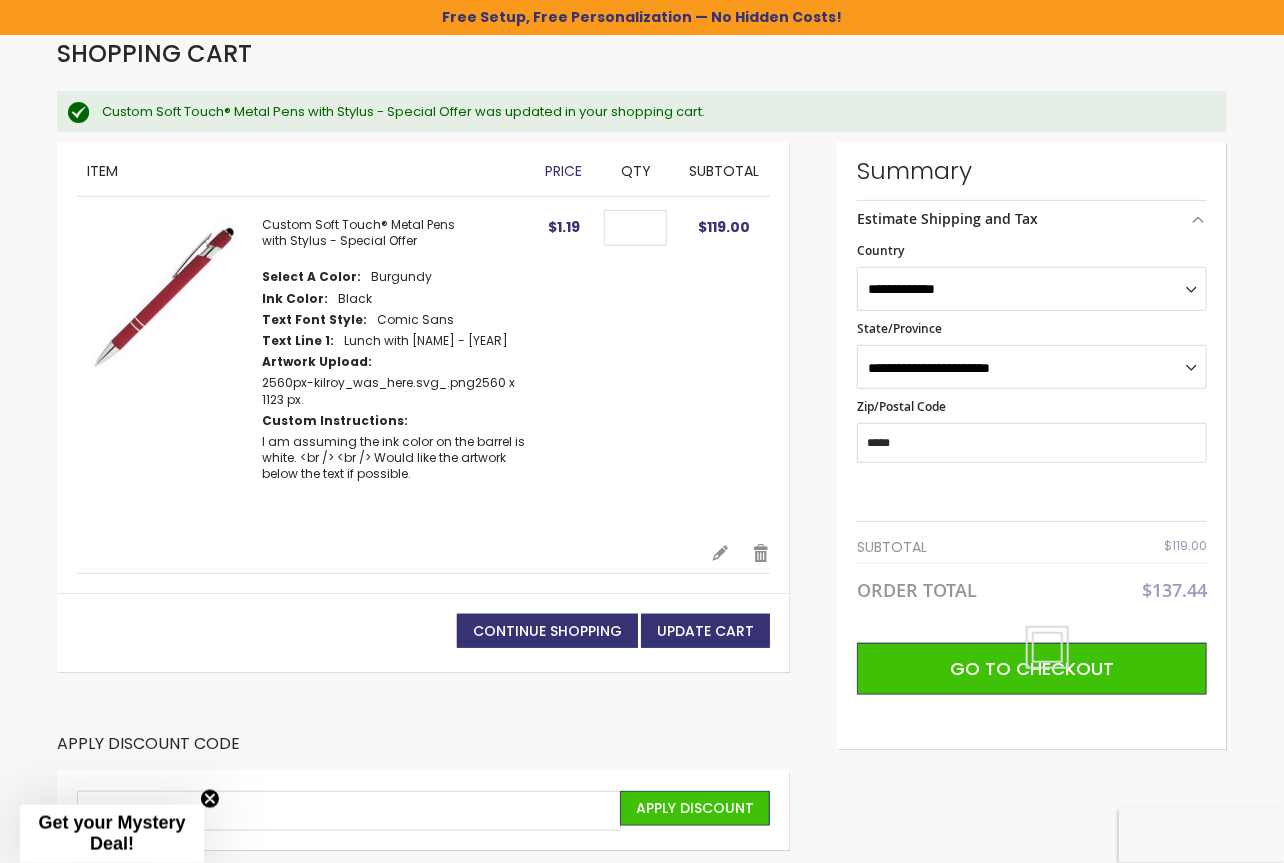 scroll, scrollTop: 312, scrollLeft: 0, axis: vertical 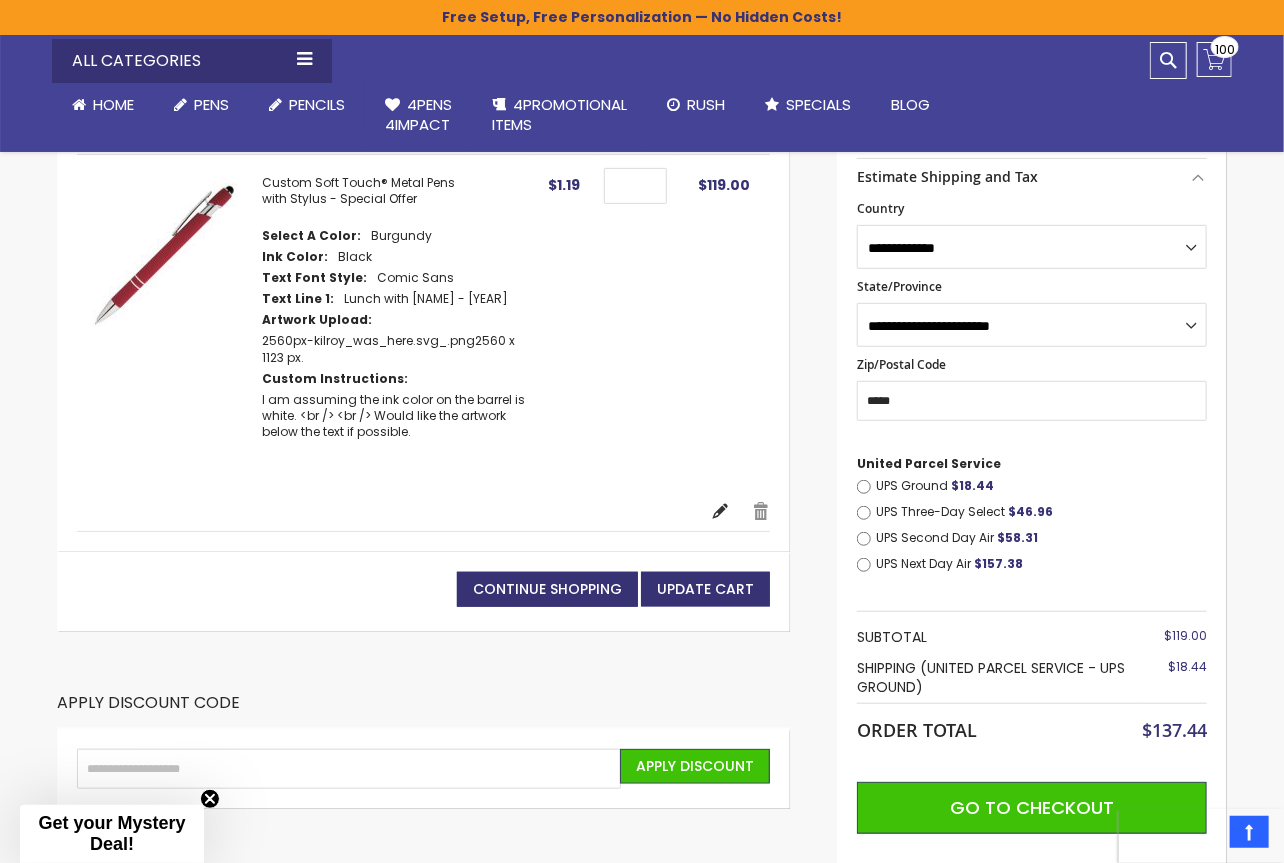 click on "Edit" at bounding box center (720, 511) 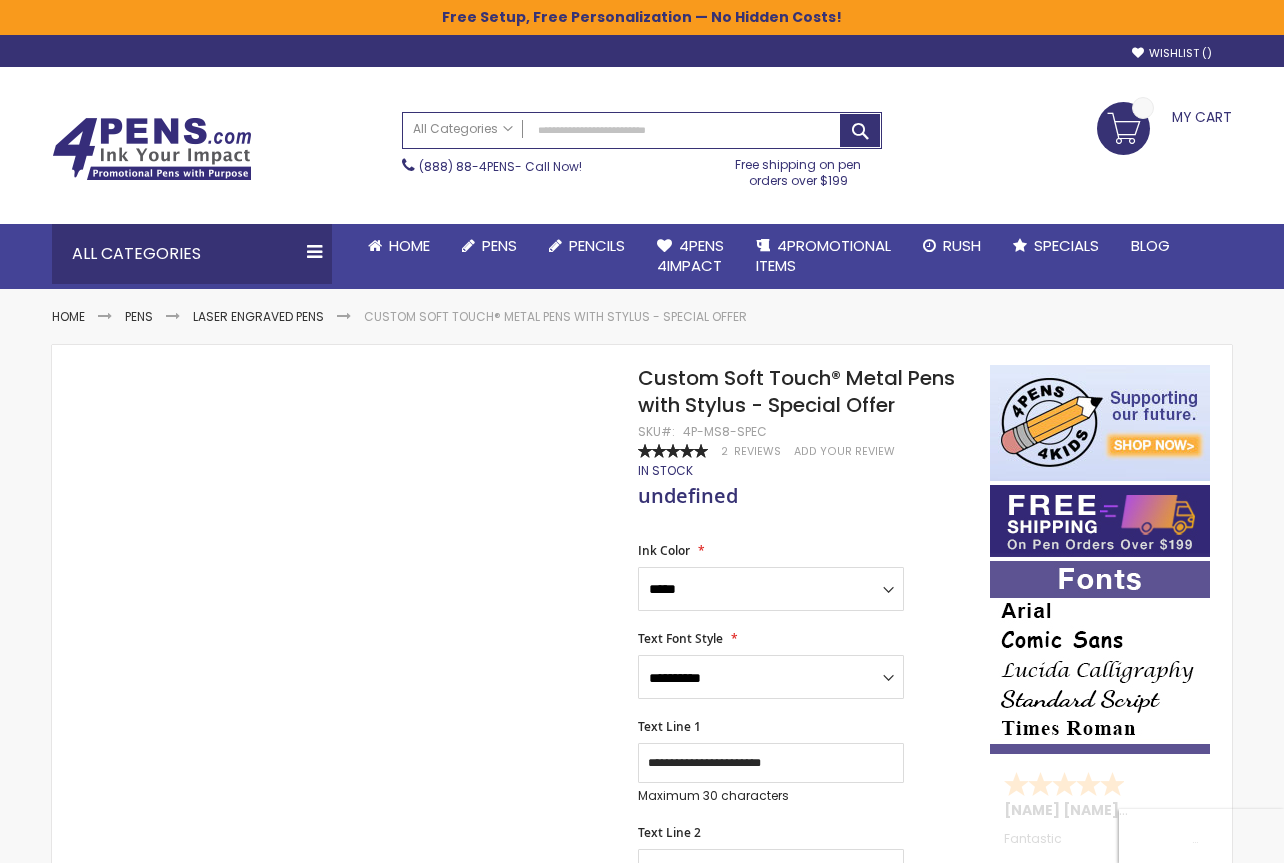 scroll, scrollTop: 0, scrollLeft: 0, axis: both 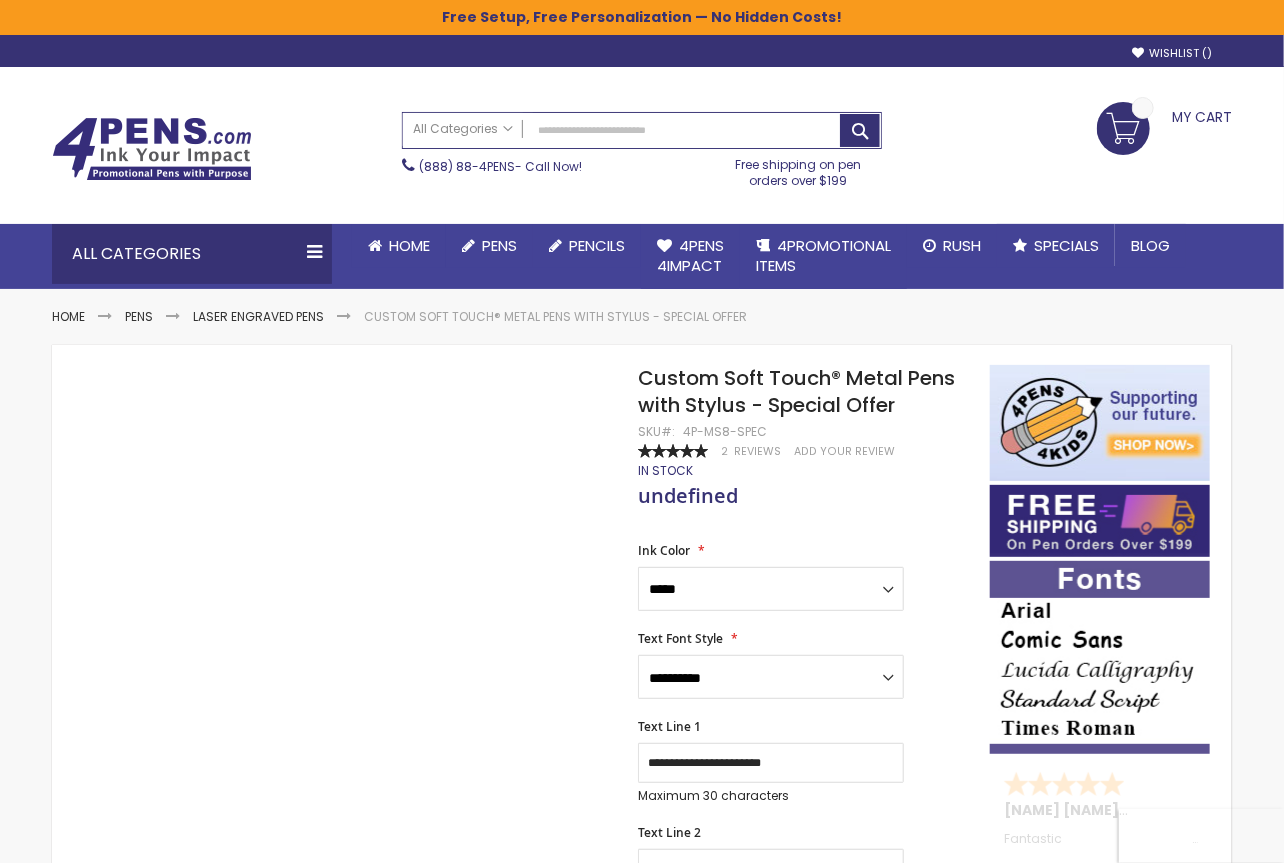 type on "***" 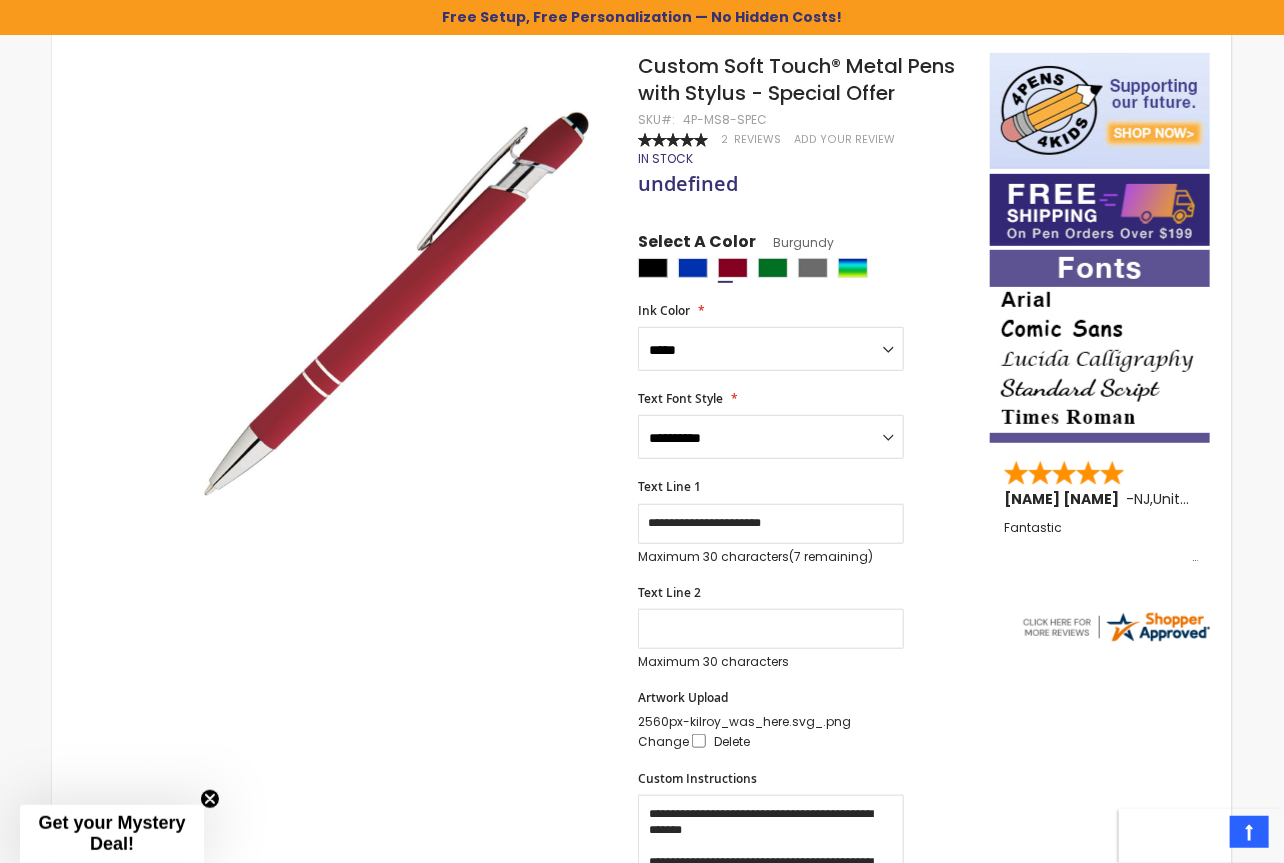 scroll, scrollTop: 468, scrollLeft: 0, axis: vertical 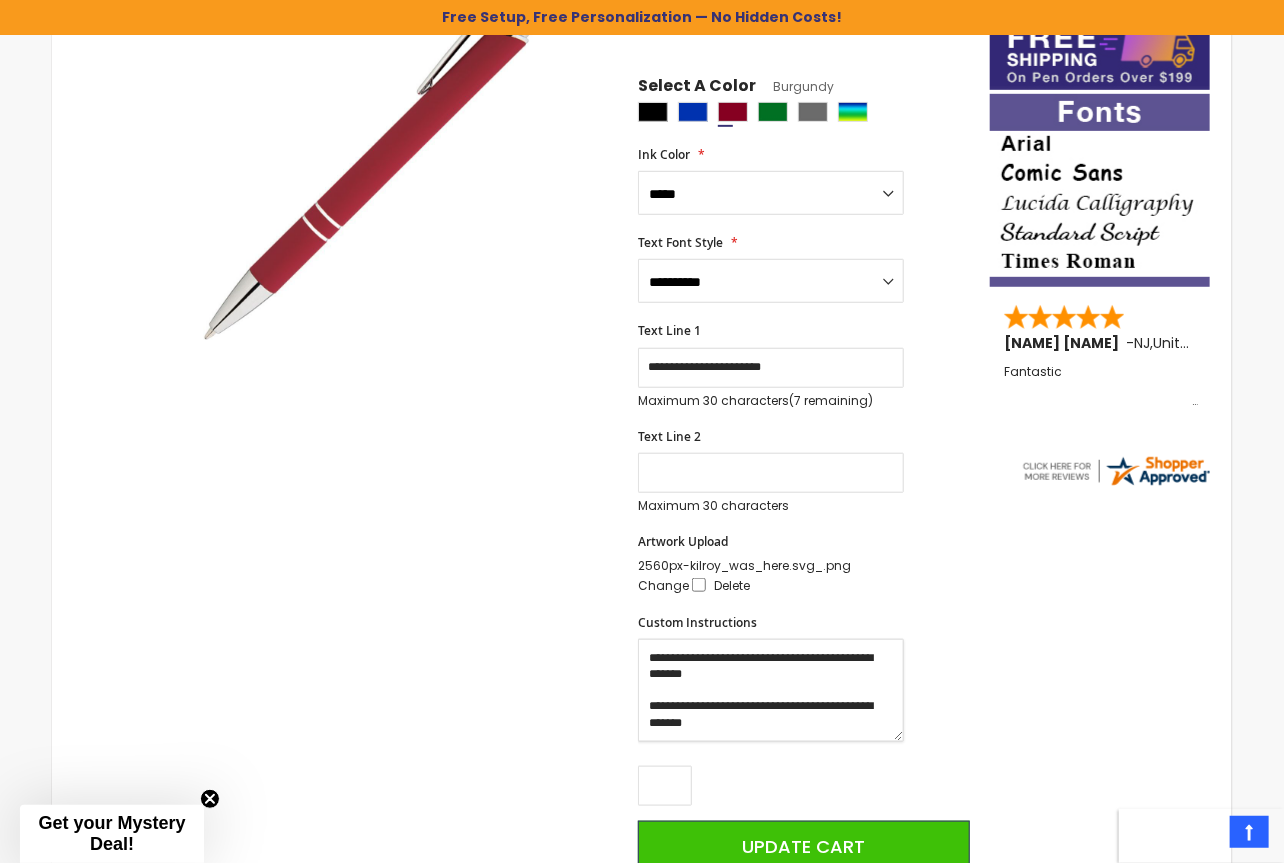 click on "**********" at bounding box center [771, 690] 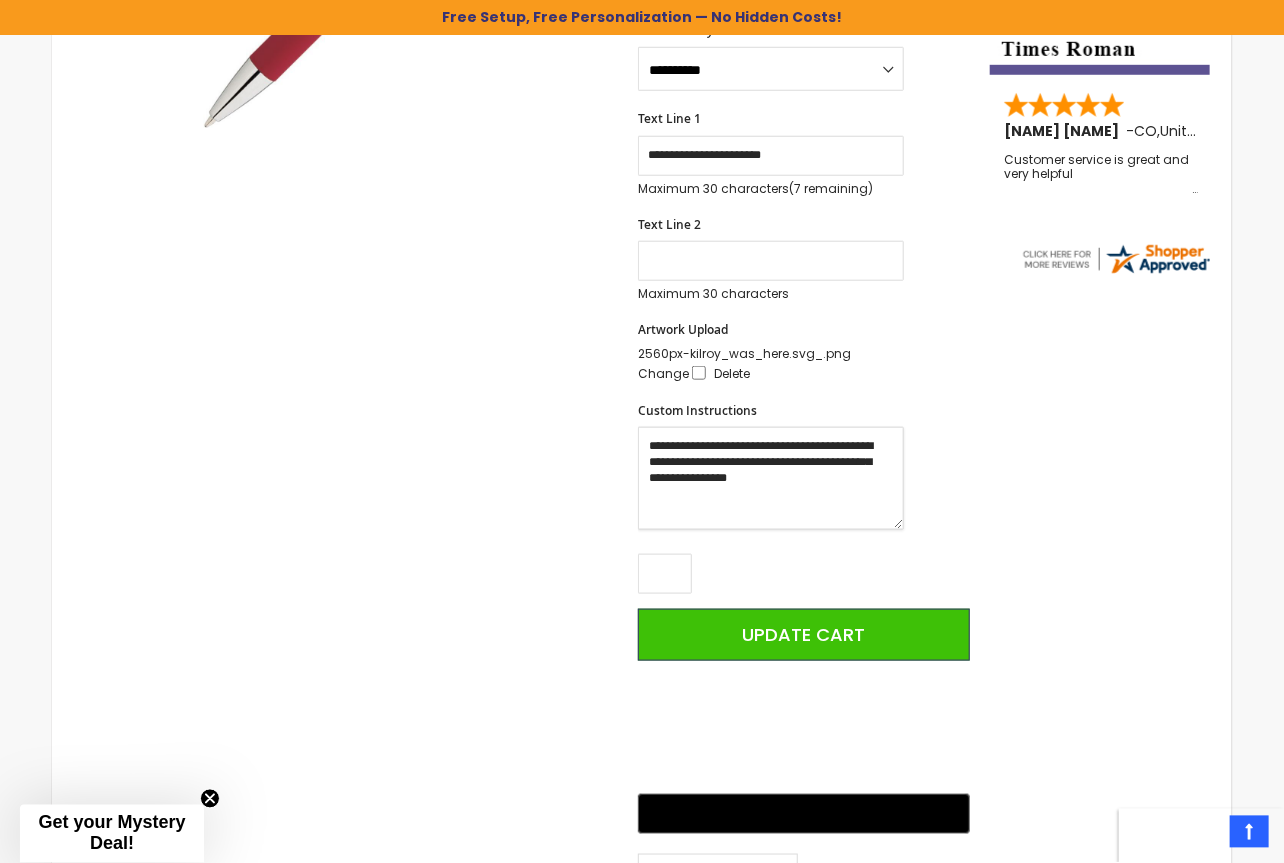 scroll, scrollTop: 780, scrollLeft: 0, axis: vertical 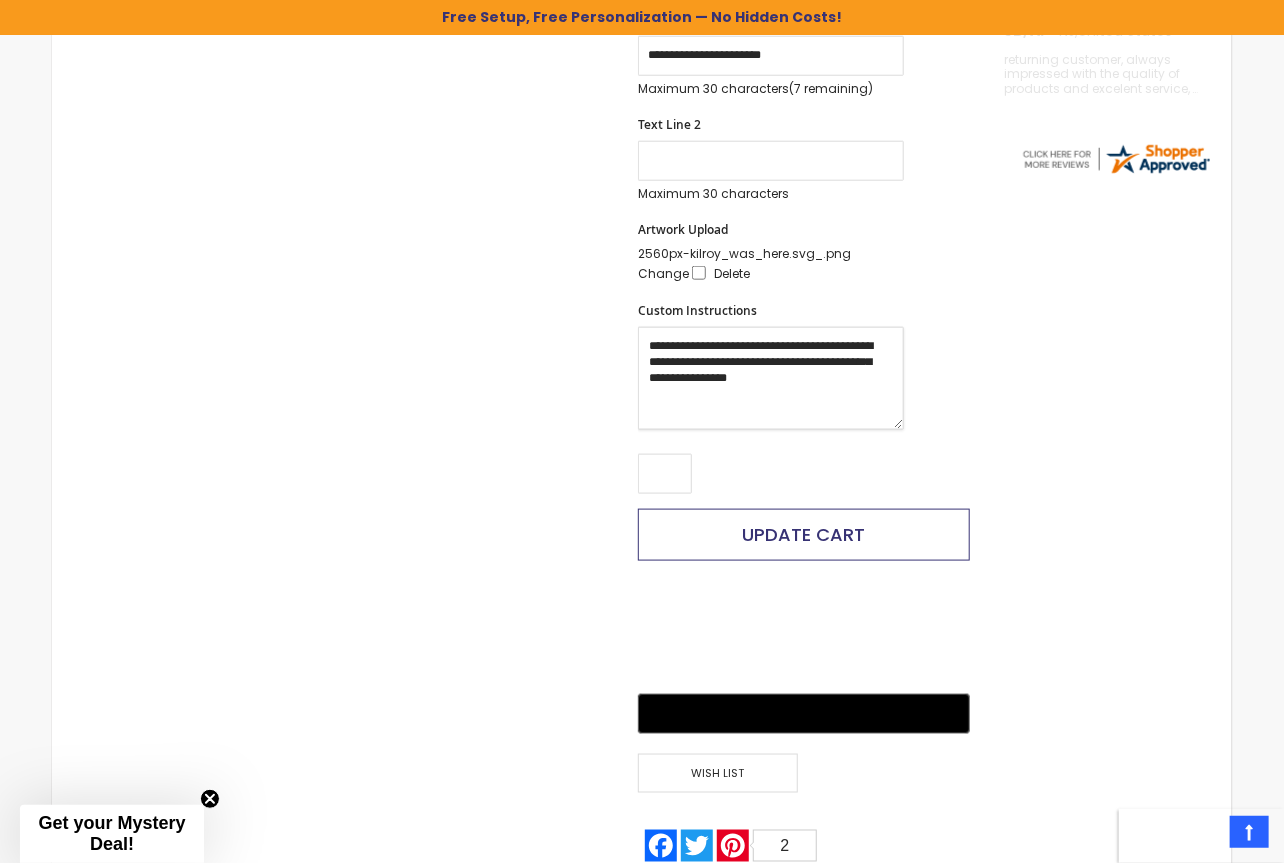 type on "**********" 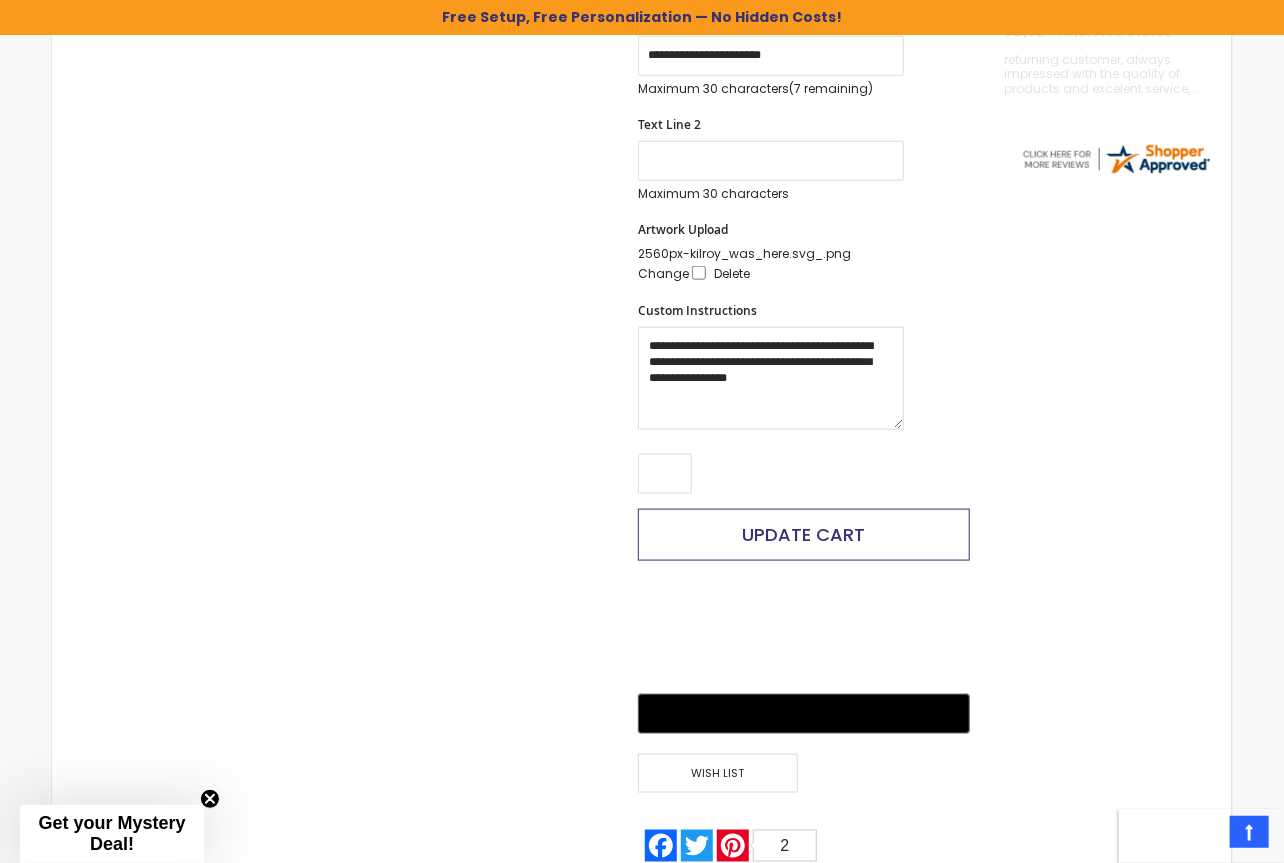 click on "Update Cart" at bounding box center [804, 534] 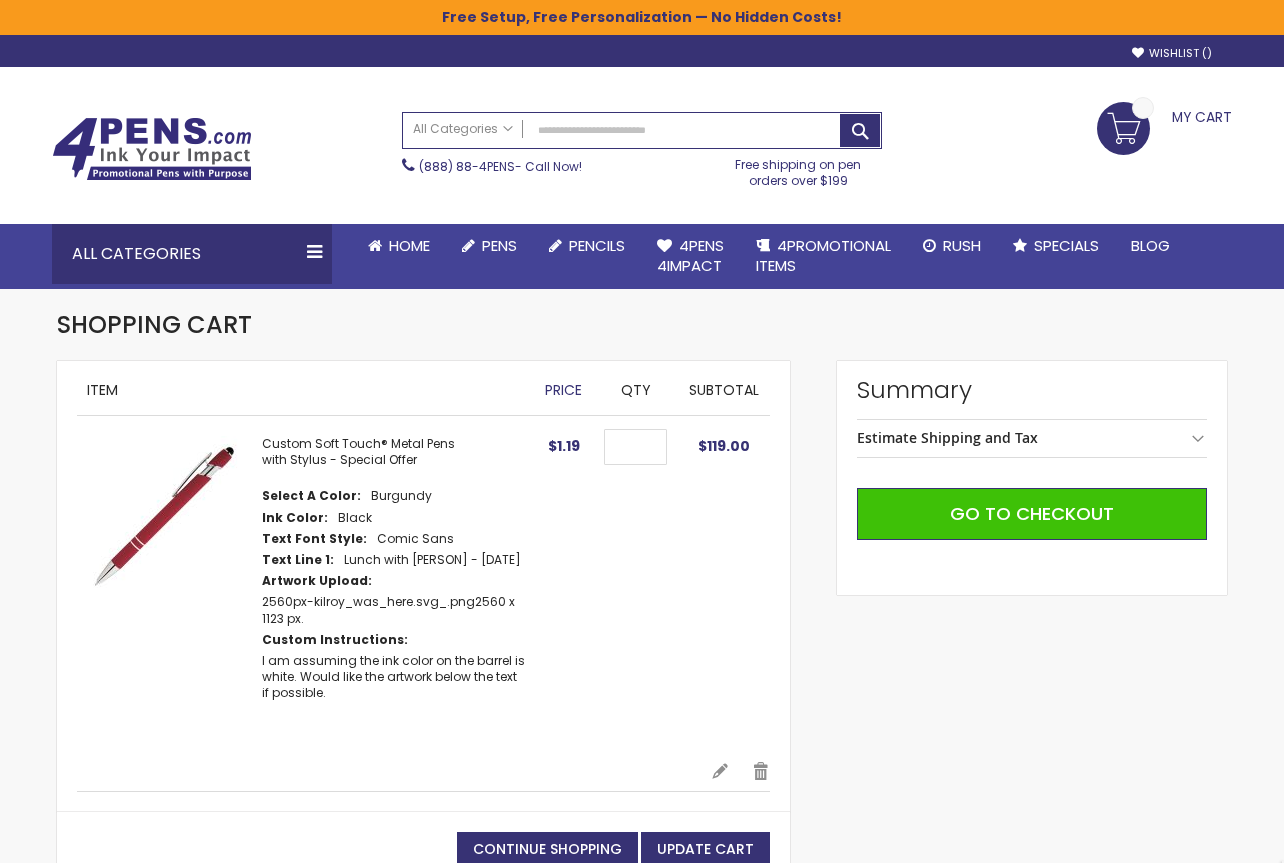 scroll, scrollTop: 0, scrollLeft: 0, axis: both 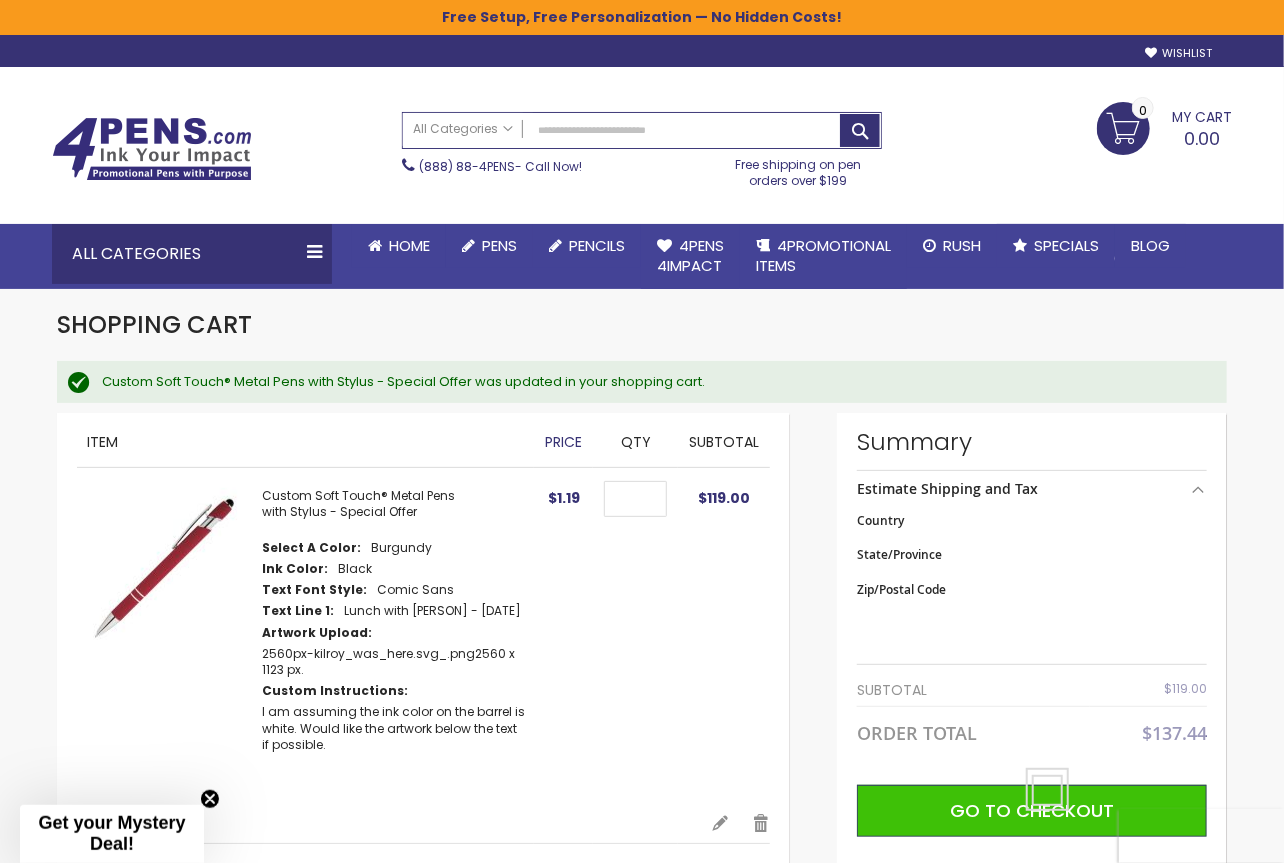 select on "**" 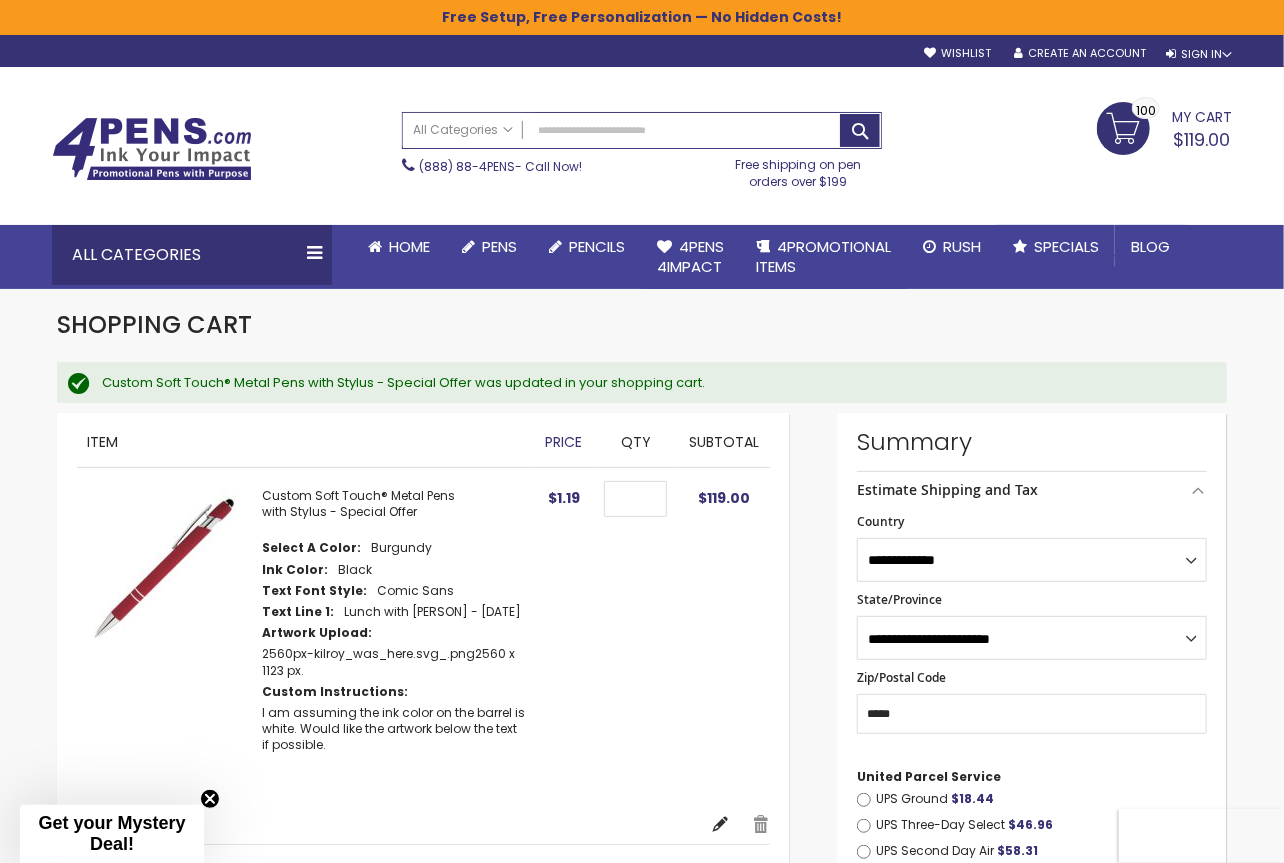click on "Edit" at bounding box center (720, 824) 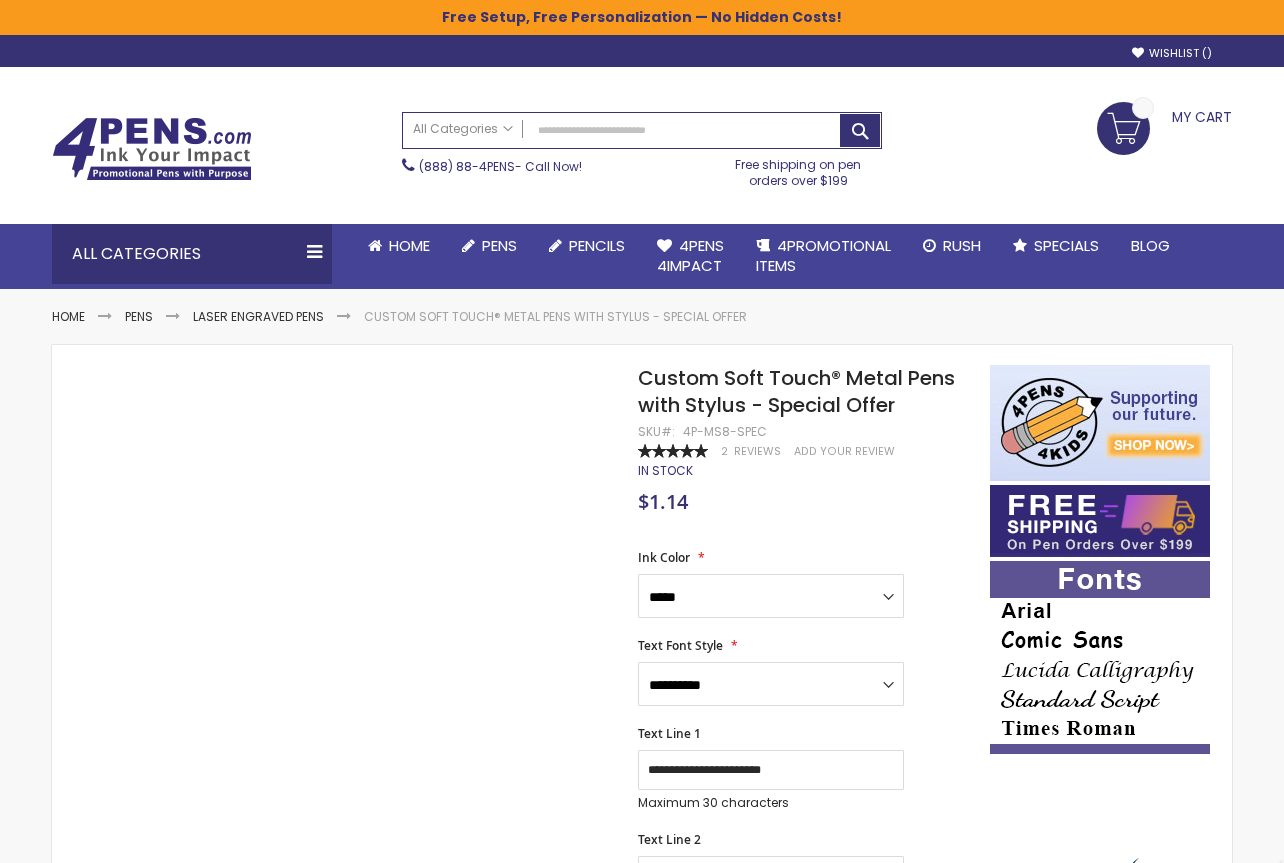 scroll, scrollTop: 0, scrollLeft: 0, axis: both 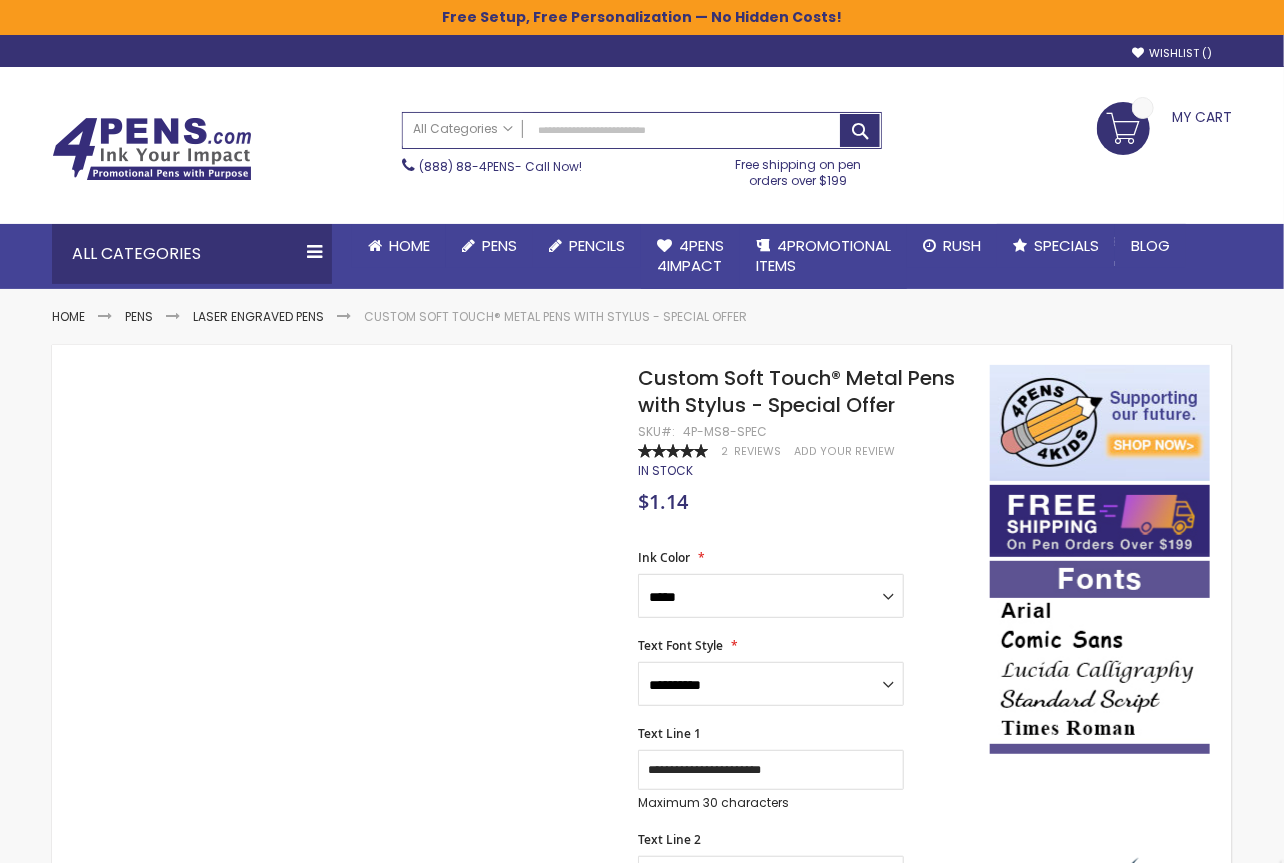 type on "***" 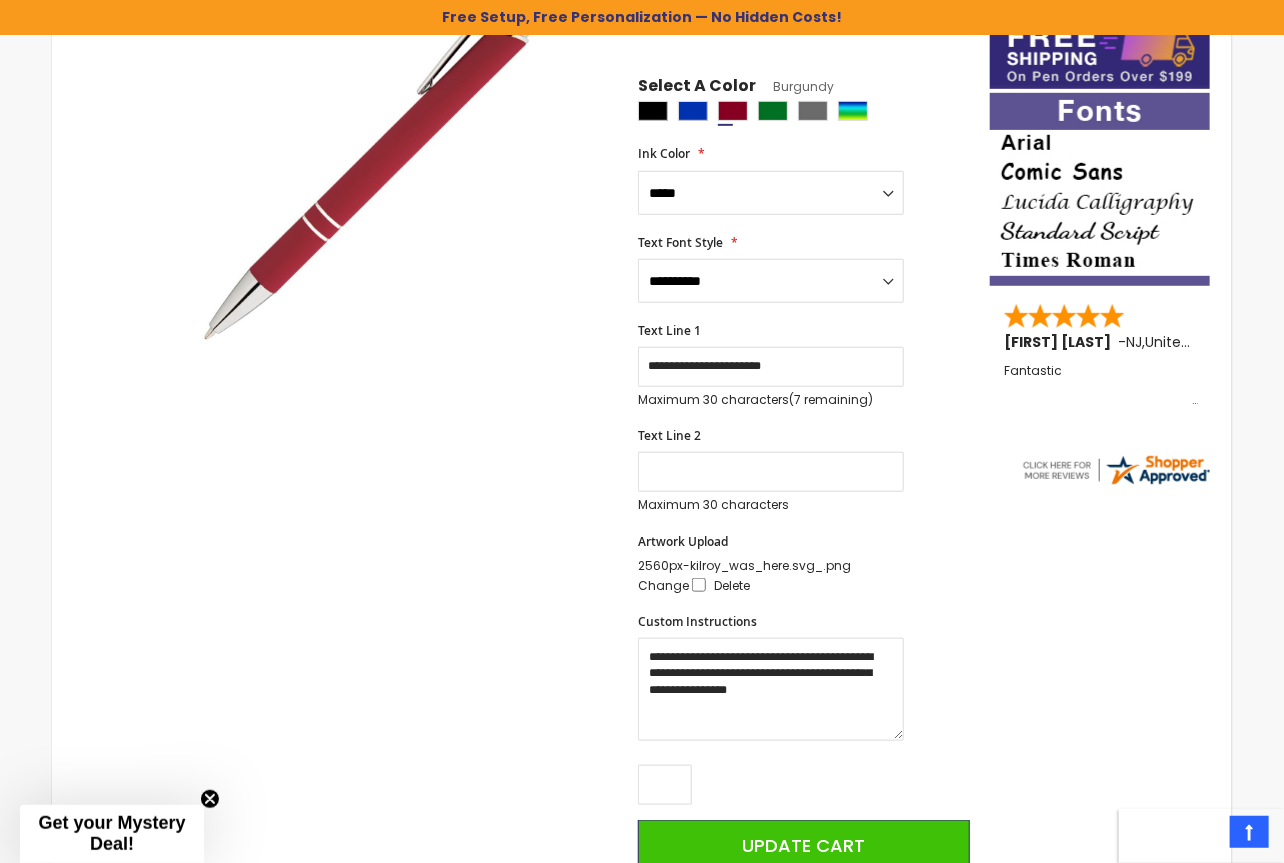 scroll, scrollTop: 468, scrollLeft: 0, axis: vertical 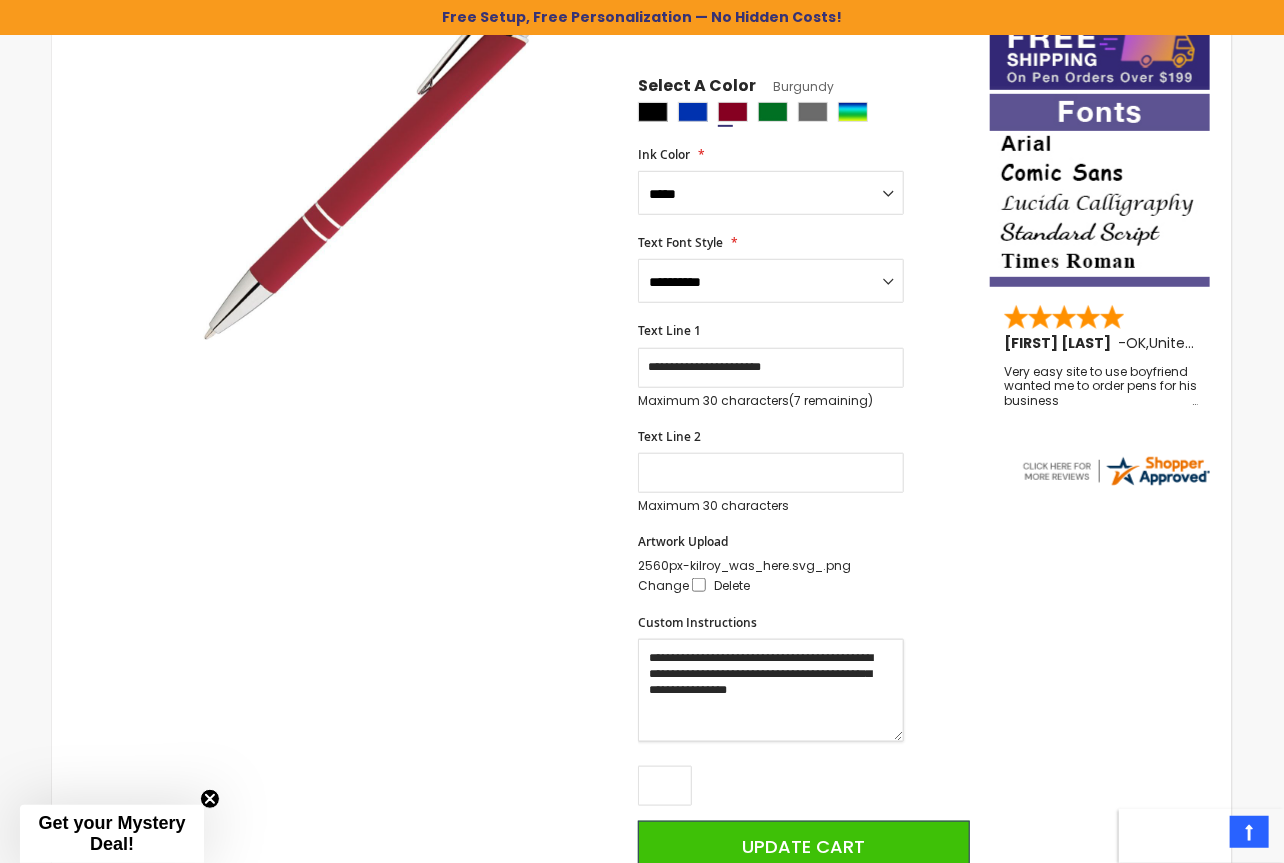 drag, startPoint x: 741, startPoint y: 679, endPoint x: 647, endPoint y: 654, distance: 97.26767 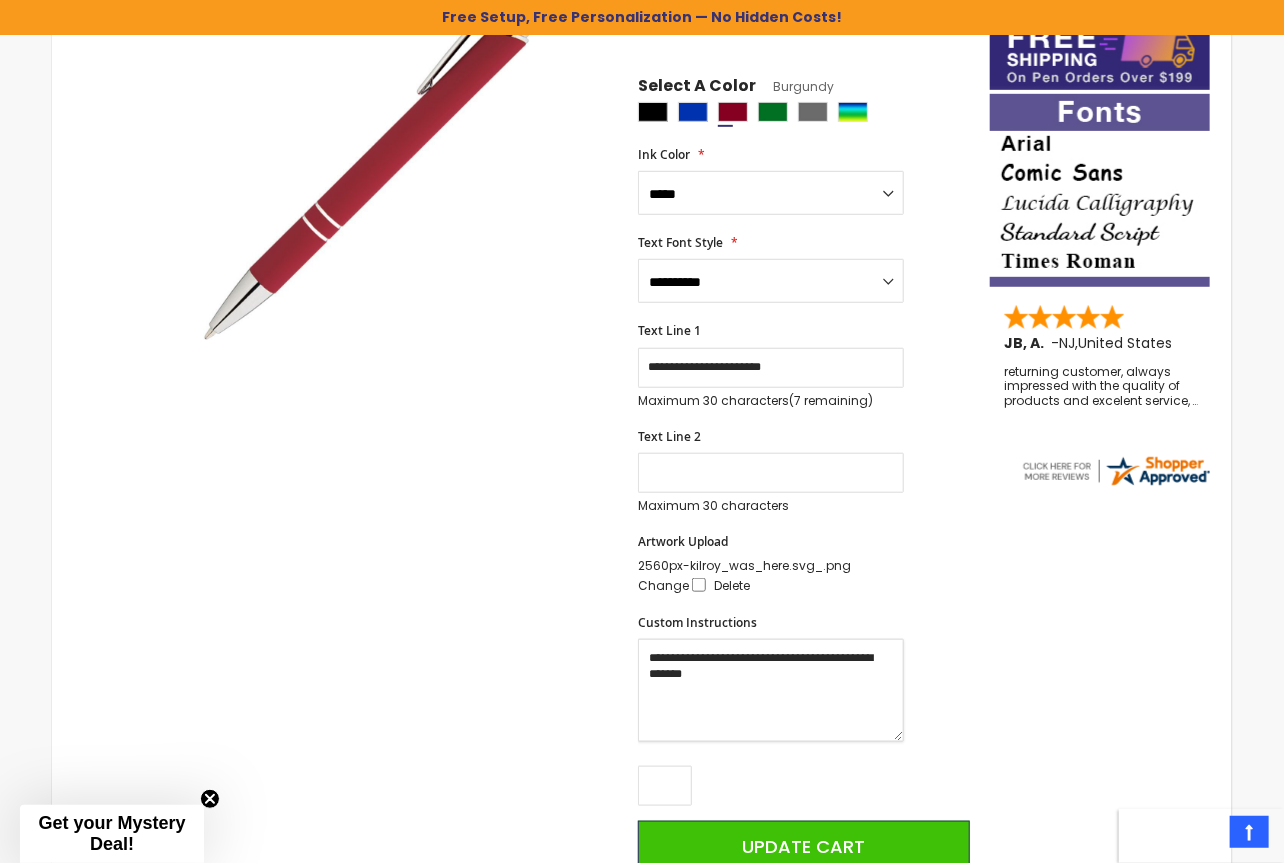 click on "**********" at bounding box center (771, 690) 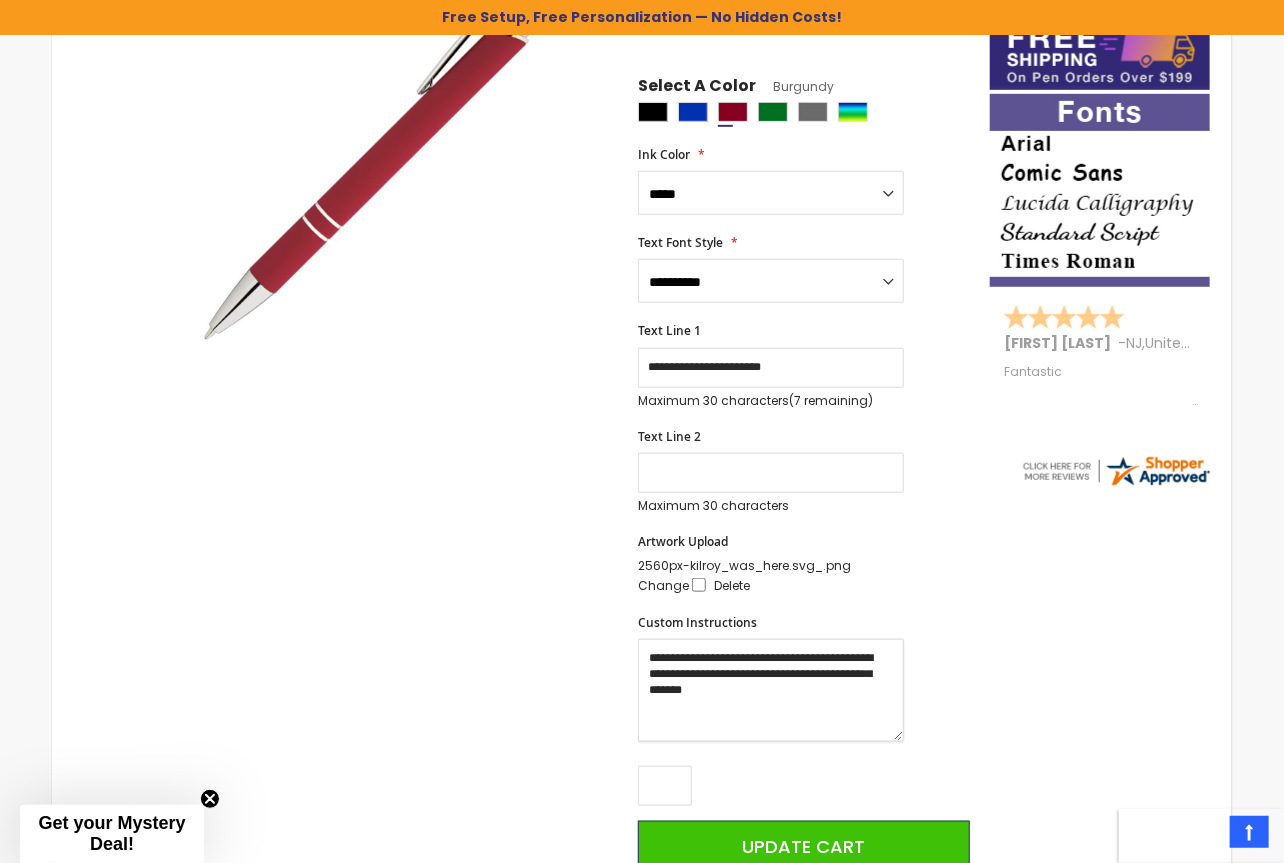click on "**********" at bounding box center [771, 690] 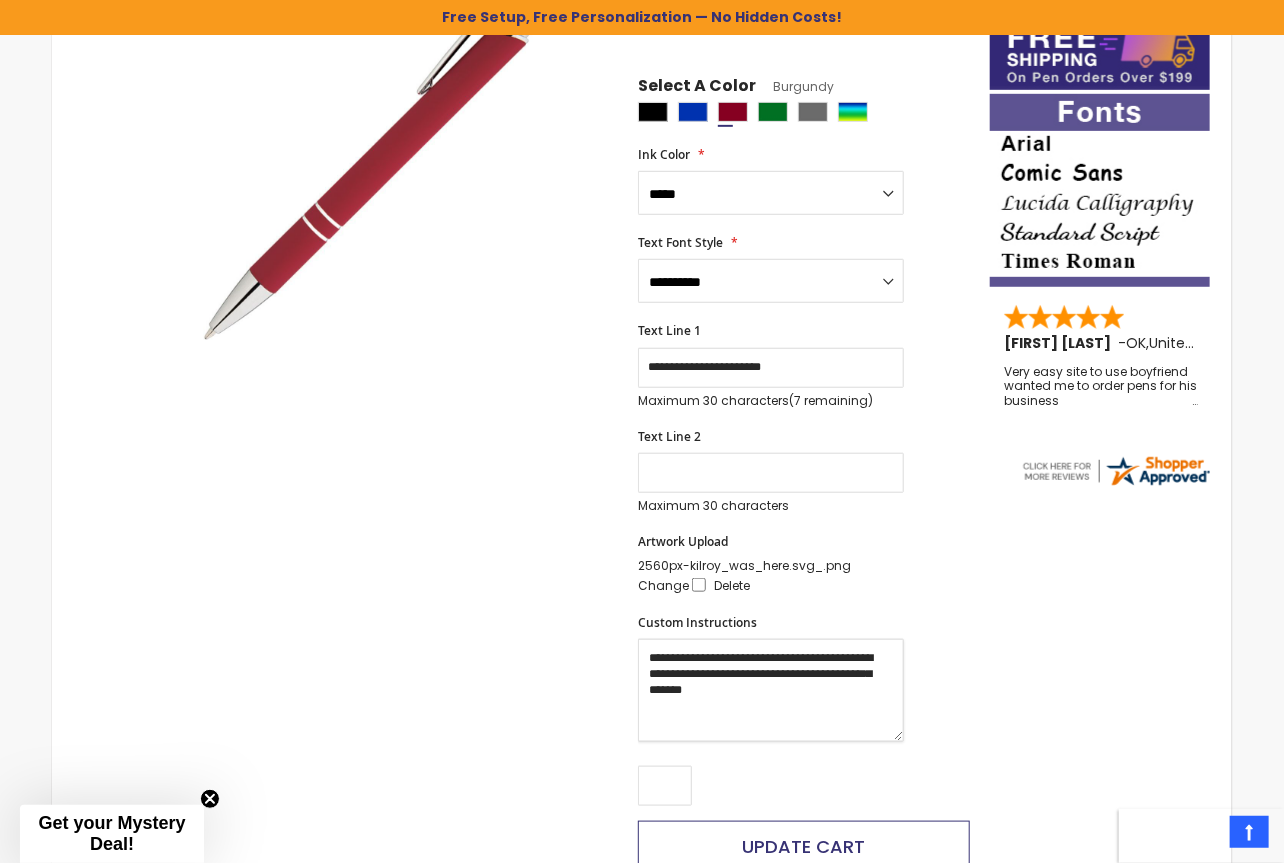 type on "**********" 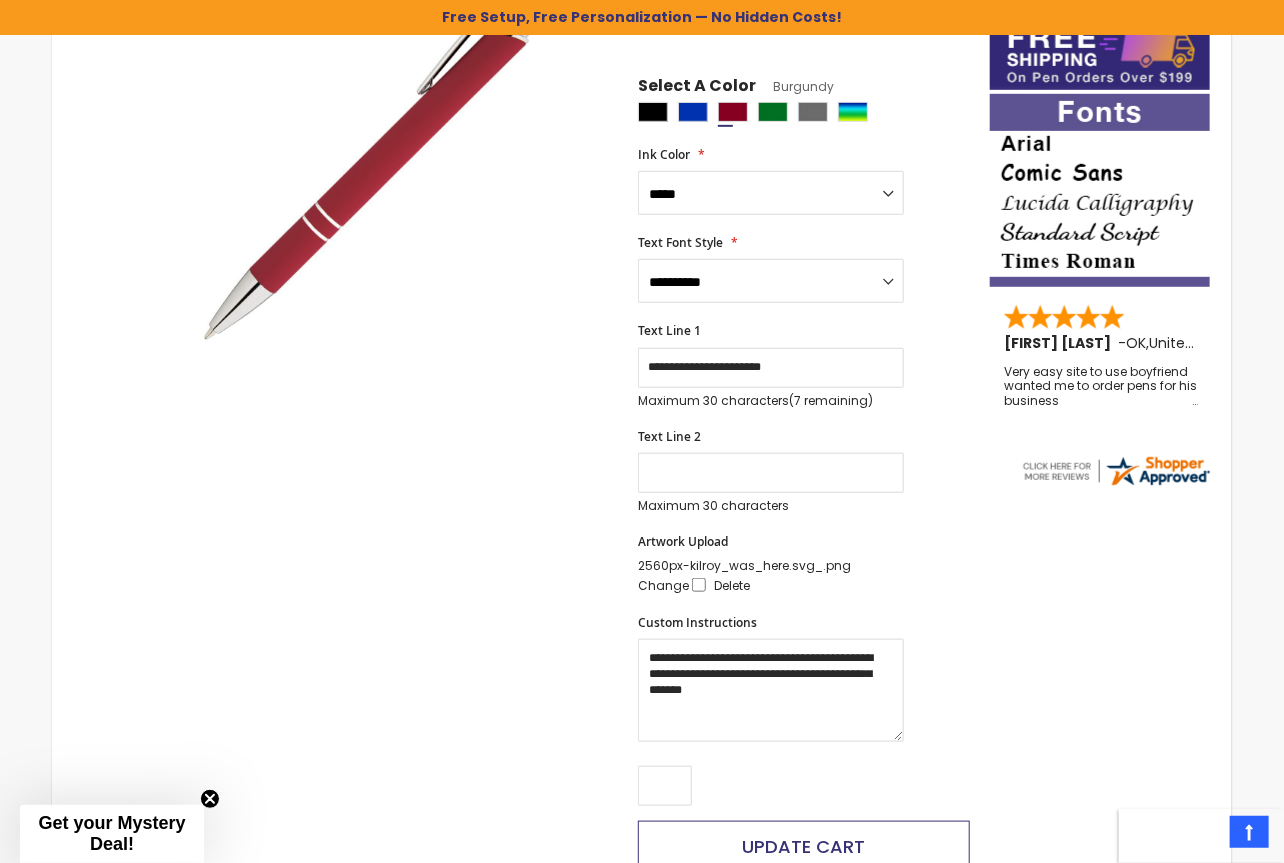 click on "Update Cart" at bounding box center [804, 846] 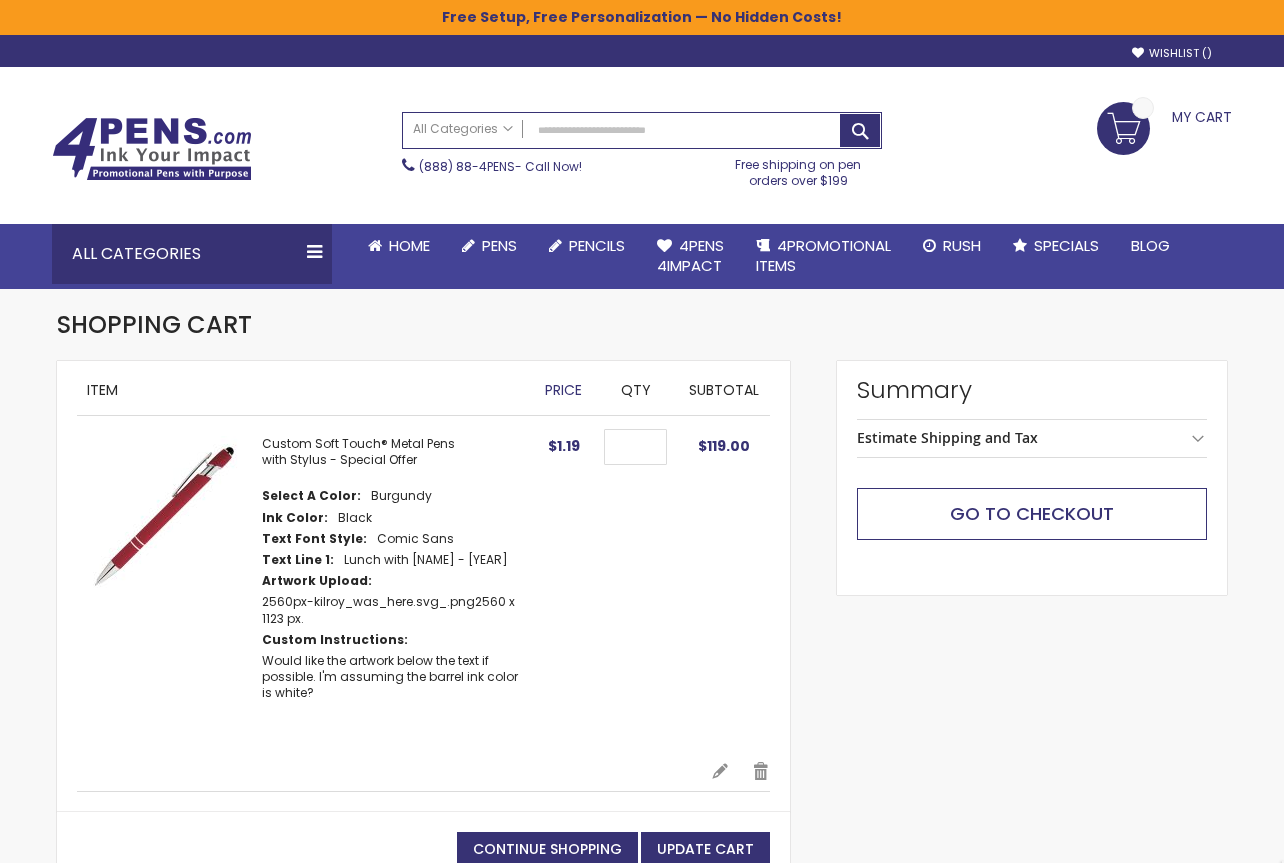 scroll, scrollTop: 0, scrollLeft: 0, axis: both 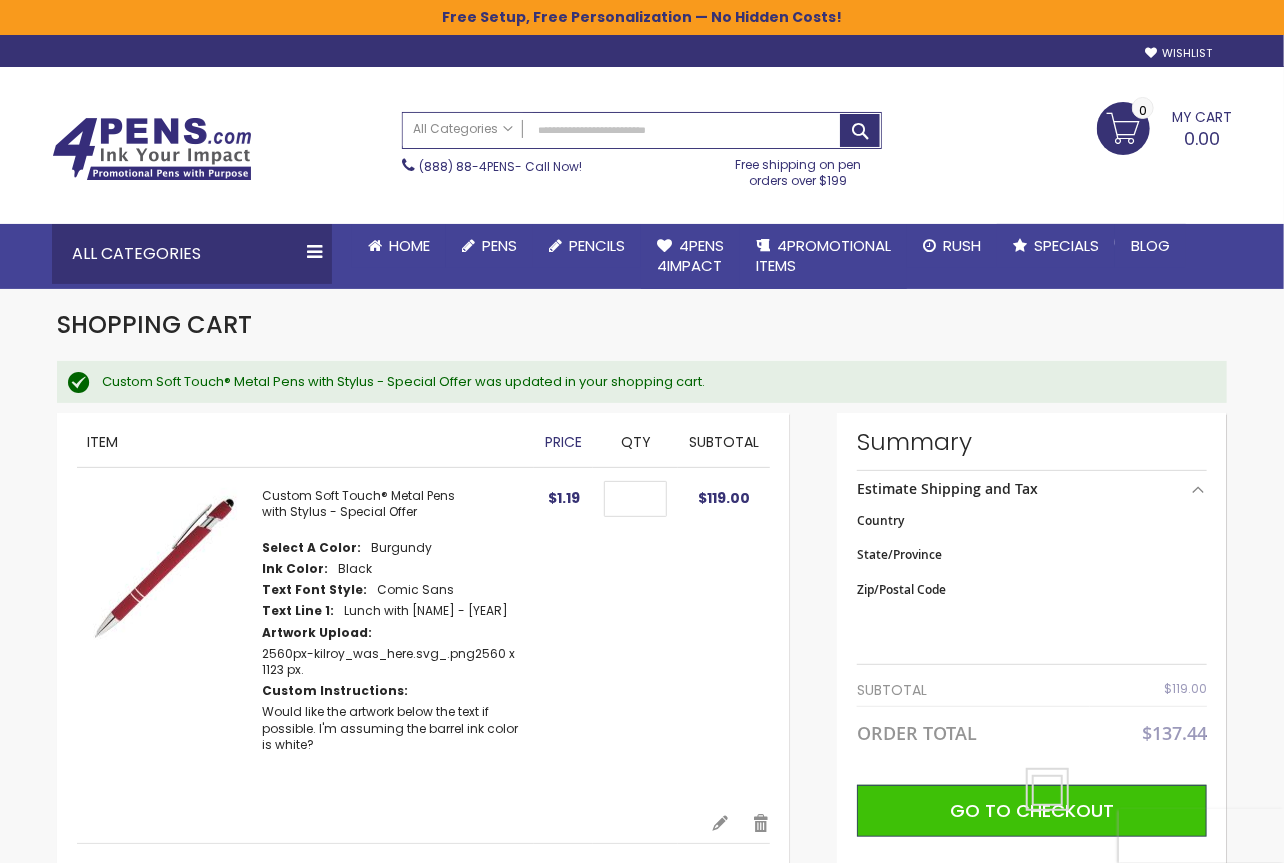 select on "**" 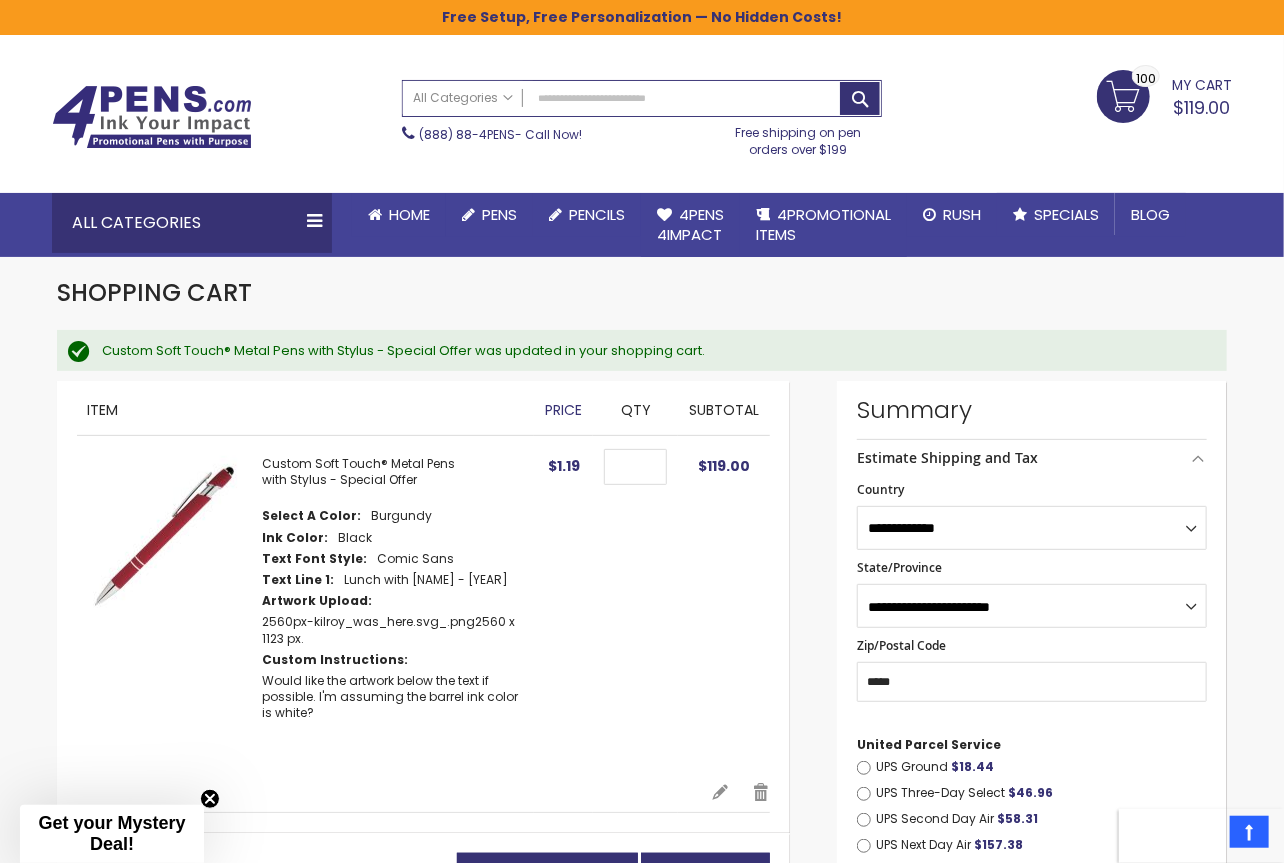 scroll, scrollTop: 0, scrollLeft: 0, axis: both 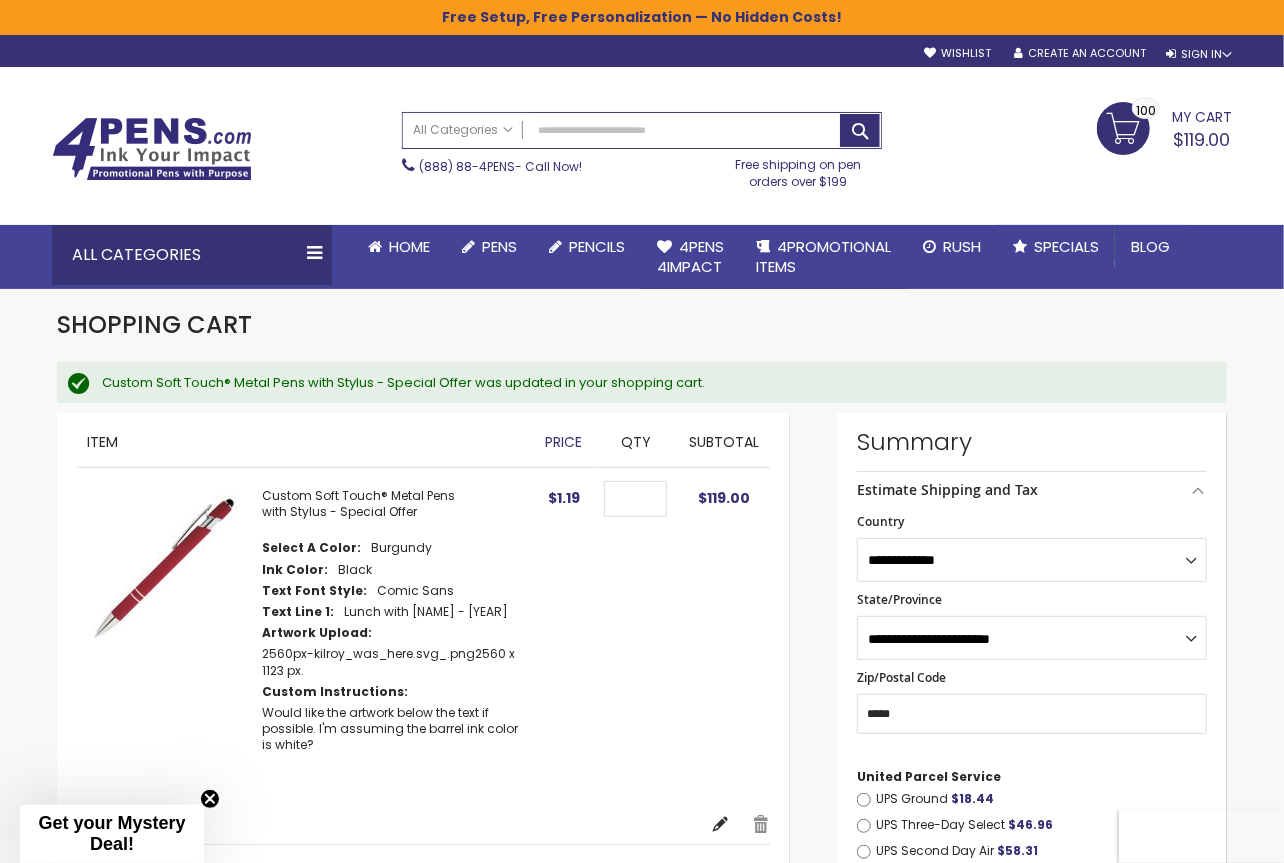 click on "Edit" at bounding box center (720, 824) 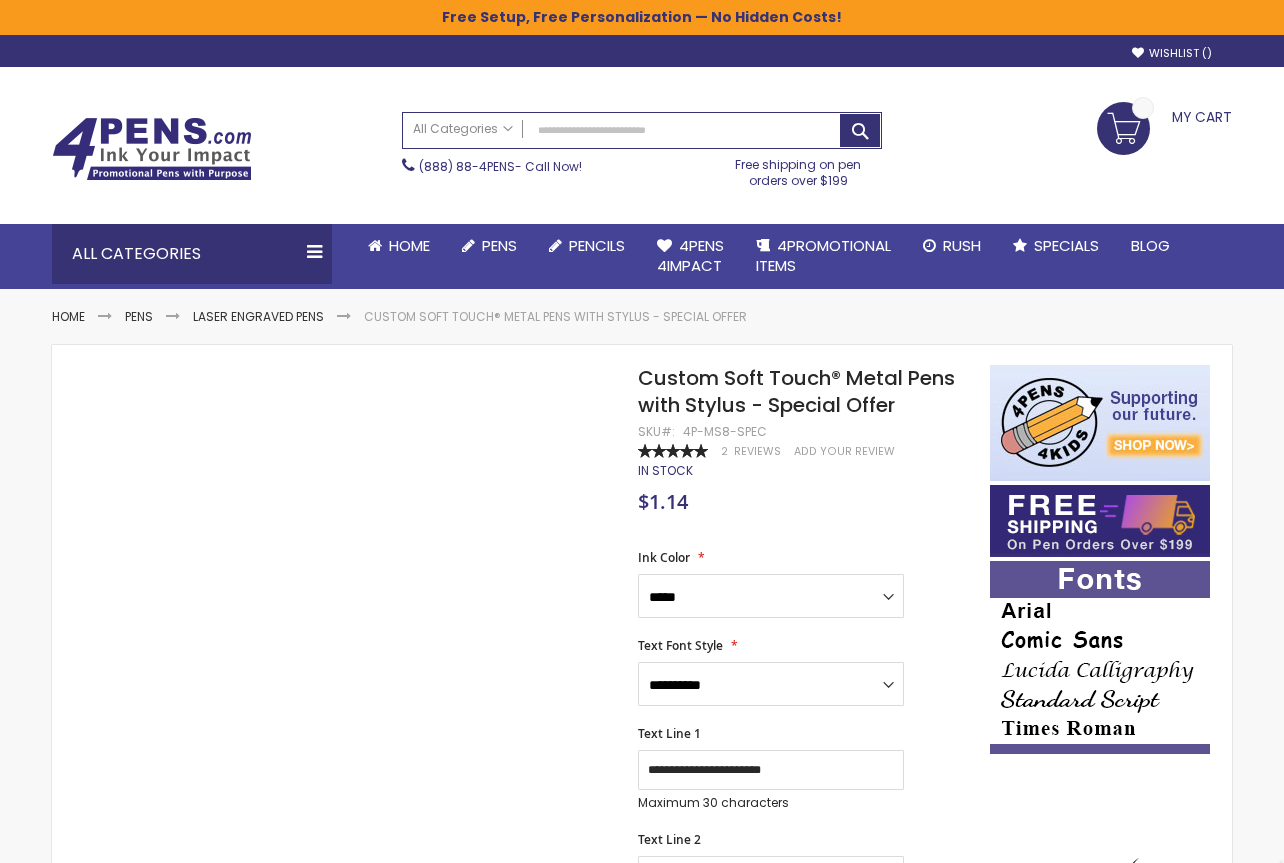 scroll, scrollTop: 0, scrollLeft: 0, axis: both 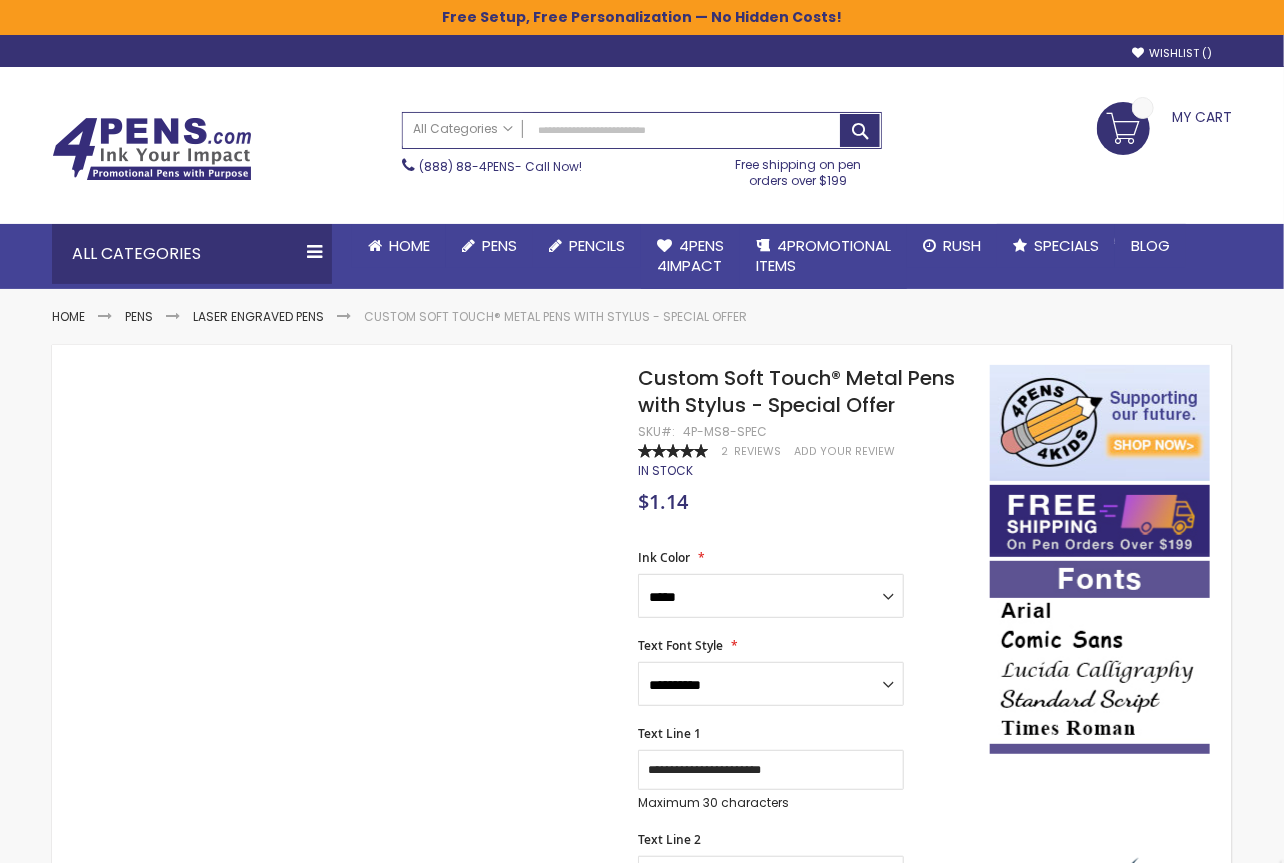 type on "***" 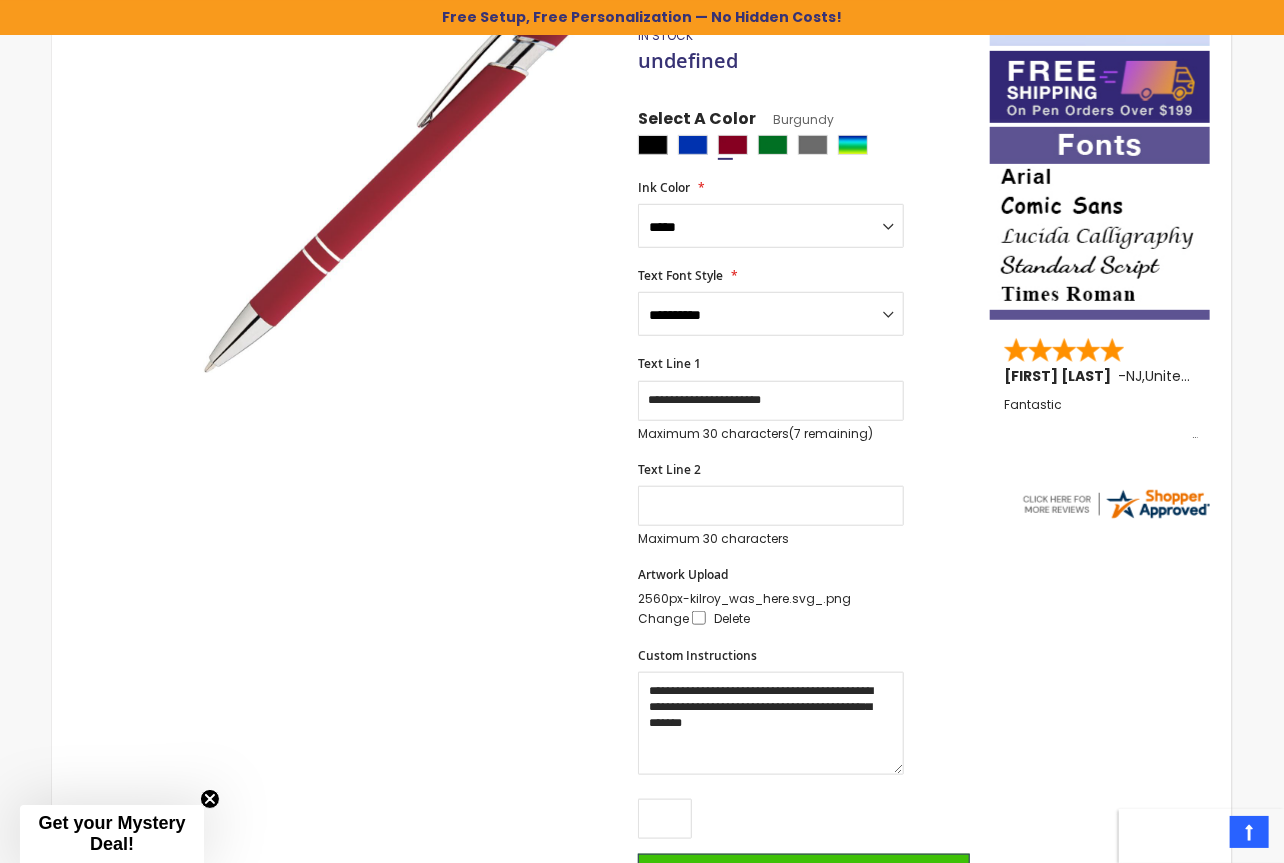 scroll, scrollTop: 312, scrollLeft: 0, axis: vertical 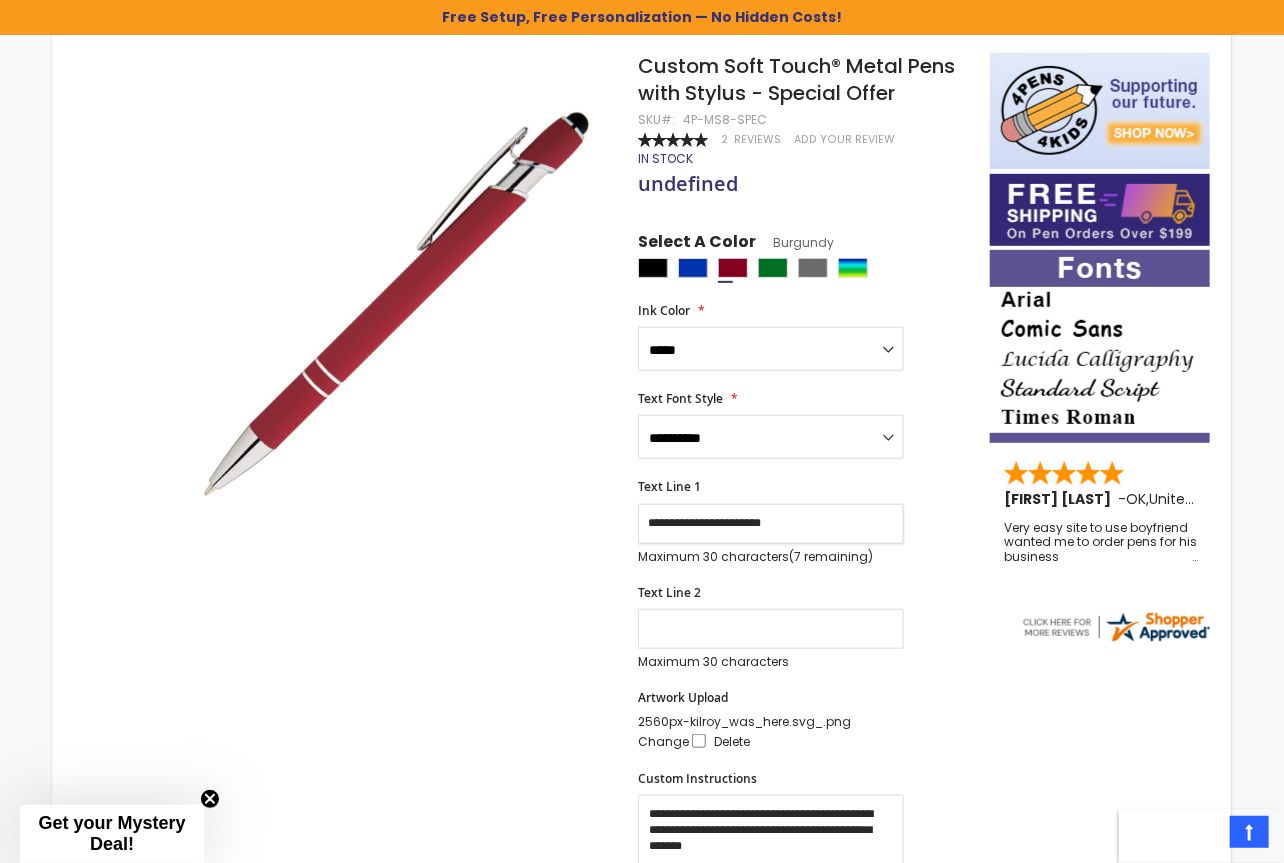 drag, startPoint x: 714, startPoint y: 532, endPoint x: 754, endPoint y: 534, distance: 40.04997 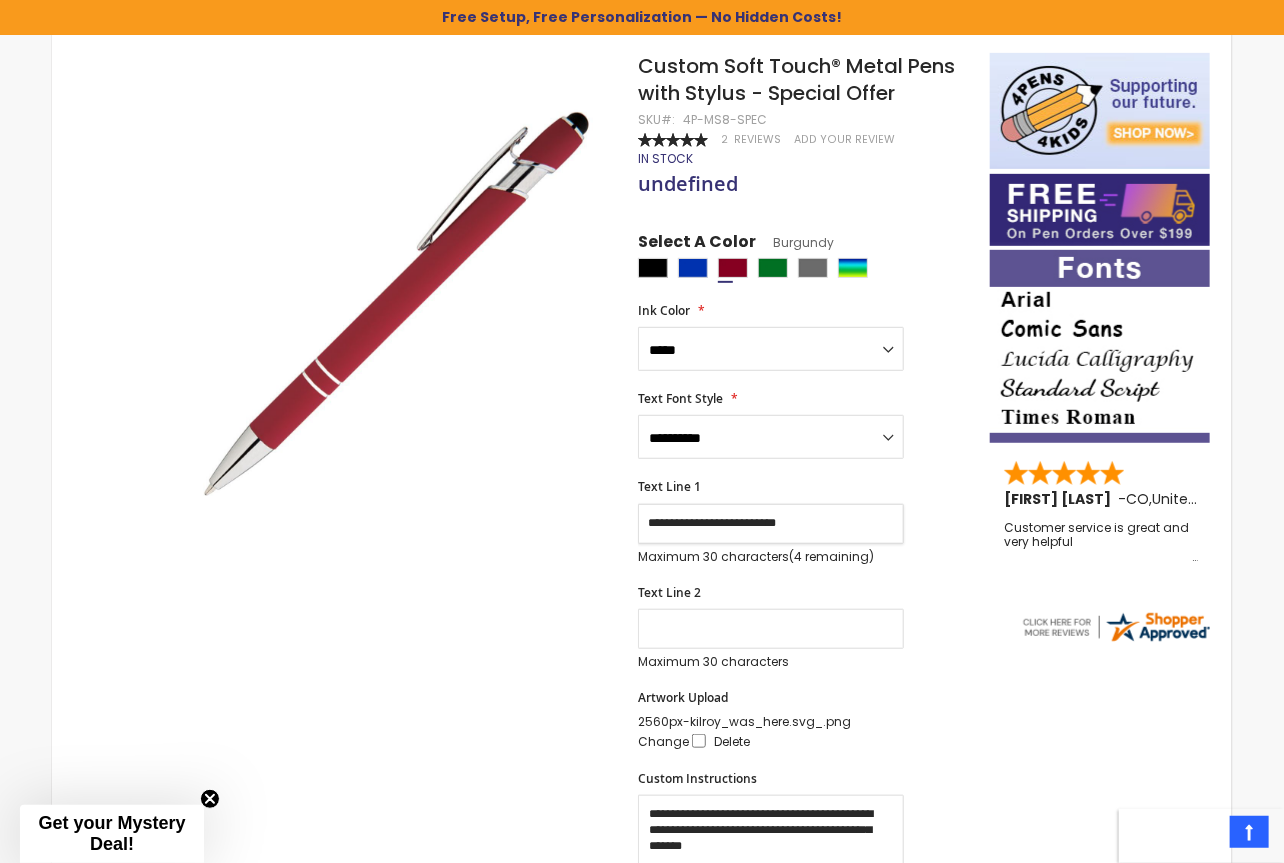 click on "**********" at bounding box center (771, 524) 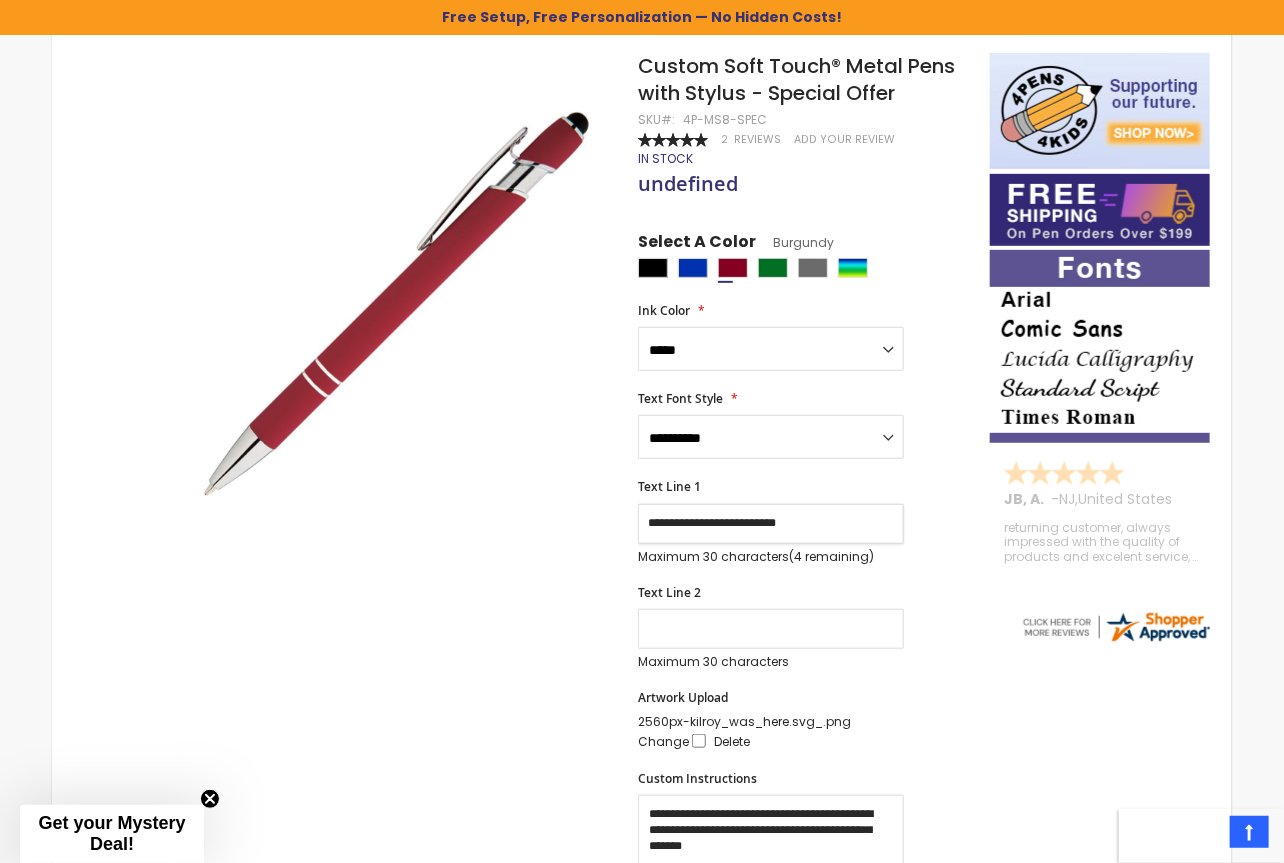 click on "**********" at bounding box center (771, 524) 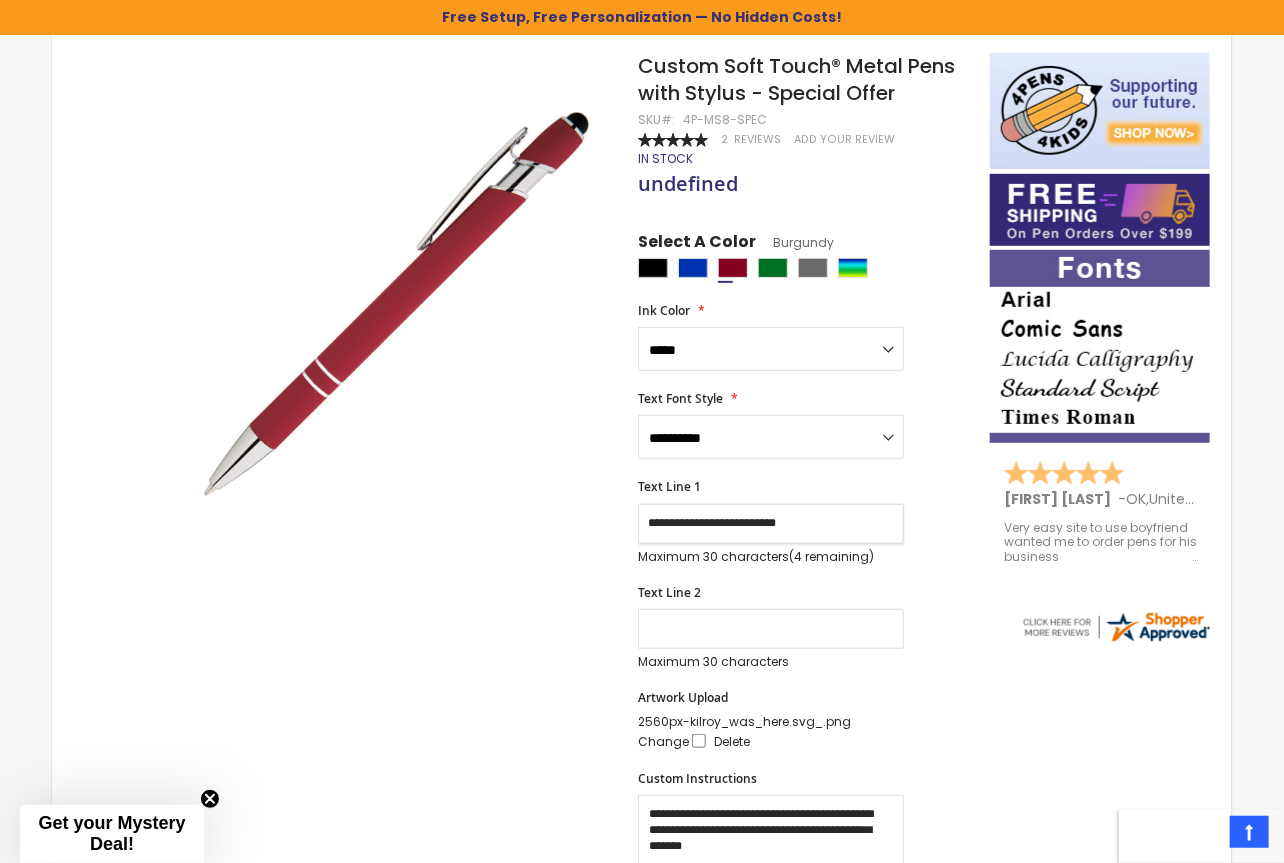 drag, startPoint x: 714, startPoint y: 529, endPoint x: 776, endPoint y: 539, distance: 62.801273 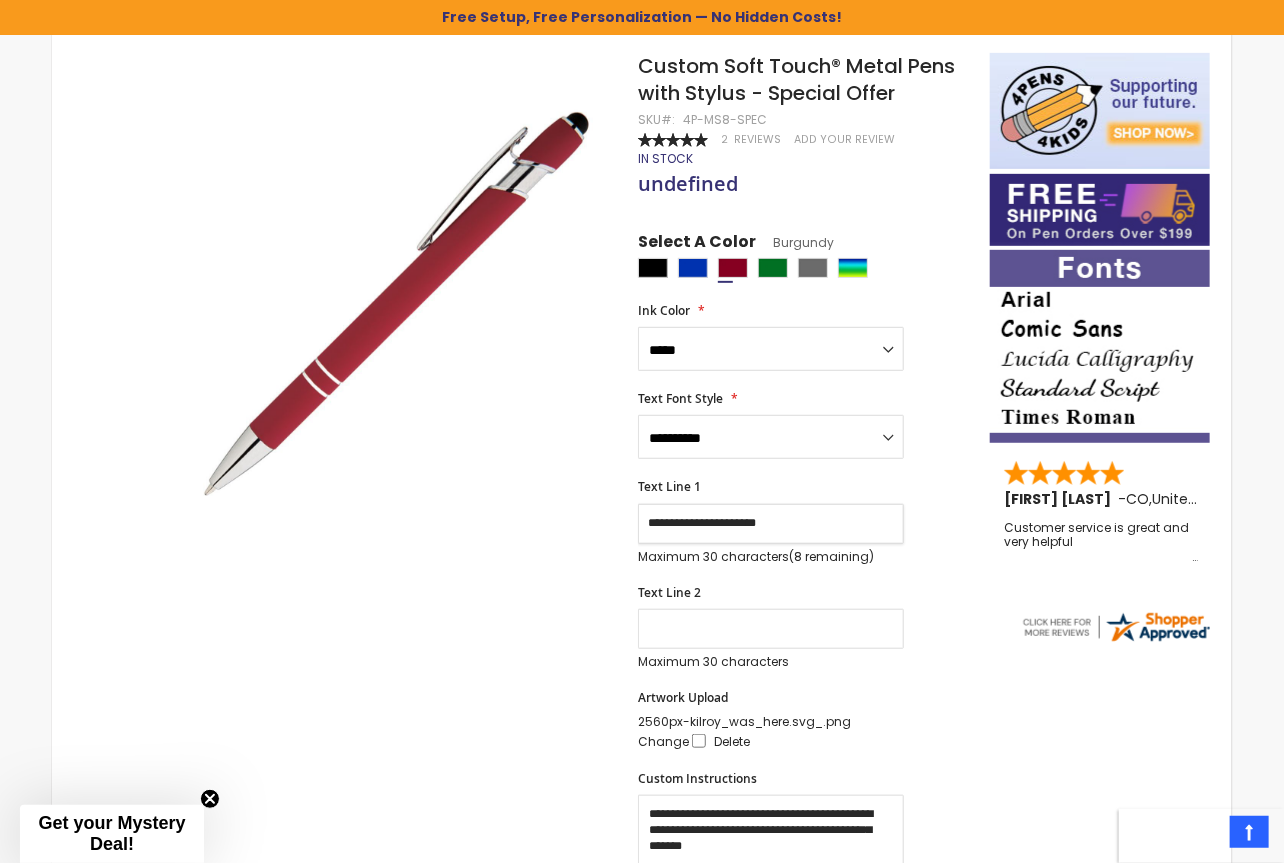 type on "**********" 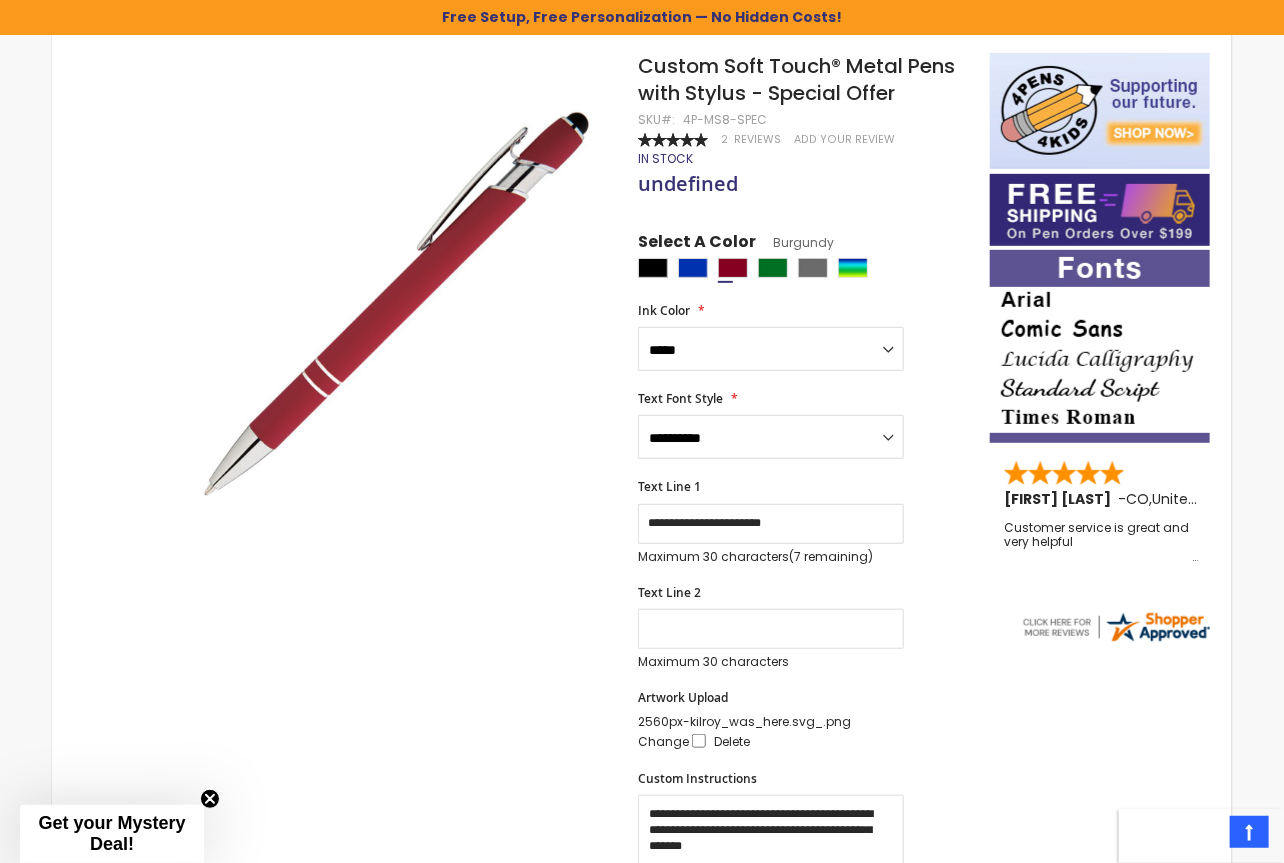click on "Chad A. -  CO ,  United States     Customer service is great and very helpful" at bounding box center [1101, 529] 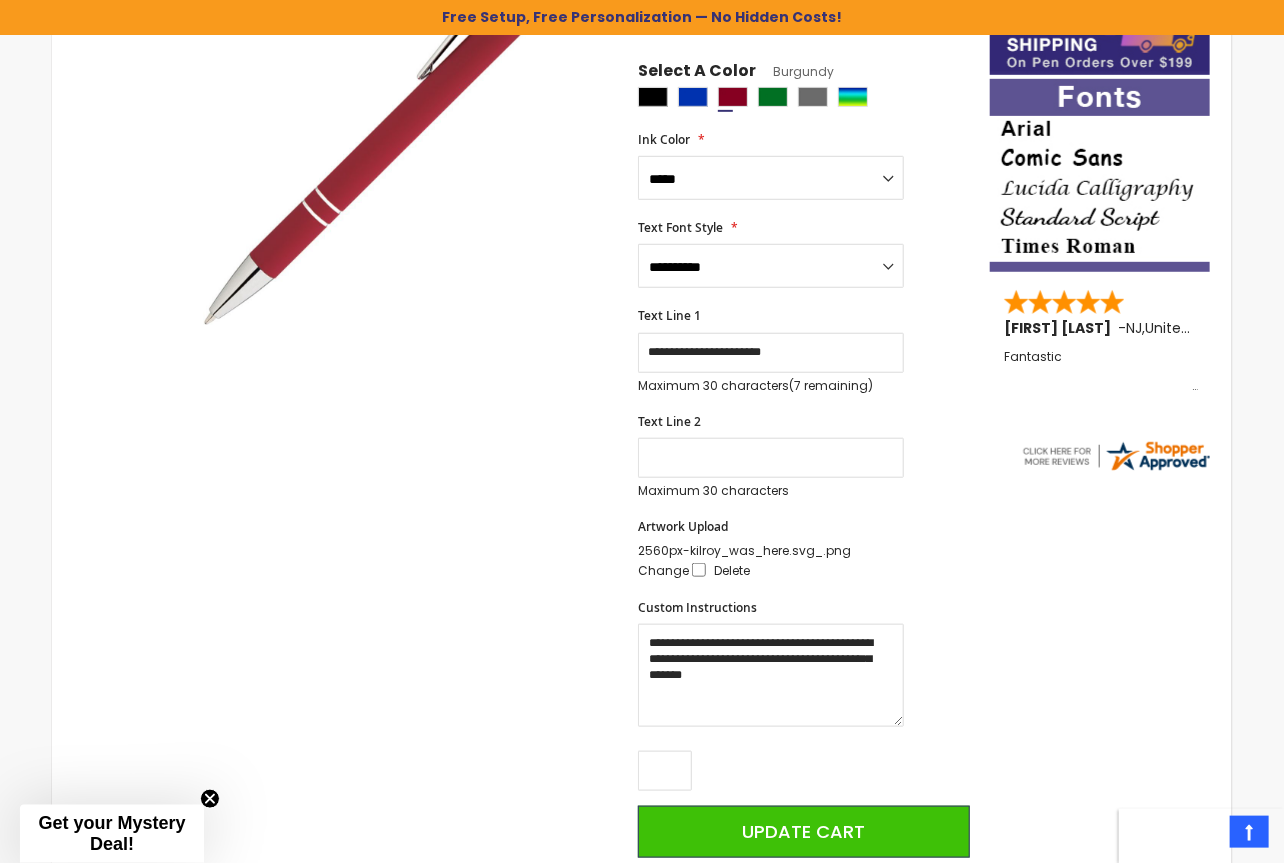 scroll, scrollTop: 624, scrollLeft: 0, axis: vertical 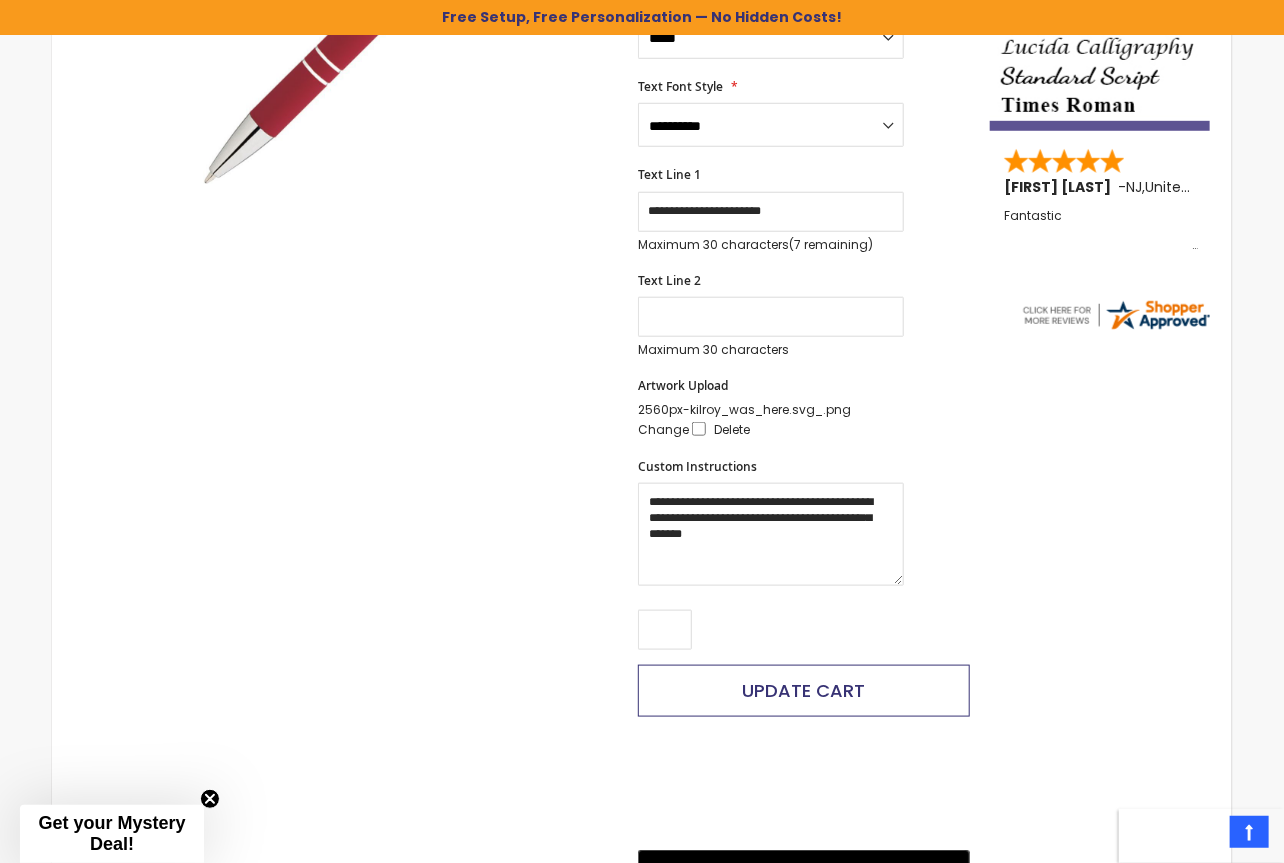 click on "Update Cart" at bounding box center (804, 690) 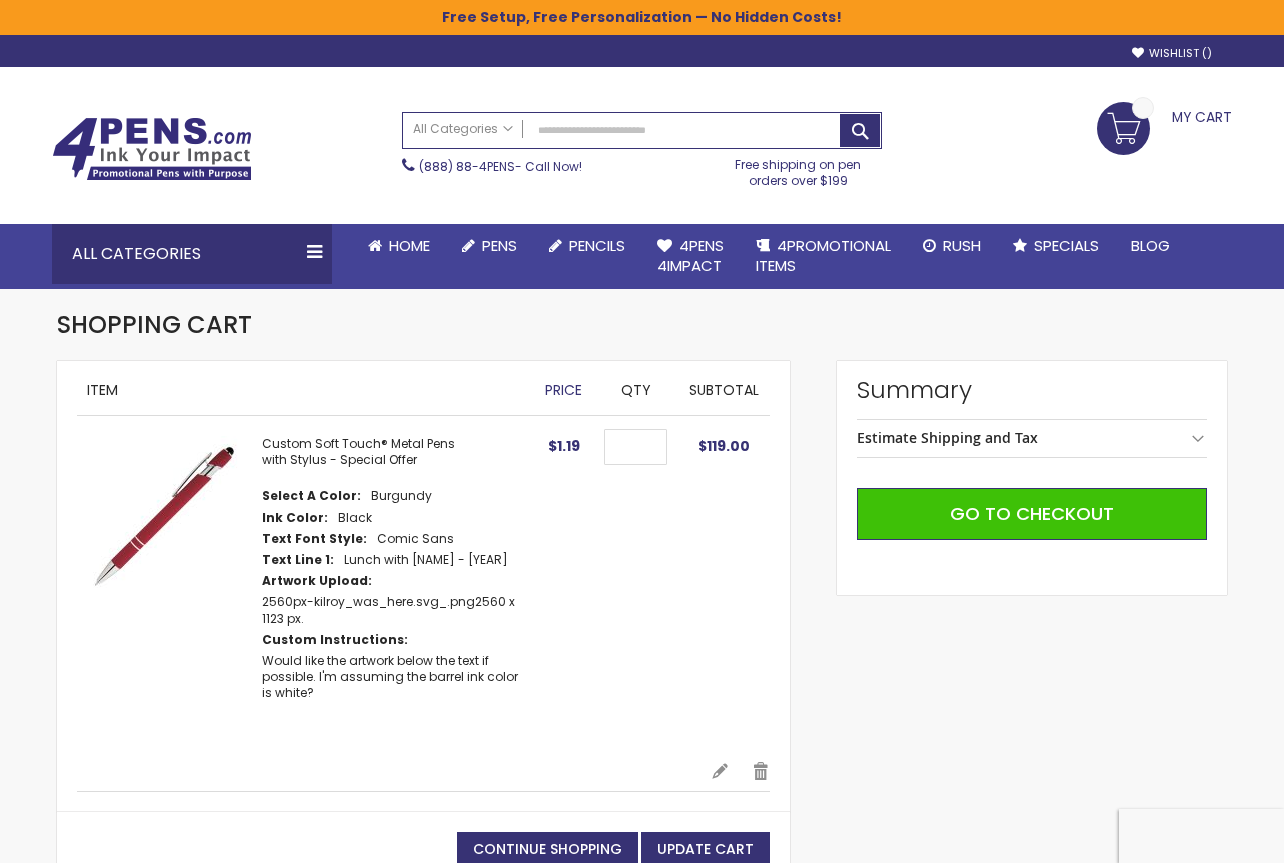 scroll, scrollTop: 0, scrollLeft: 0, axis: both 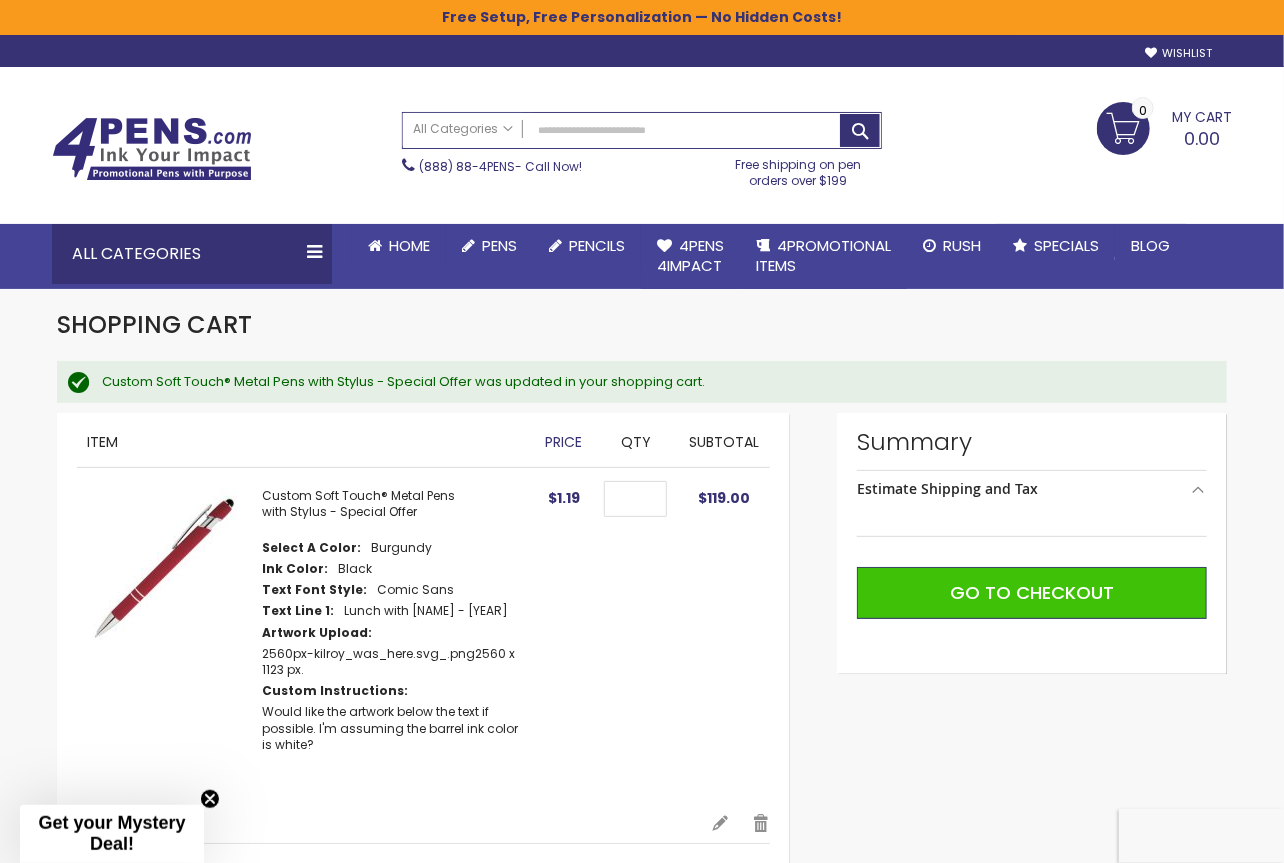 select on "**" 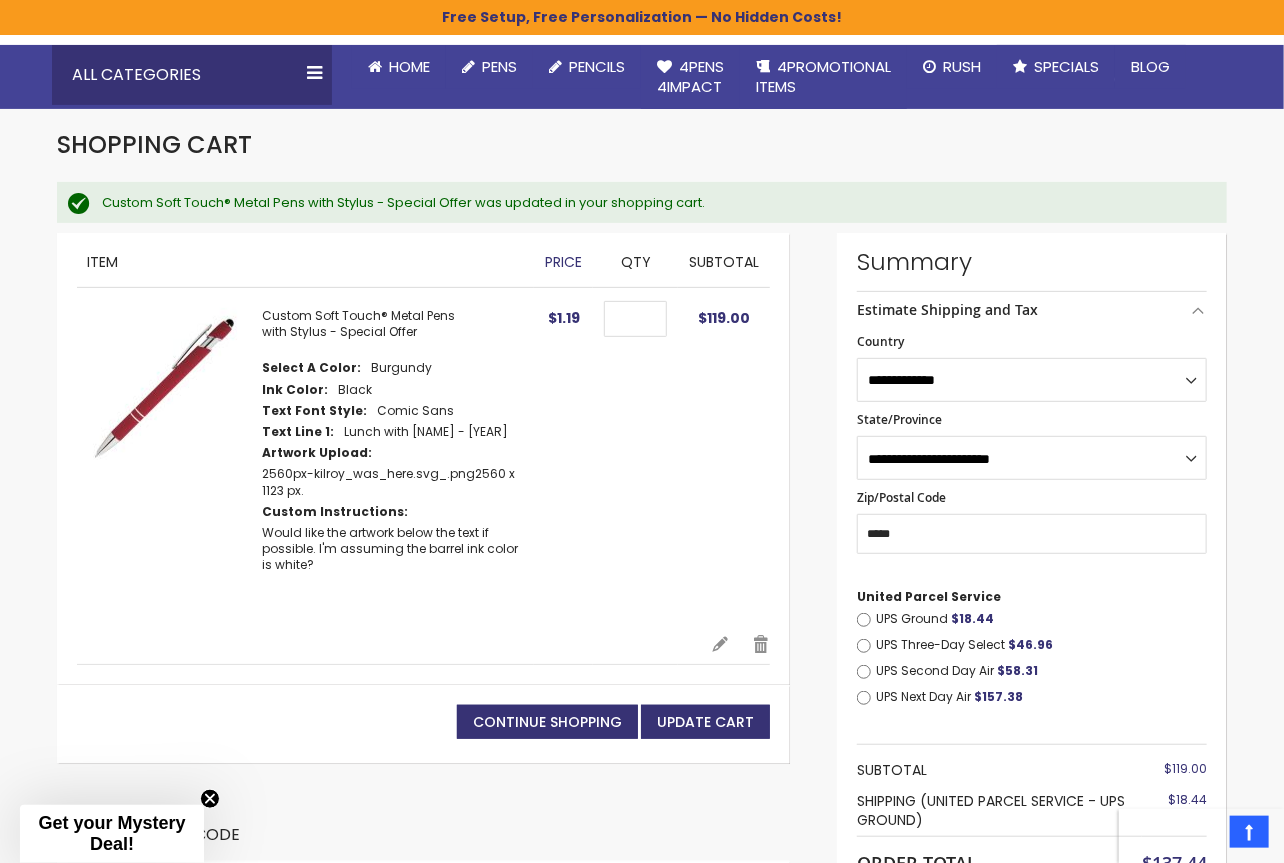 scroll, scrollTop: 156, scrollLeft: 0, axis: vertical 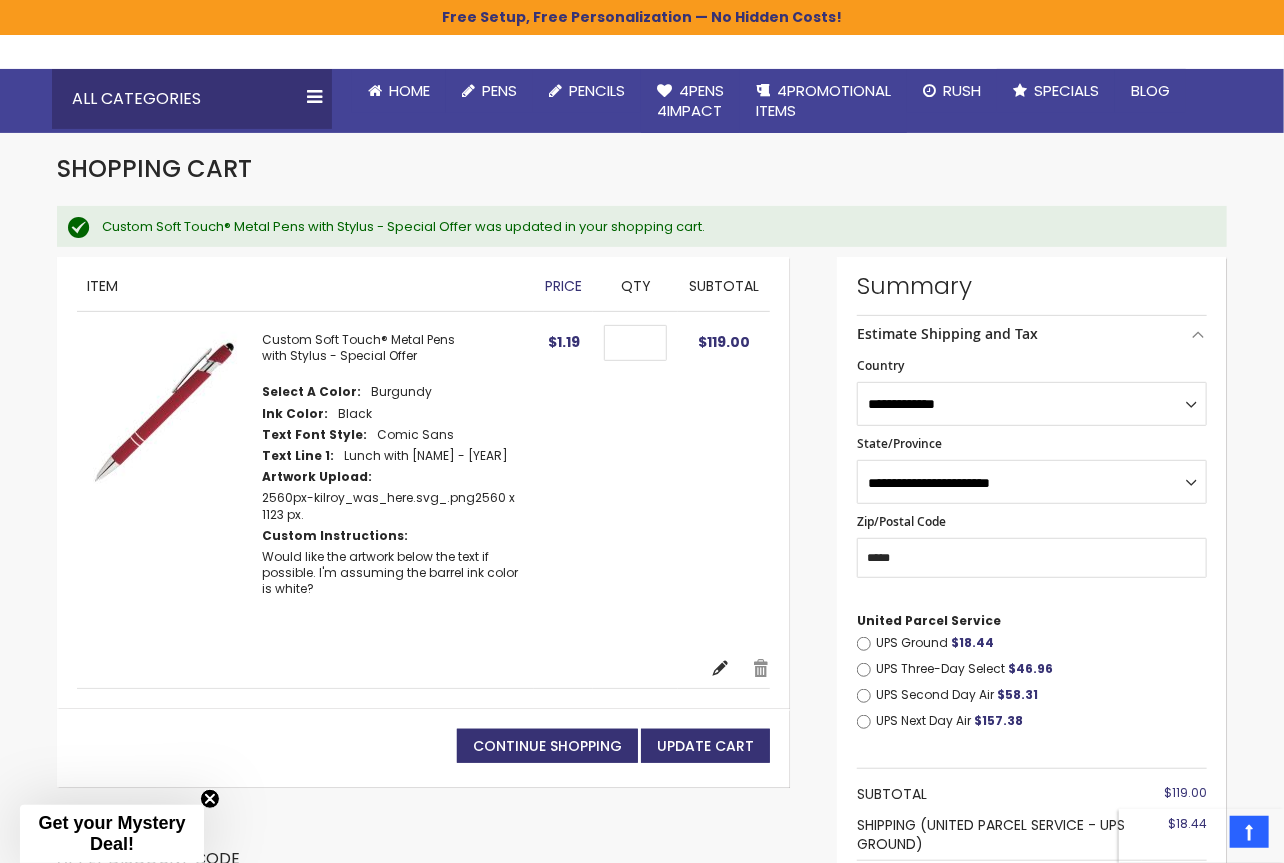 click on "Edit" at bounding box center (720, 668) 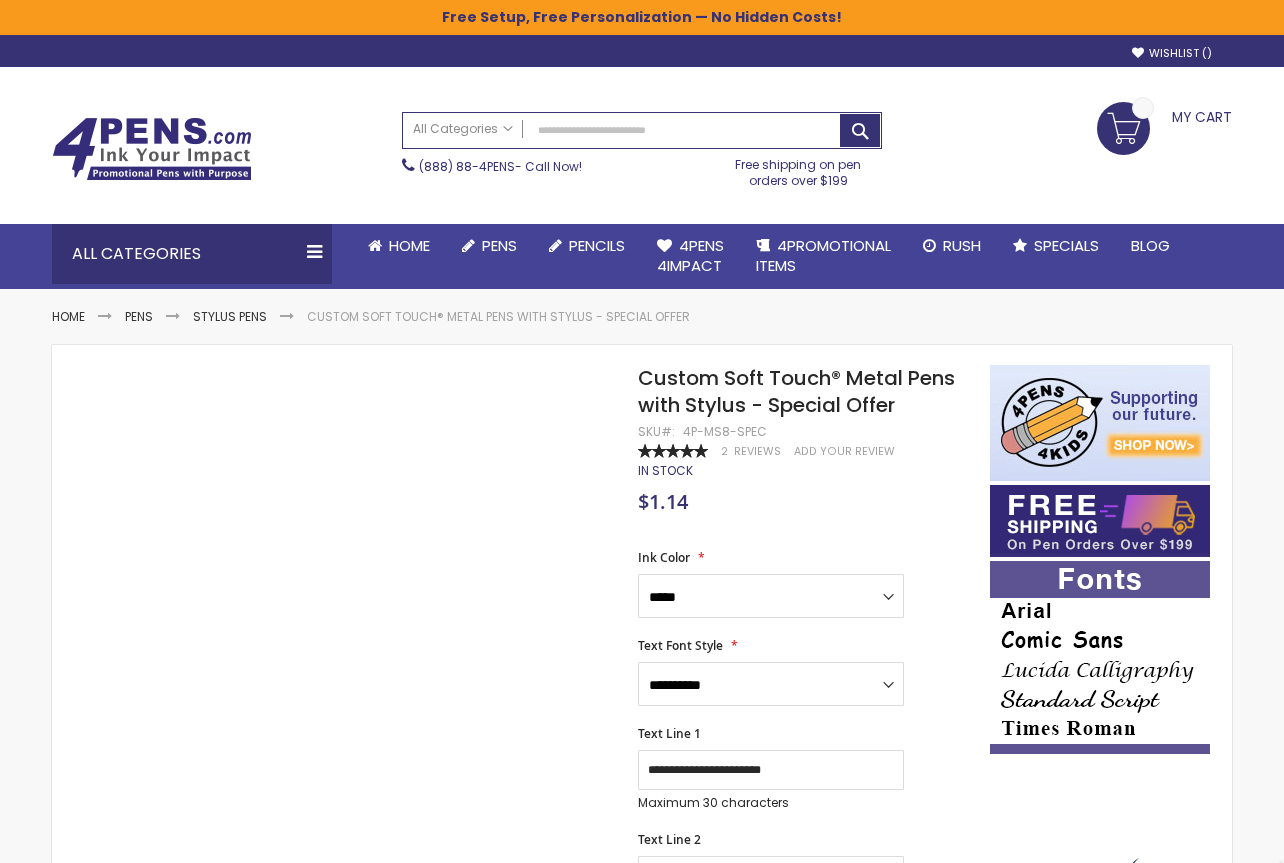 scroll, scrollTop: 0, scrollLeft: 0, axis: both 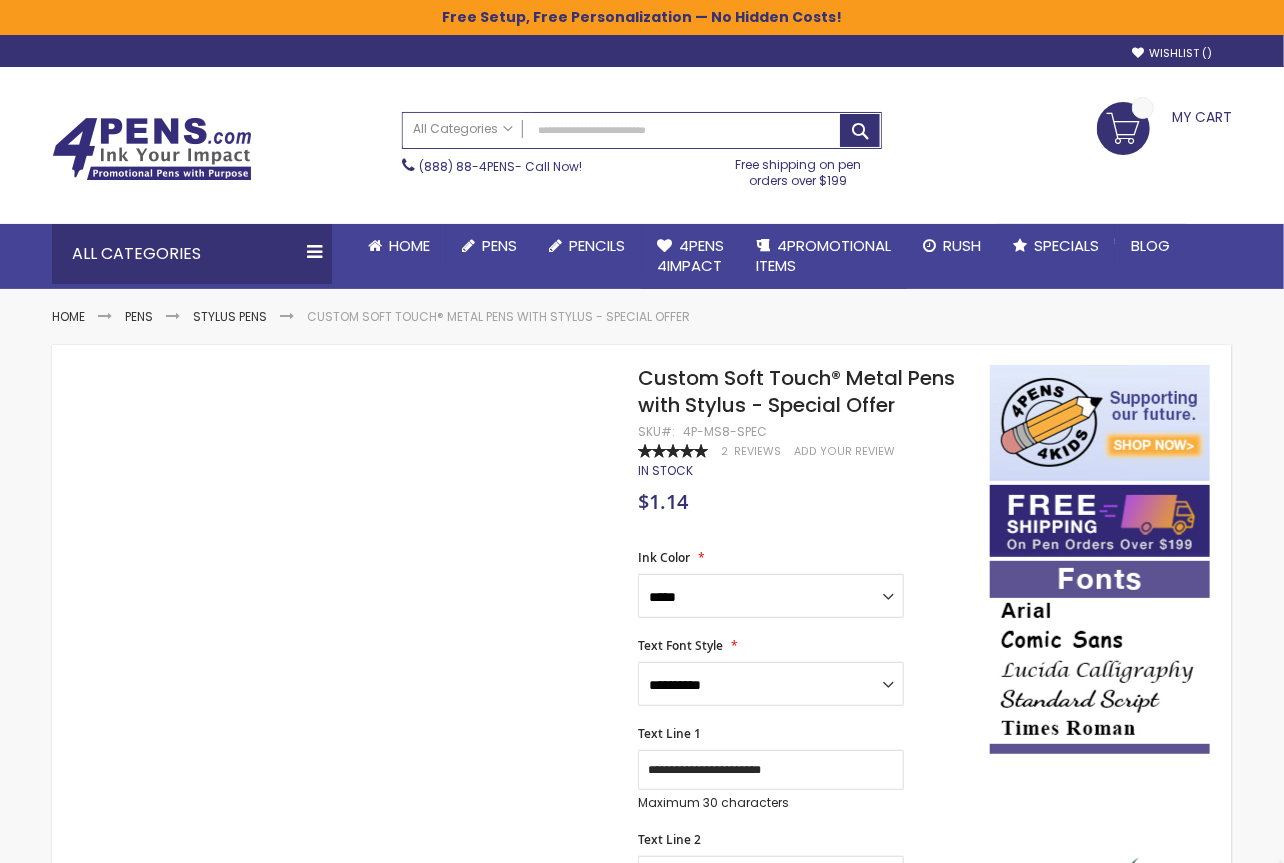 type on "***" 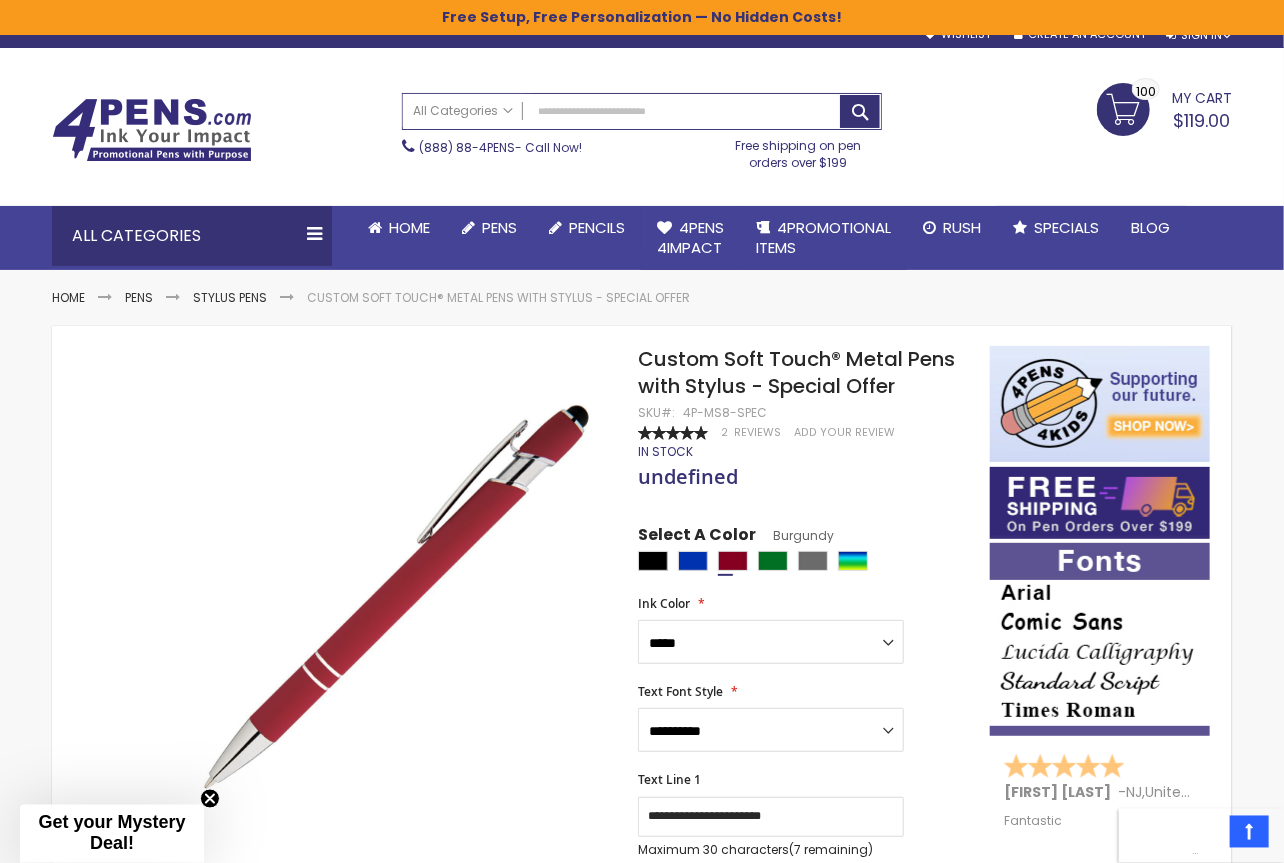 scroll, scrollTop: 0, scrollLeft: 0, axis: both 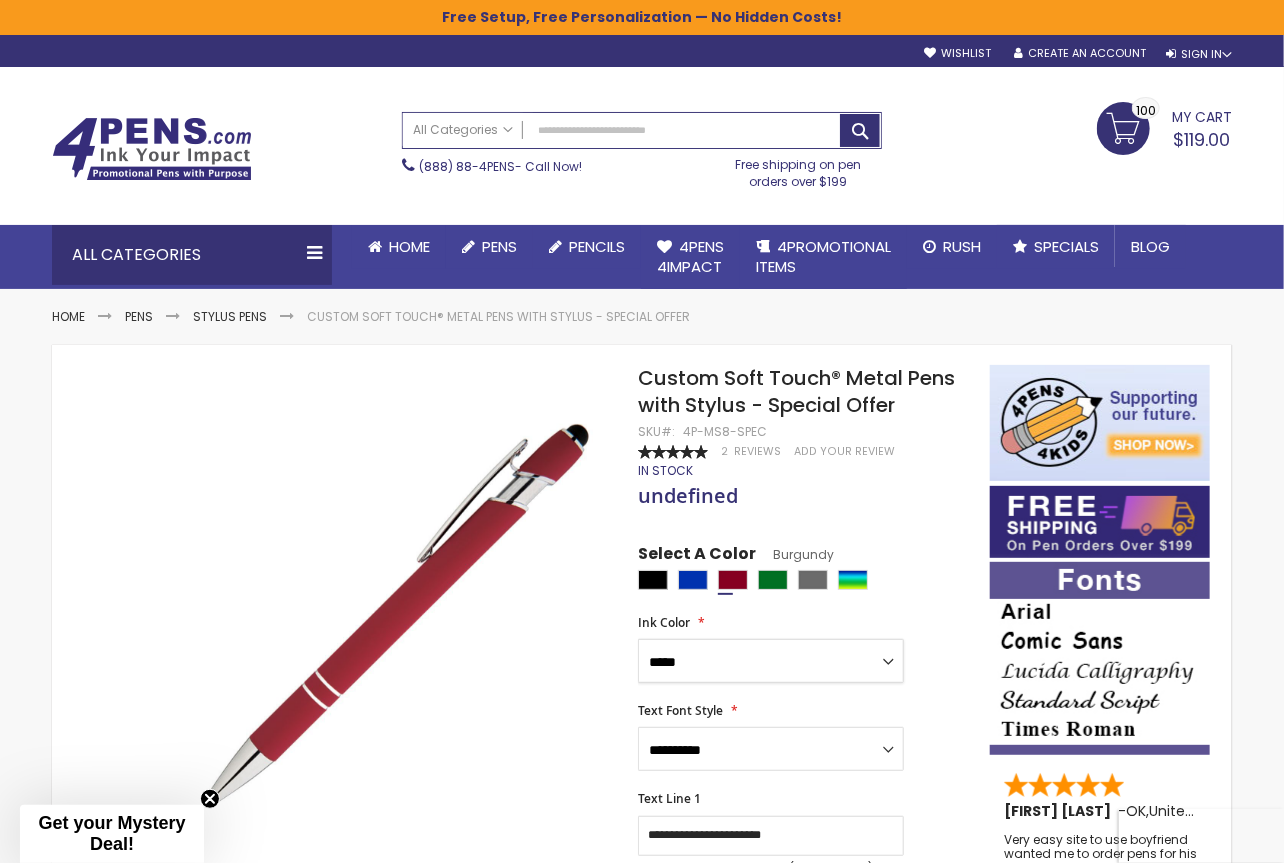 click on "**********" at bounding box center [771, 661] 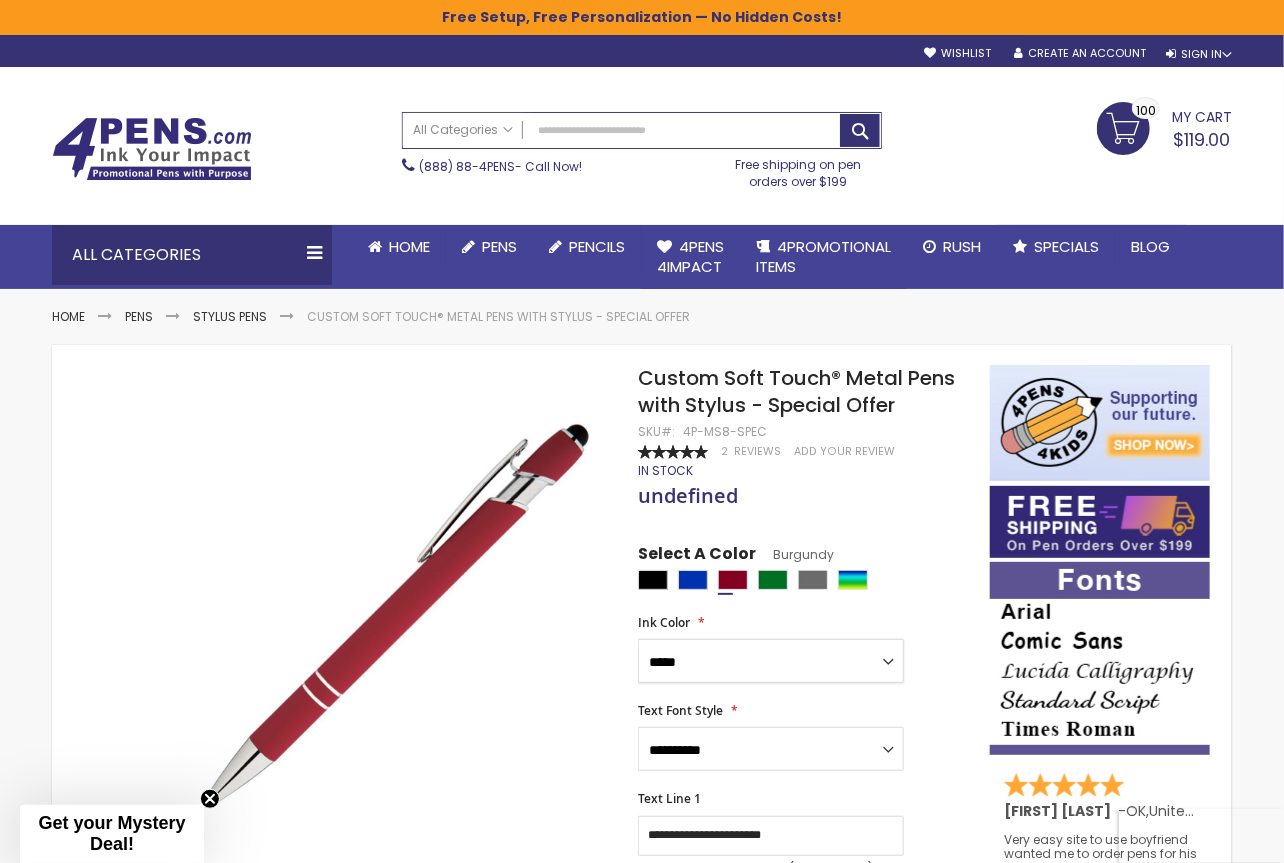 click on "Skip to the end of the images gallery
Skip to the beginning of the images gallery
Custom Soft Touch® Metal Pens with Stylus - Special Offer
SKU
4P-MS8-SPEC
Rating:
100                          % of  100" at bounding box center (521, 1146) 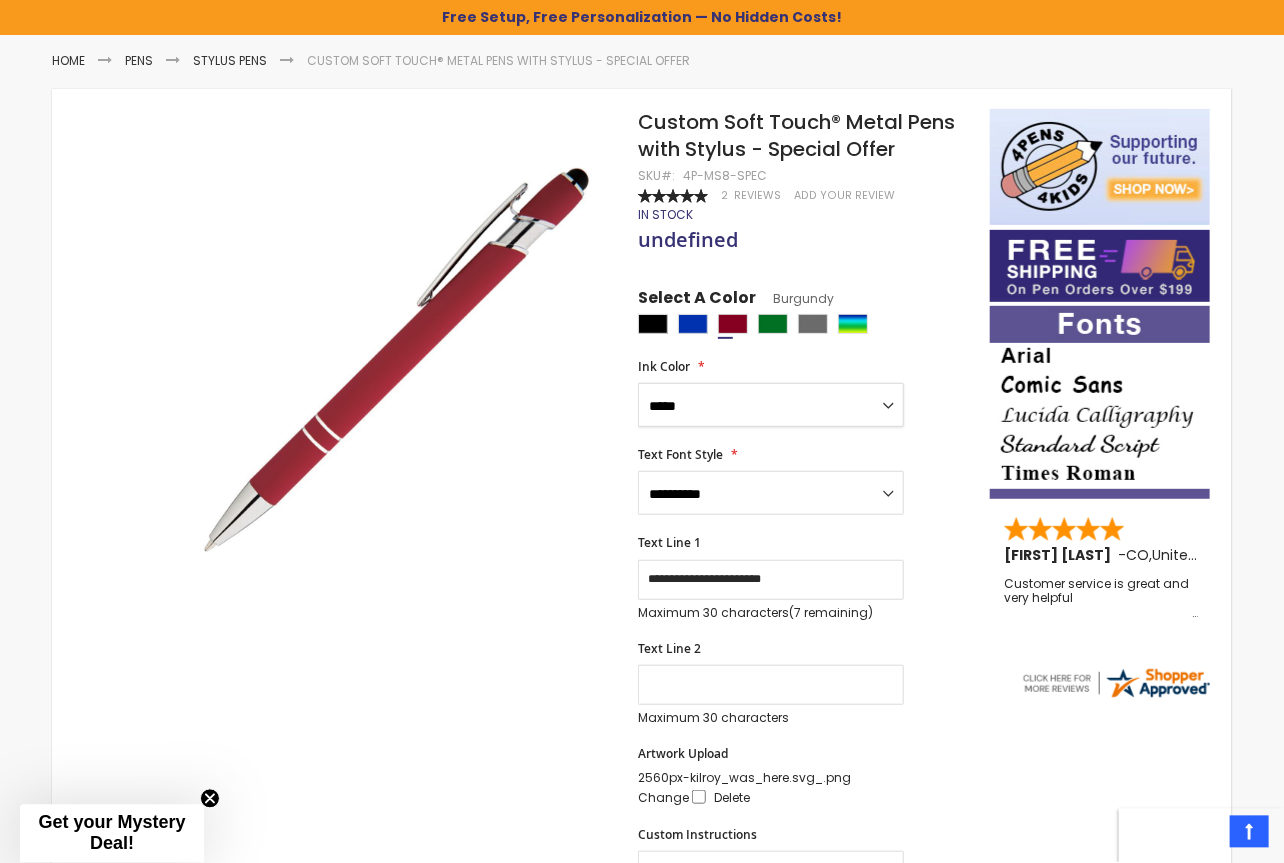 scroll, scrollTop: 156, scrollLeft: 0, axis: vertical 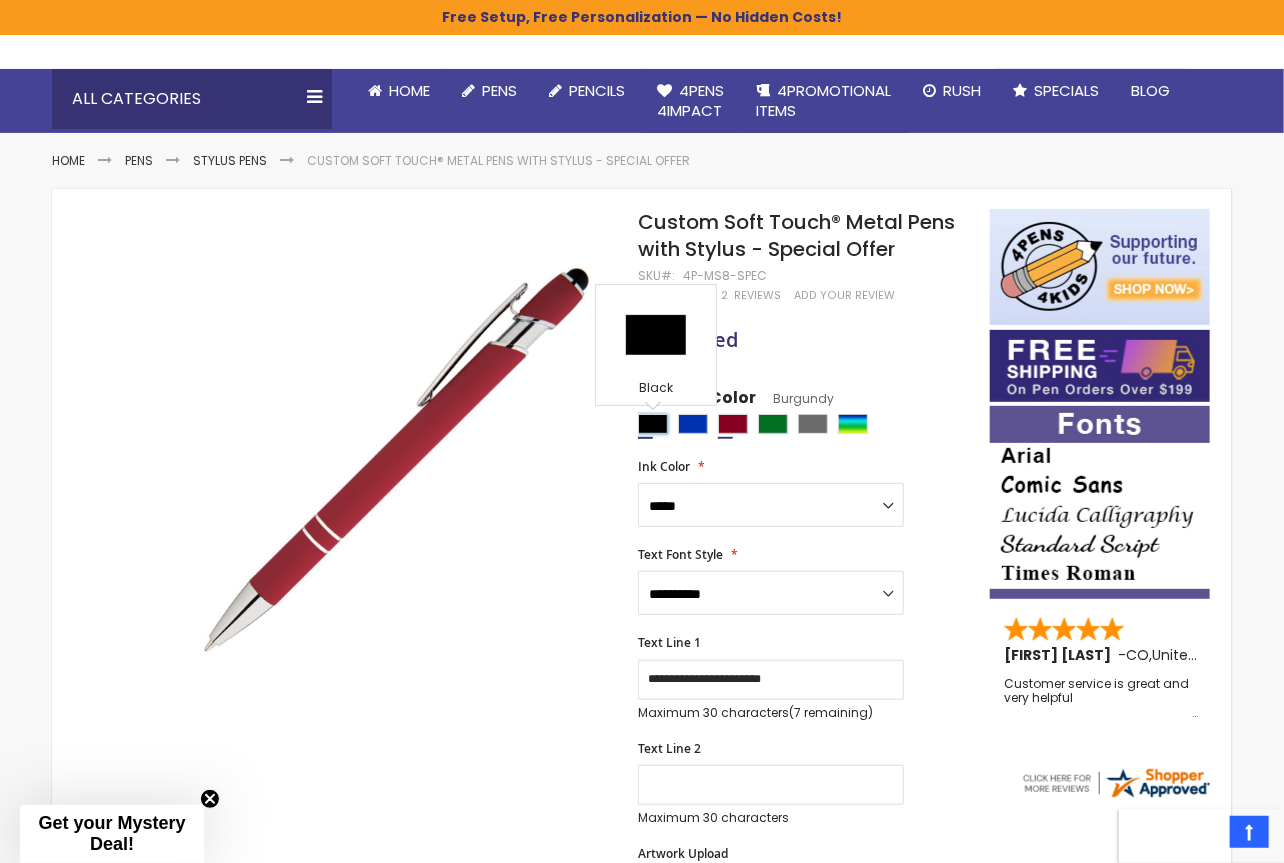 click at bounding box center [653, 424] 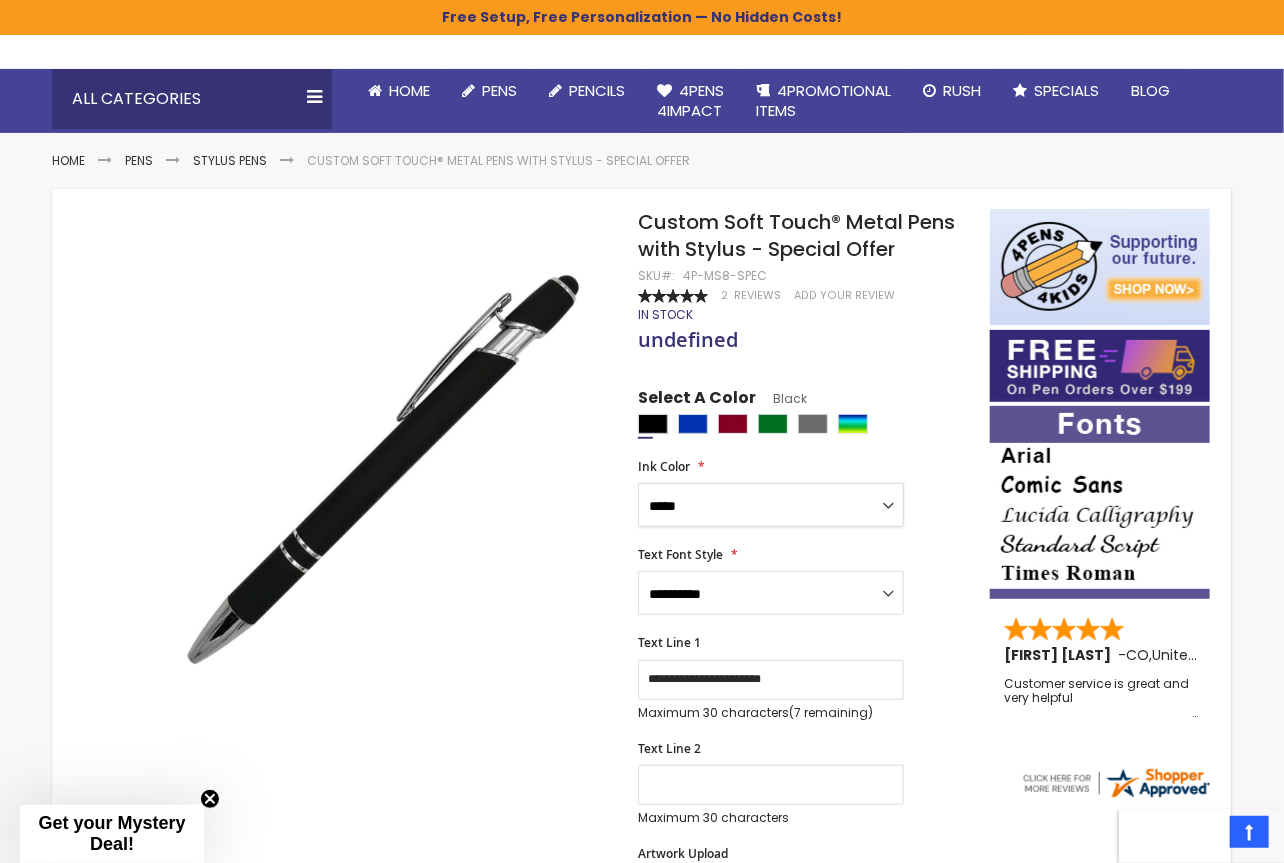click on "**********" at bounding box center [771, 505] 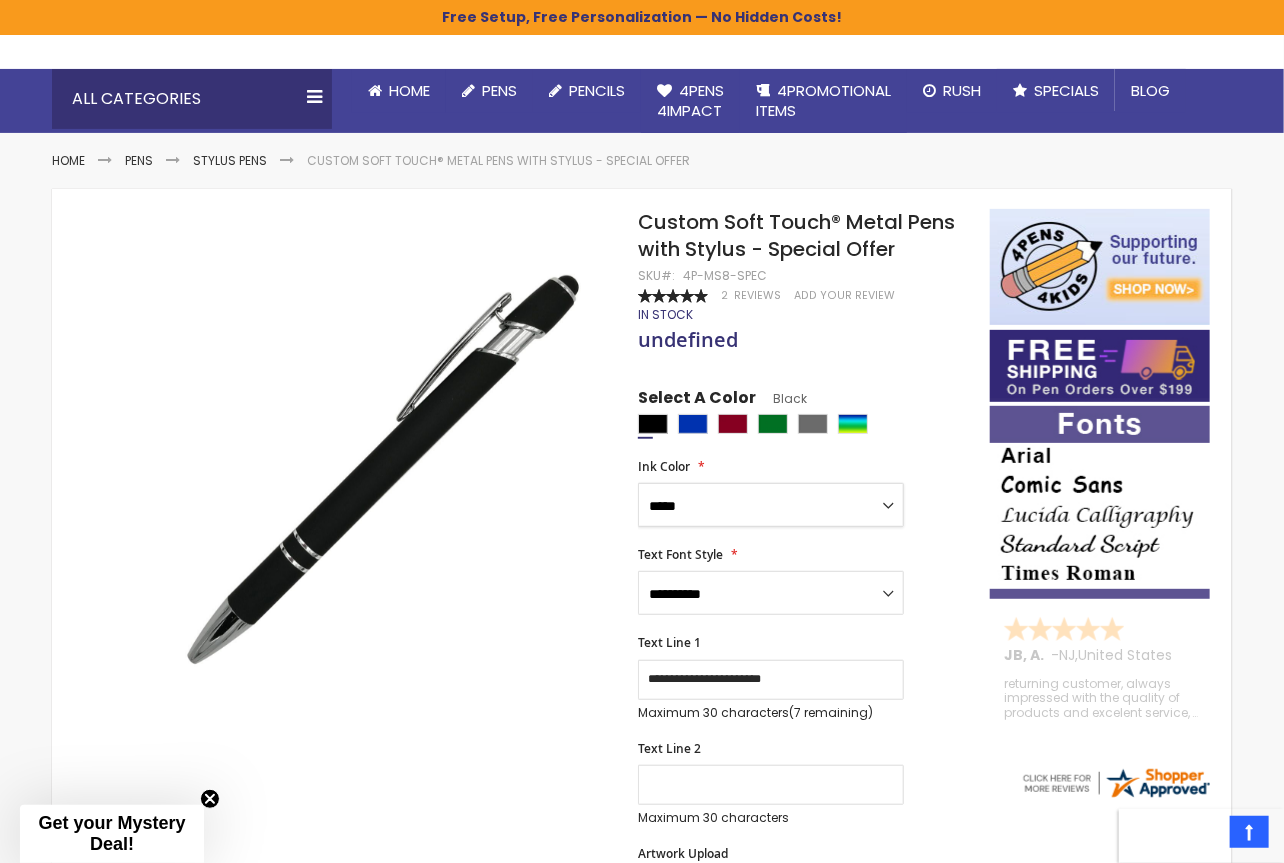 click on "Skip to the end of the images gallery
Skip to the beginning of the images gallery
Custom Soft Touch® Metal Pens with Stylus - Special Offer
SKU
4P-MS8-SPEC
Rating:
100                          % of  100" at bounding box center [521, 990] 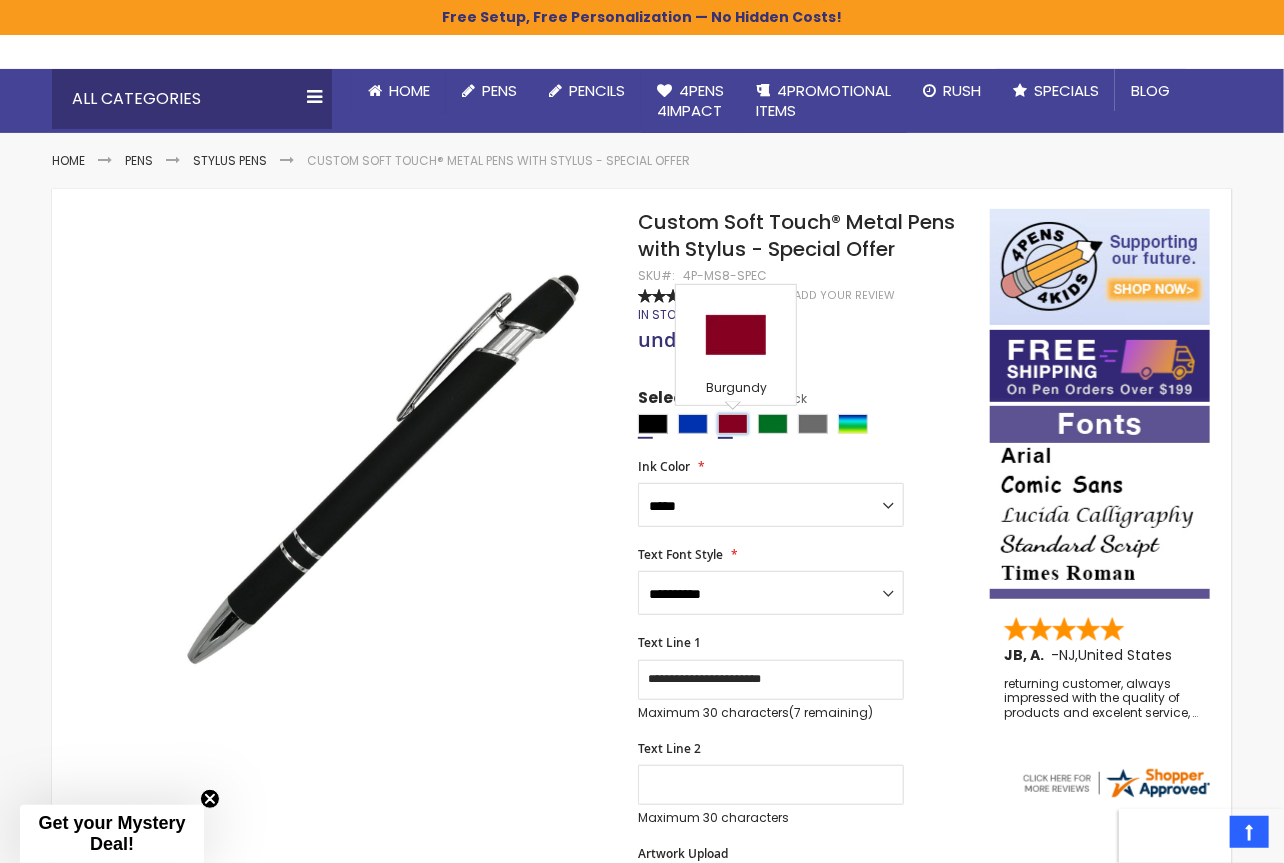 click at bounding box center [733, 424] 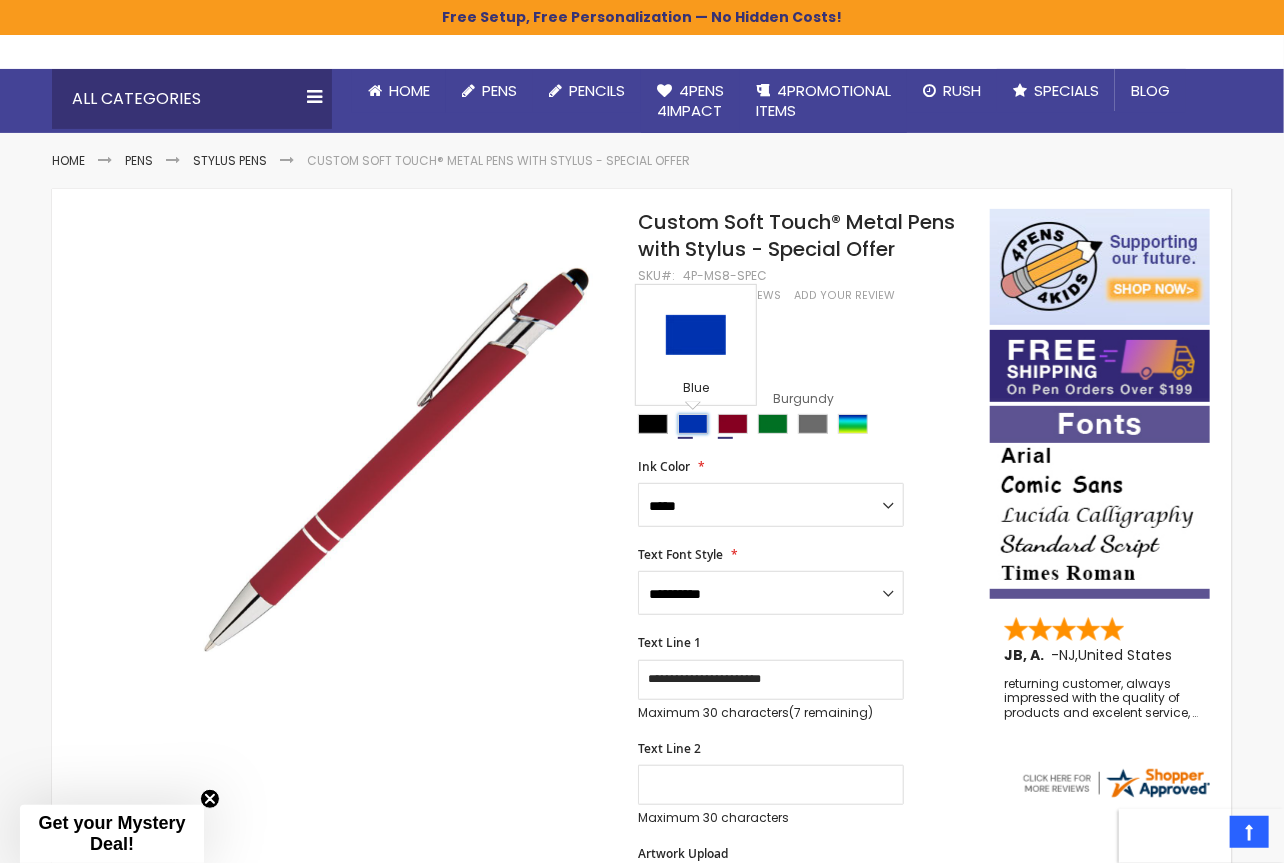 click at bounding box center (693, 424) 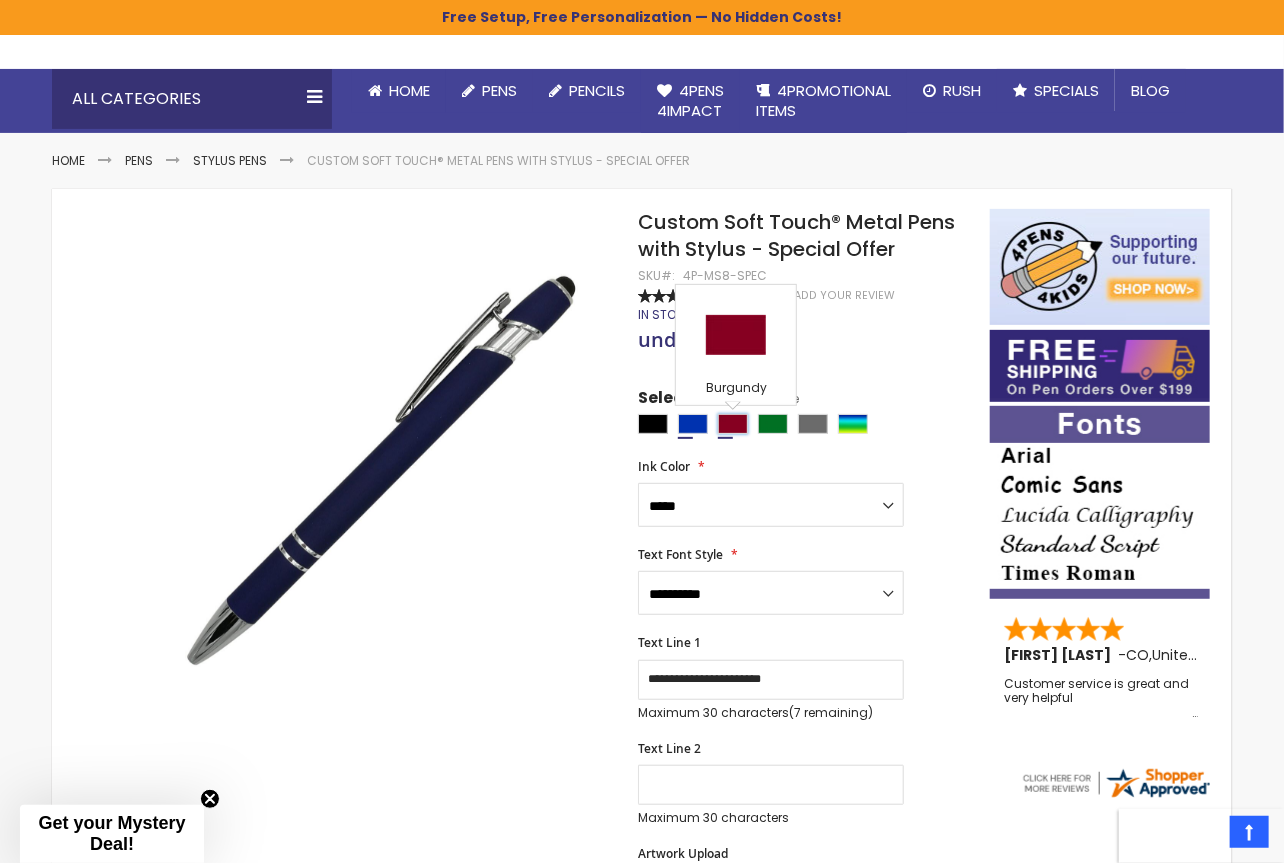 click at bounding box center (733, 424) 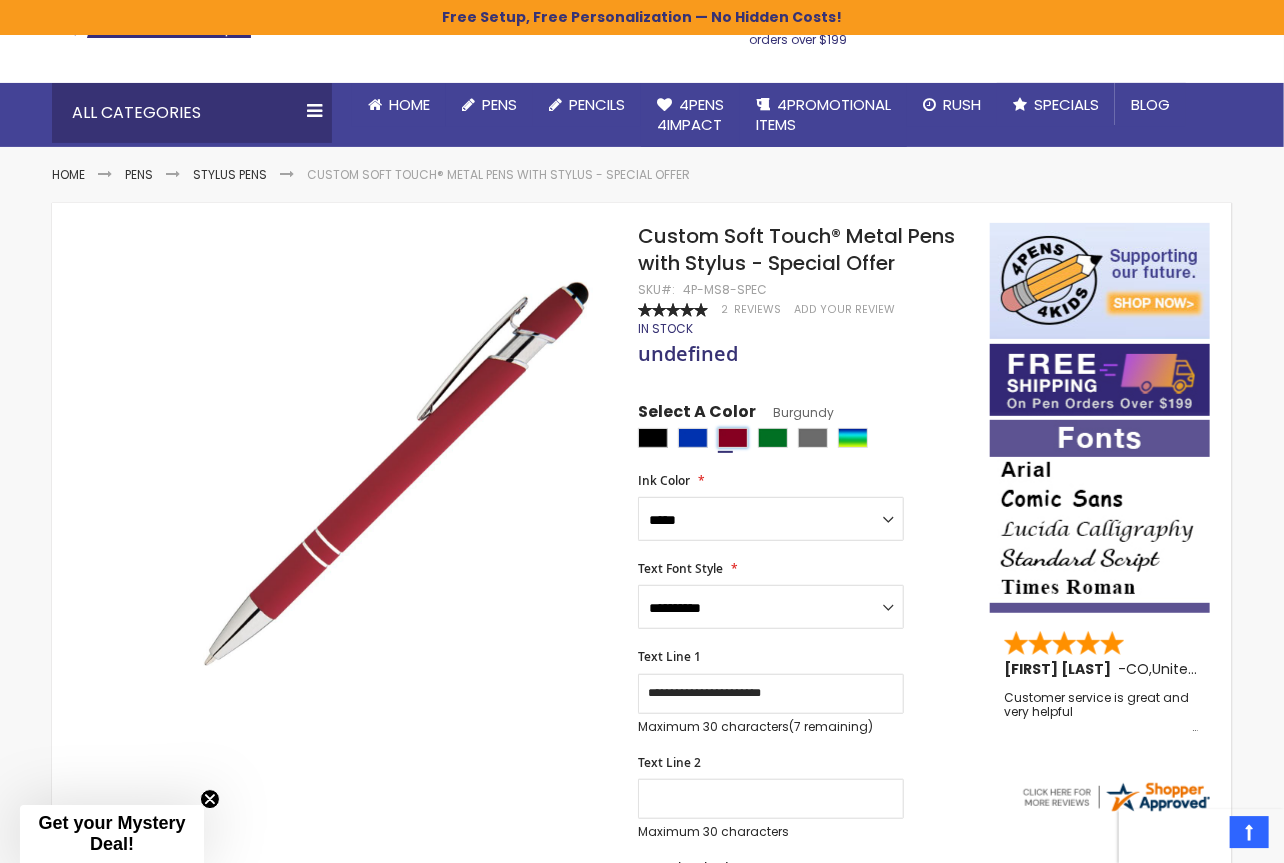 scroll, scrollTop: 0, scrollLeft: 0, axis: both 